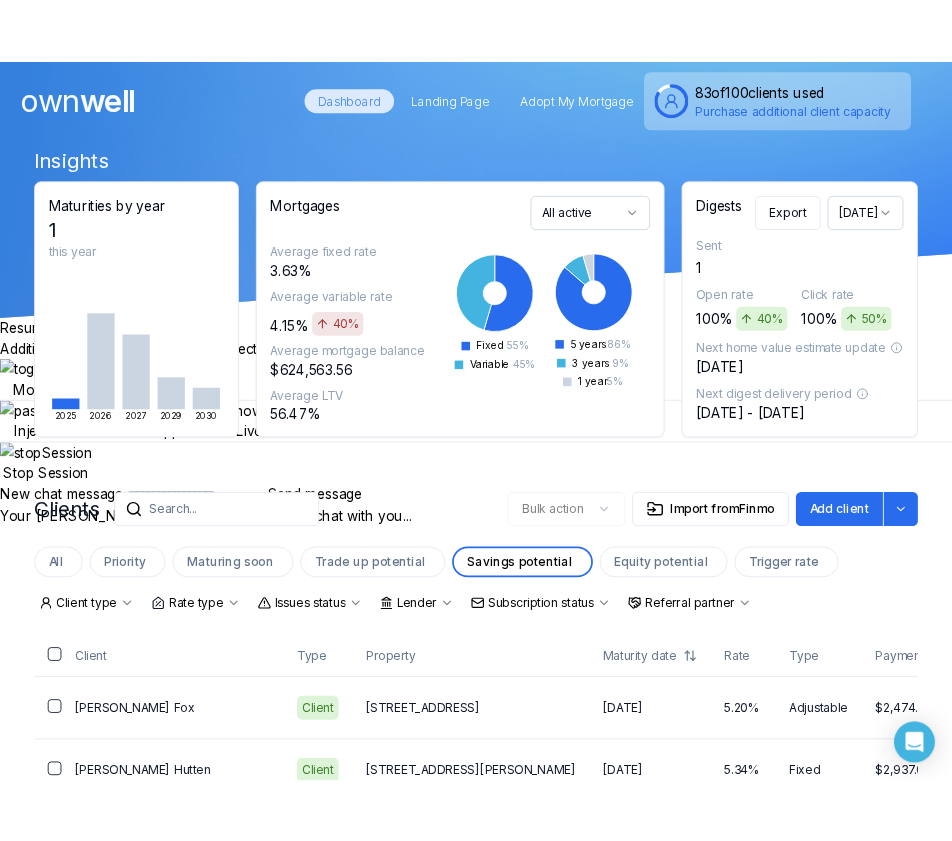 scroll, scrollTop: 0, scrollLeft: 0, axis: both 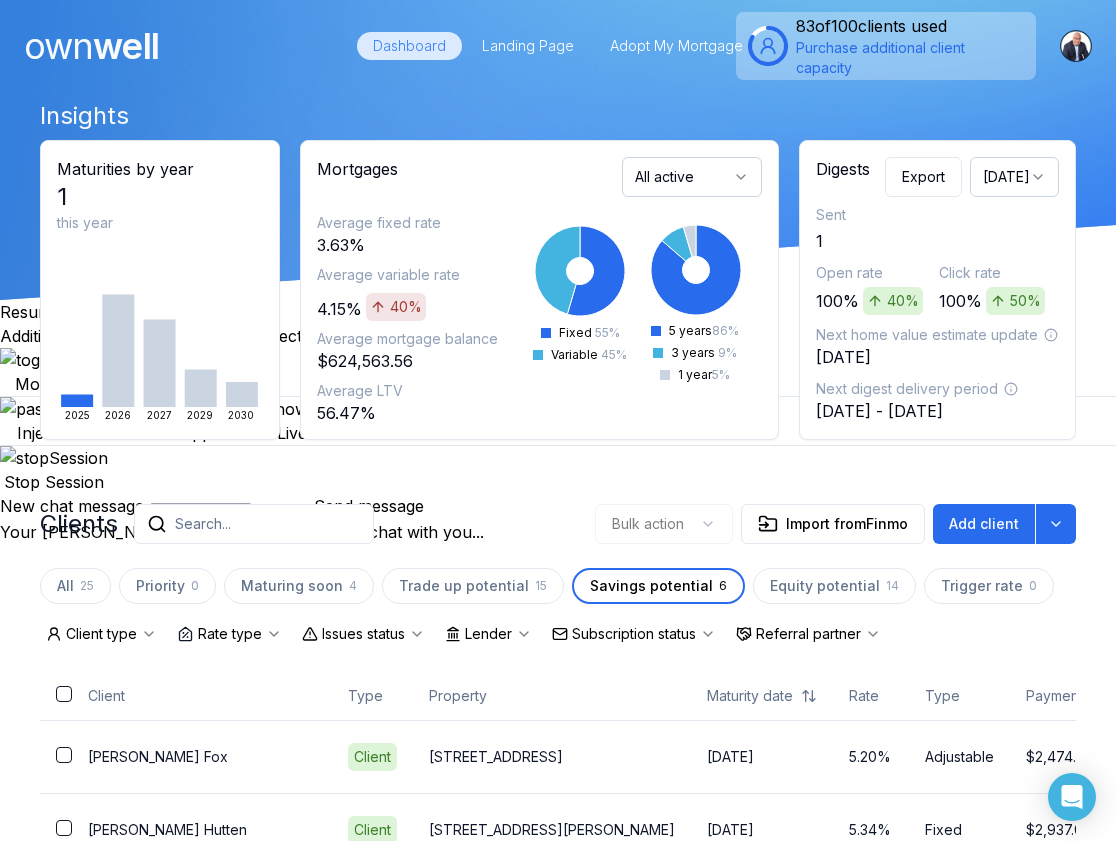 click on "Insights Maturities by year 1 this year [DATE] 2026 2027 2029 2030 Mortgages All active Average fixed rate 3.63% Average variable rate 4.15% 40% Average mortgage balance $624,563.56 Average LTV 56.47% Fixed   55 % Variable   45 % 5 years  86 % 3 years   9 % 1 year  5 % Digests Export [DATE] Sent 1 Open rate 100% 40% Click rate 100% 50% Next home value estimate update [DATE] Next digest delivery period [DATE] - [DATE] Clients Search... Bulk action   Import from  Finmo Add client All 25 Priority 0 Maturing soon 4 Trade up potential 15 Savings potential 6 Equity potential 14 Trigger rate 0 Client type Rate type Issues status Lender Subscription status Referral partner Client Type Property Maturity date Rate Type Payment Actions [PERSON_NAME] Client 17 Pacific Place [DATE] 5.20% Adjustable $2,474.33 [PERSON_NAME] Client [STREET_ADDRESS][PERSON_NAME] [DATE] 5.34% Fixed $2,937.05 [PERSON_NAME] Client 1021 Concession 6 Road [DATE] 5.49% Fixed $11,491.22 [PERSON_NAME] Client" at bounding box center (558, 663) 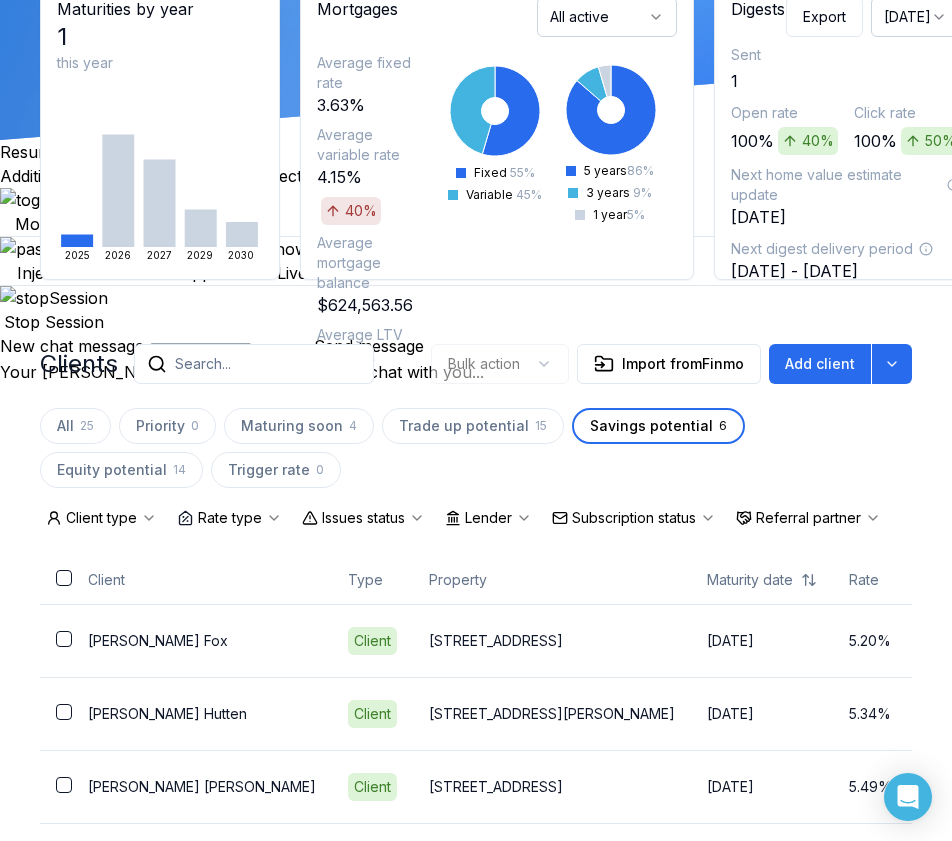 scroll, scrollTop: 150, scrollLeft: 0, axis: vertical 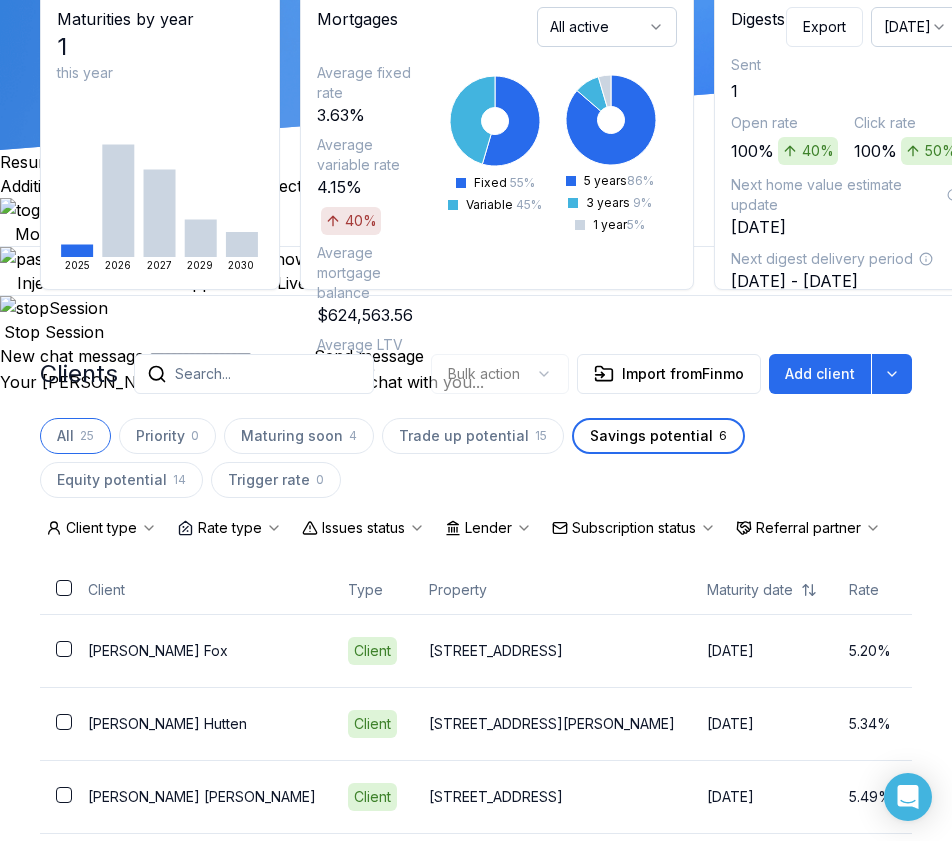 click on "All" at bounding box center [65, 436] 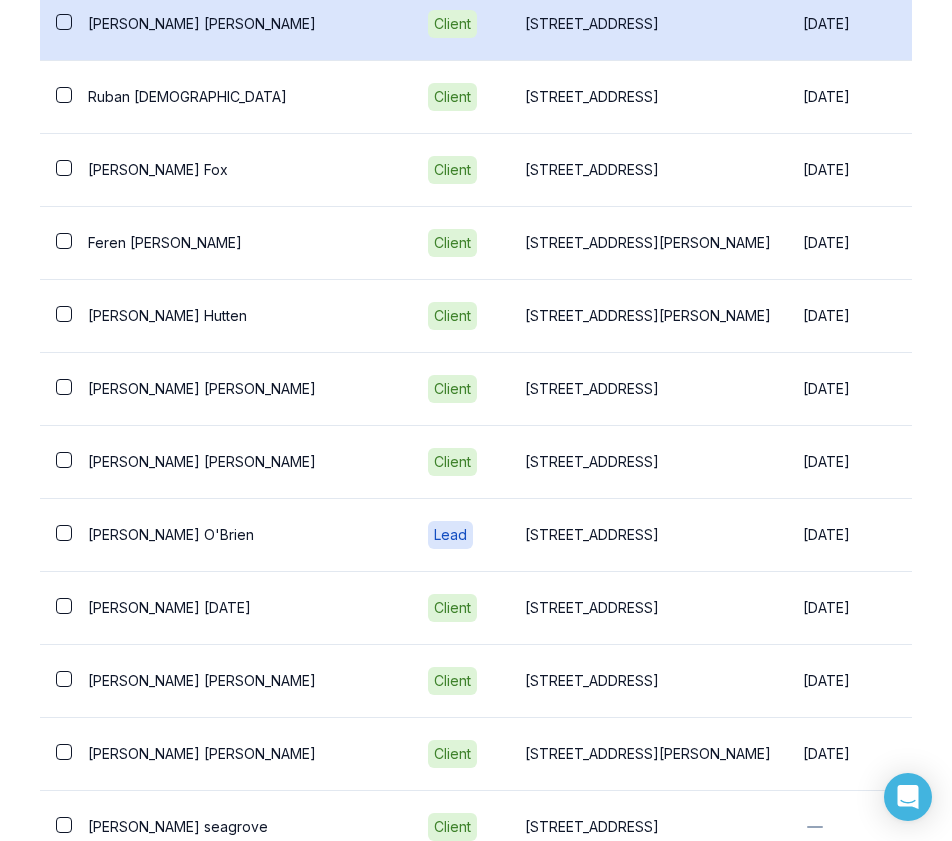 scroll, scrollTop: 1594, scrollLeft: 0, axis: vertical 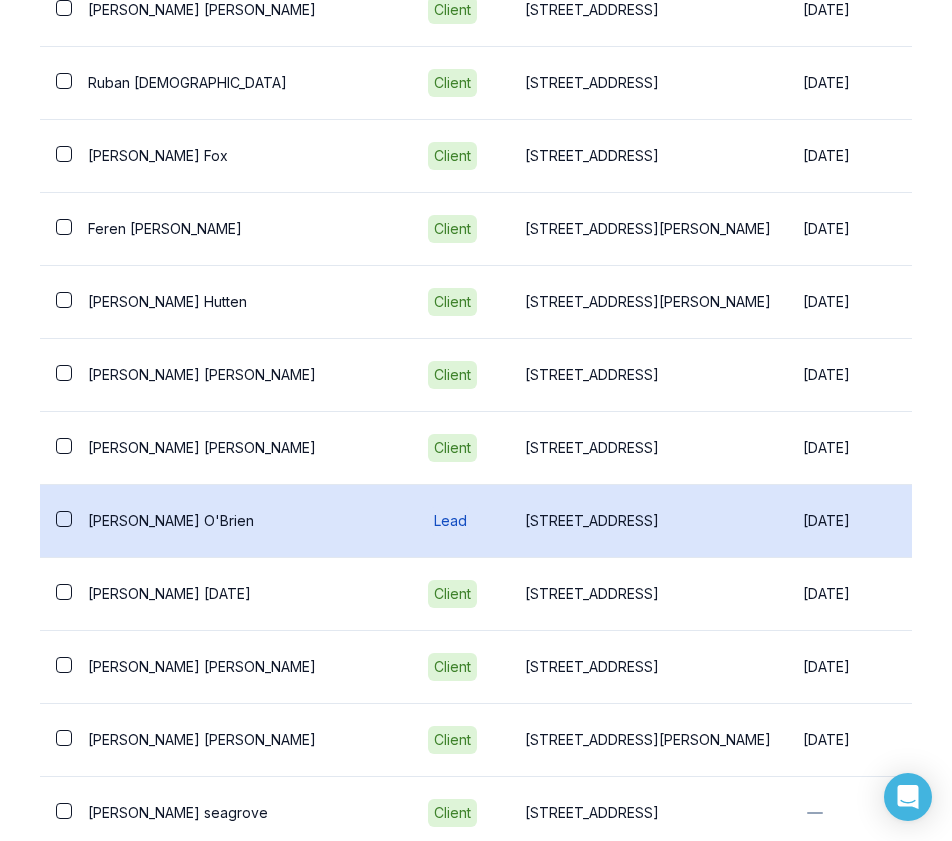 click on "[PERSON_NAME]" at bounding box center (242, 521) 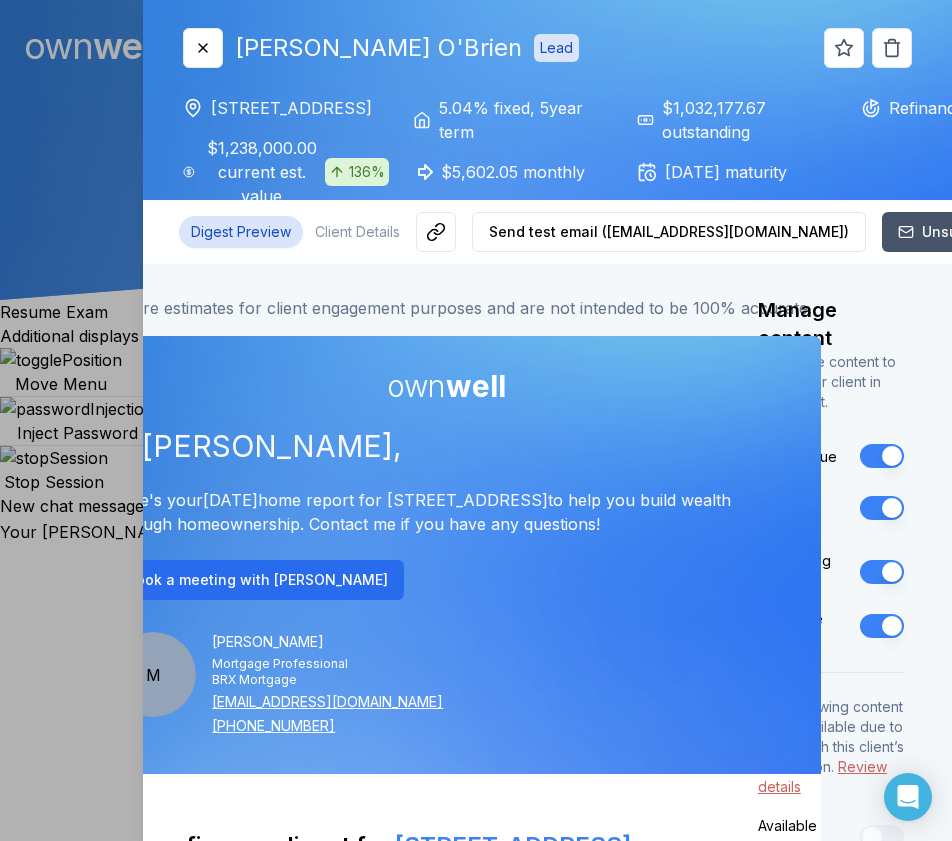 scroll, scrollTop: 0, scrollLeft: 0, axis: both 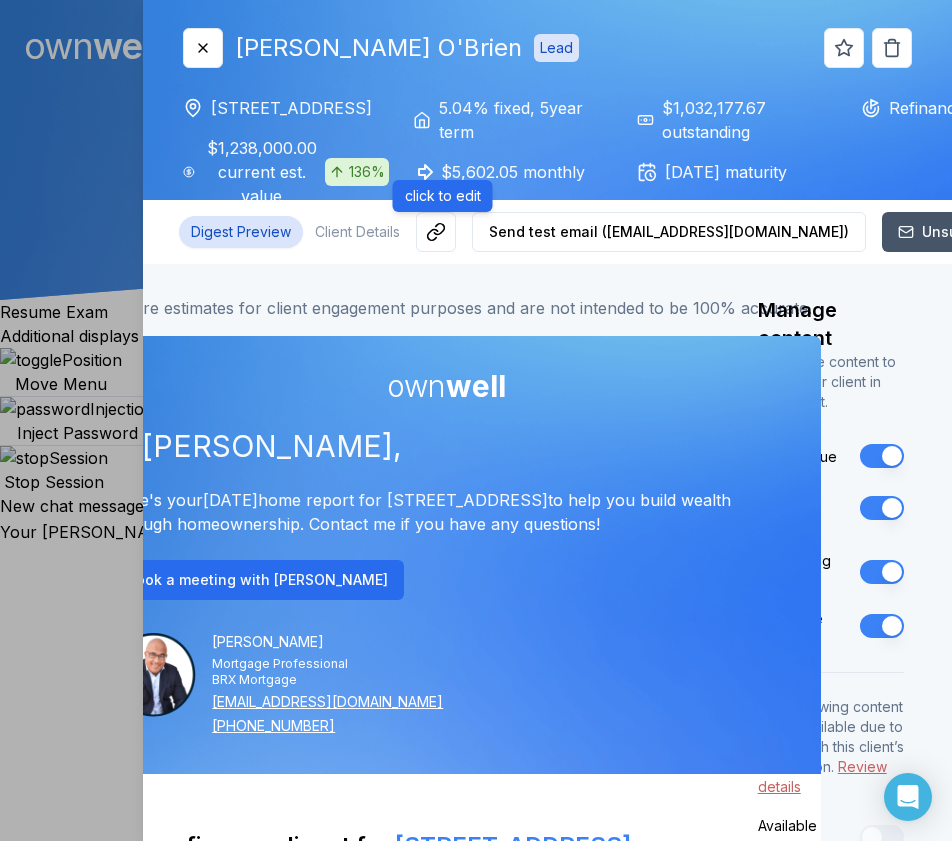 click on "click to edit" at bounding box center (443, 196) 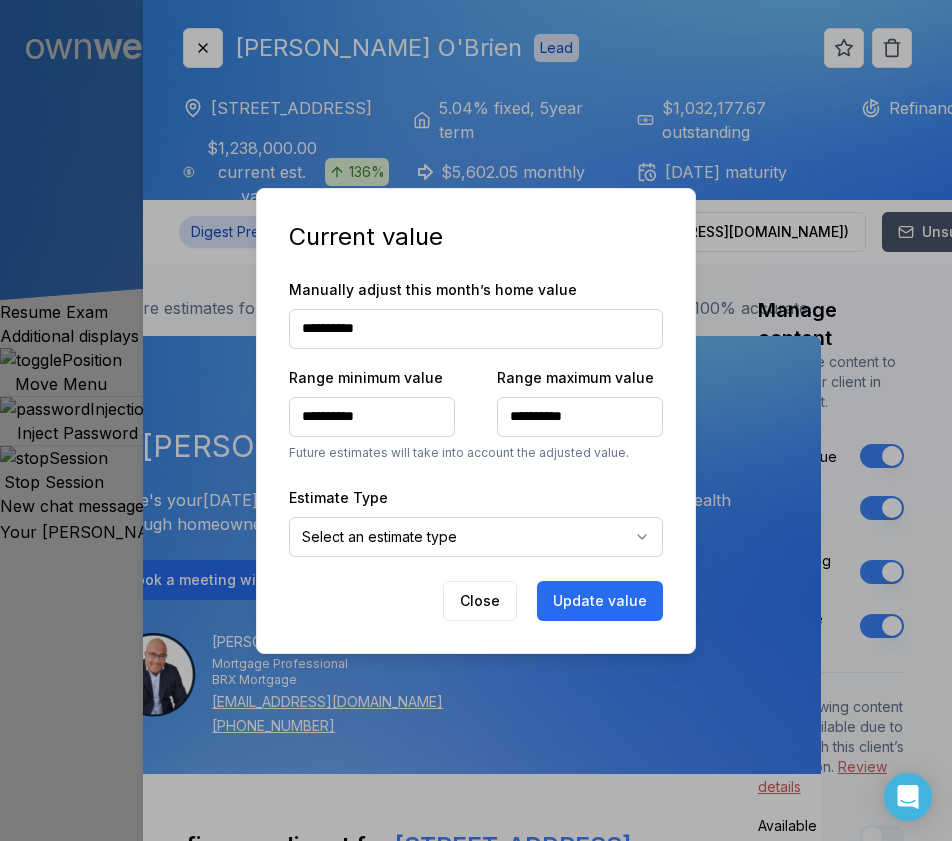 type on "**" 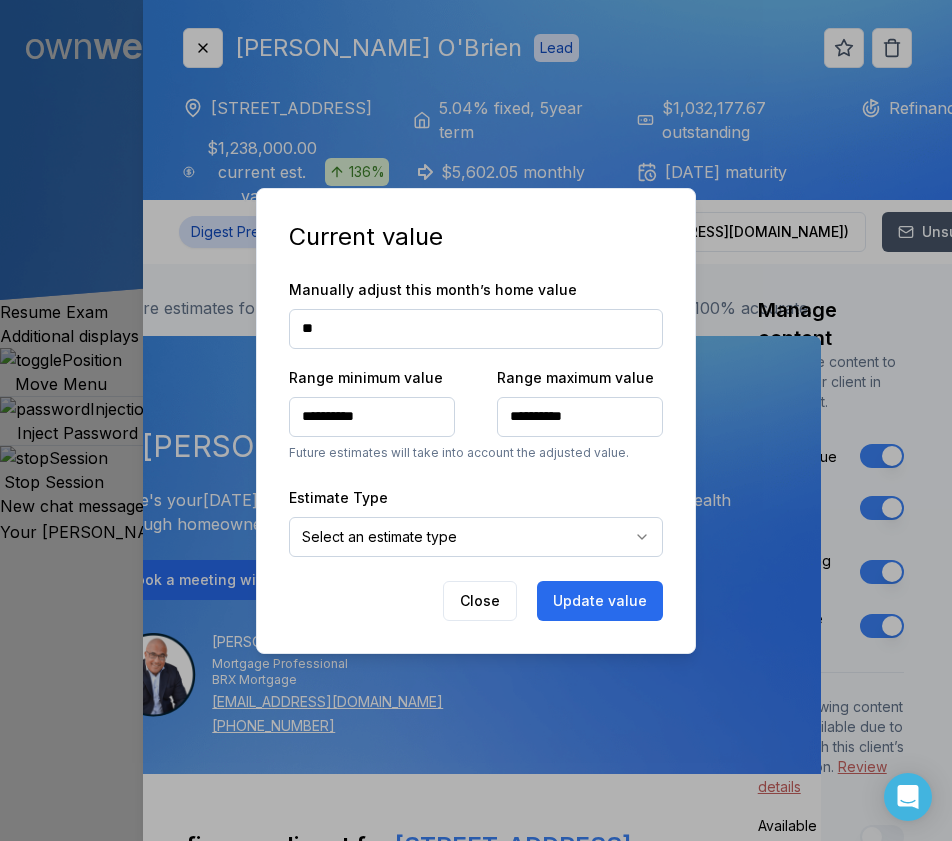 type on "**" 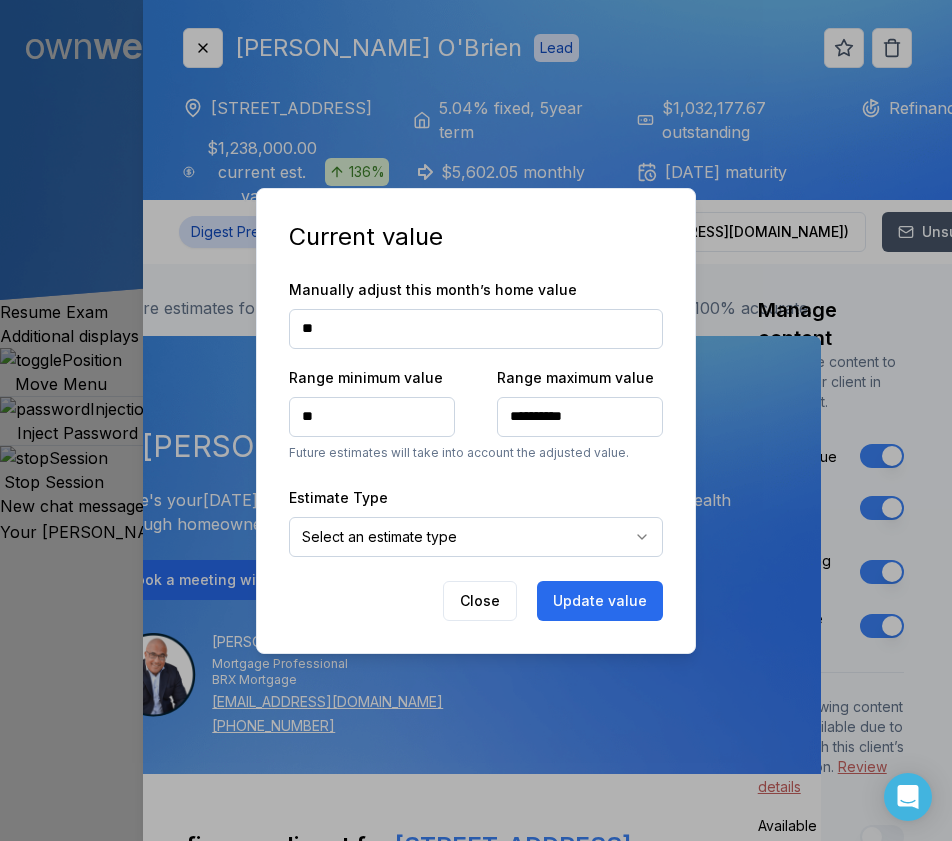 type on "***" 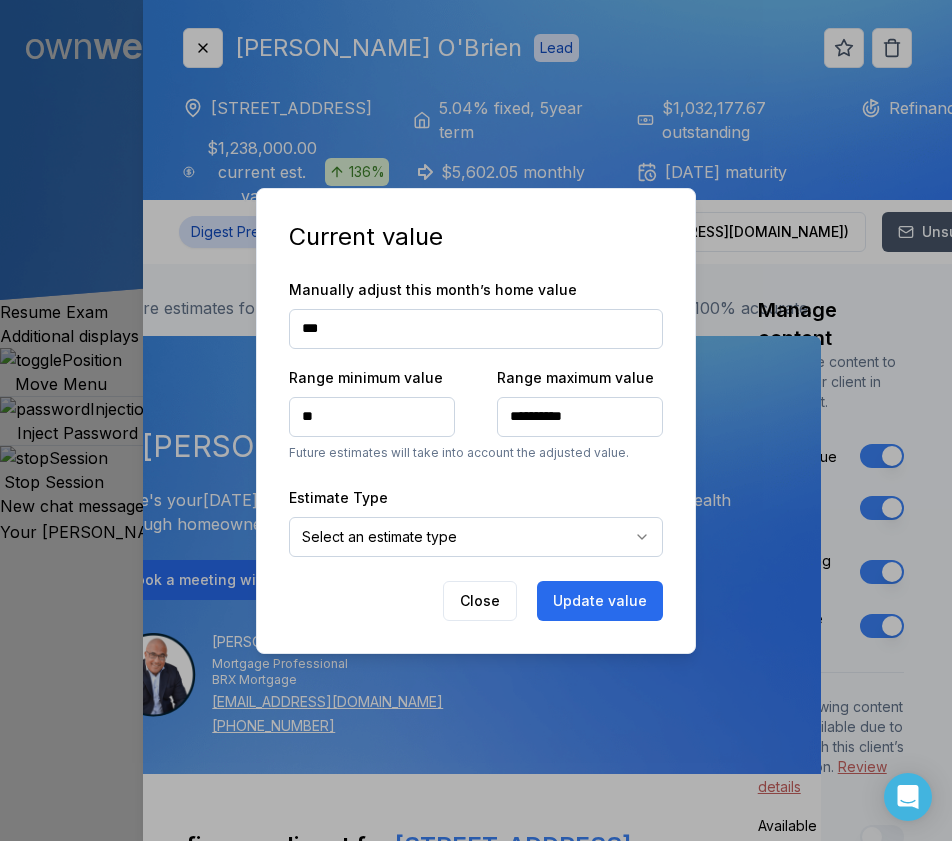 type on "***" 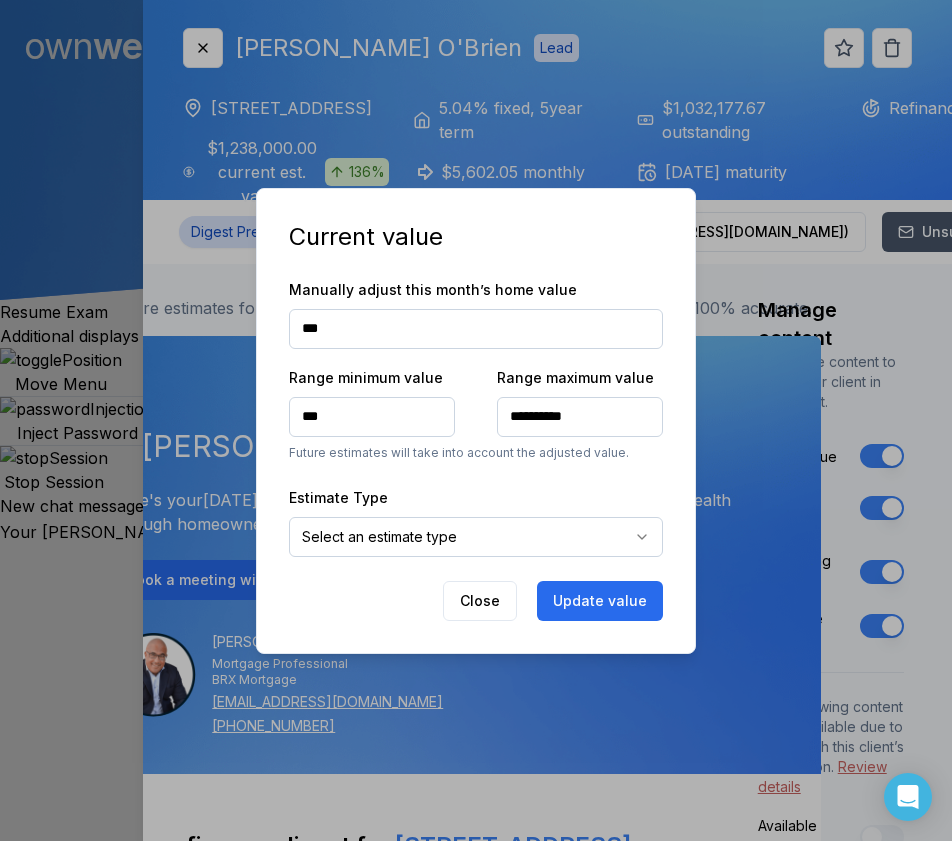 type on "****" 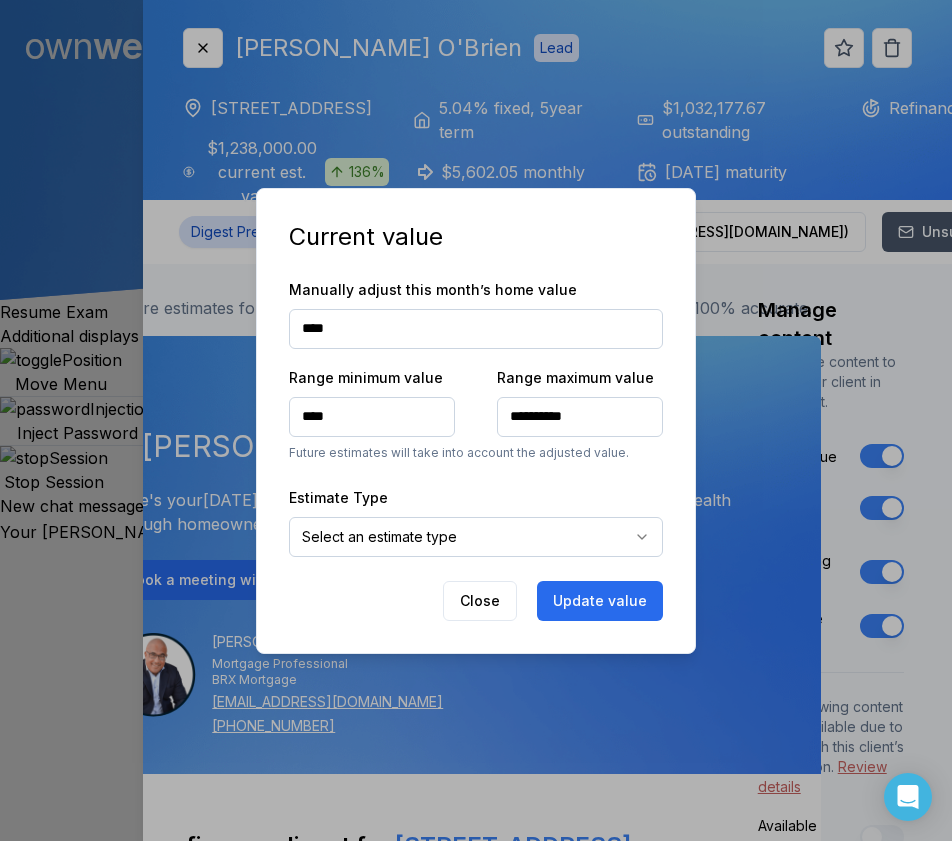 type on "******" 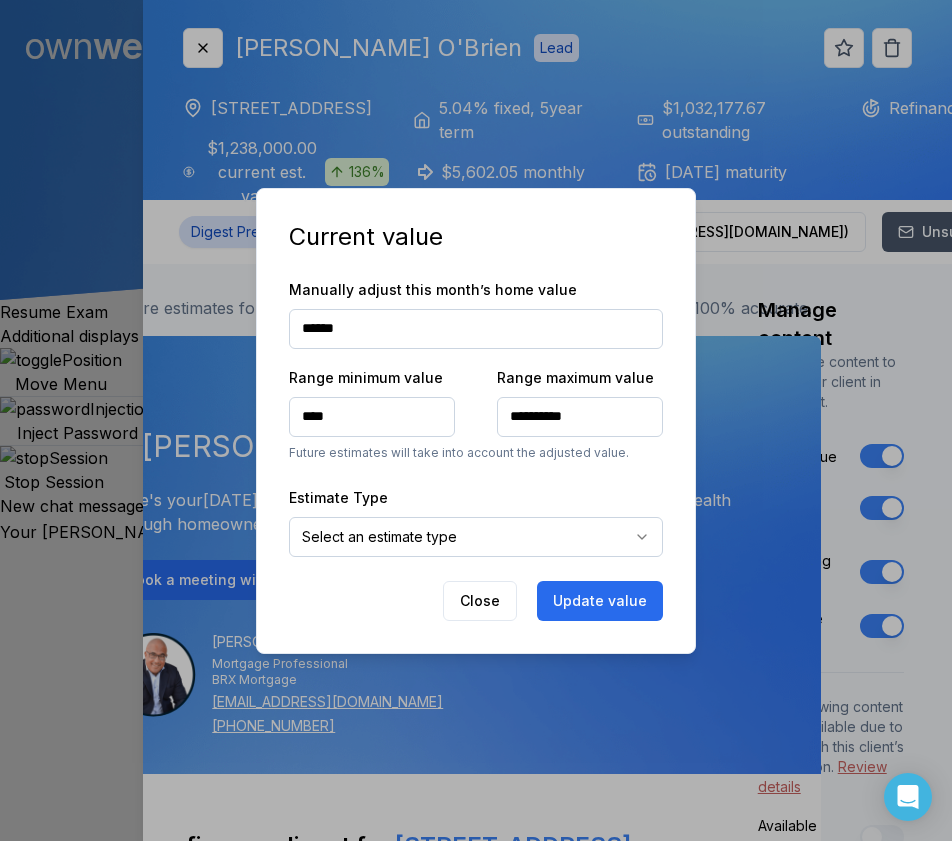 type on "******" 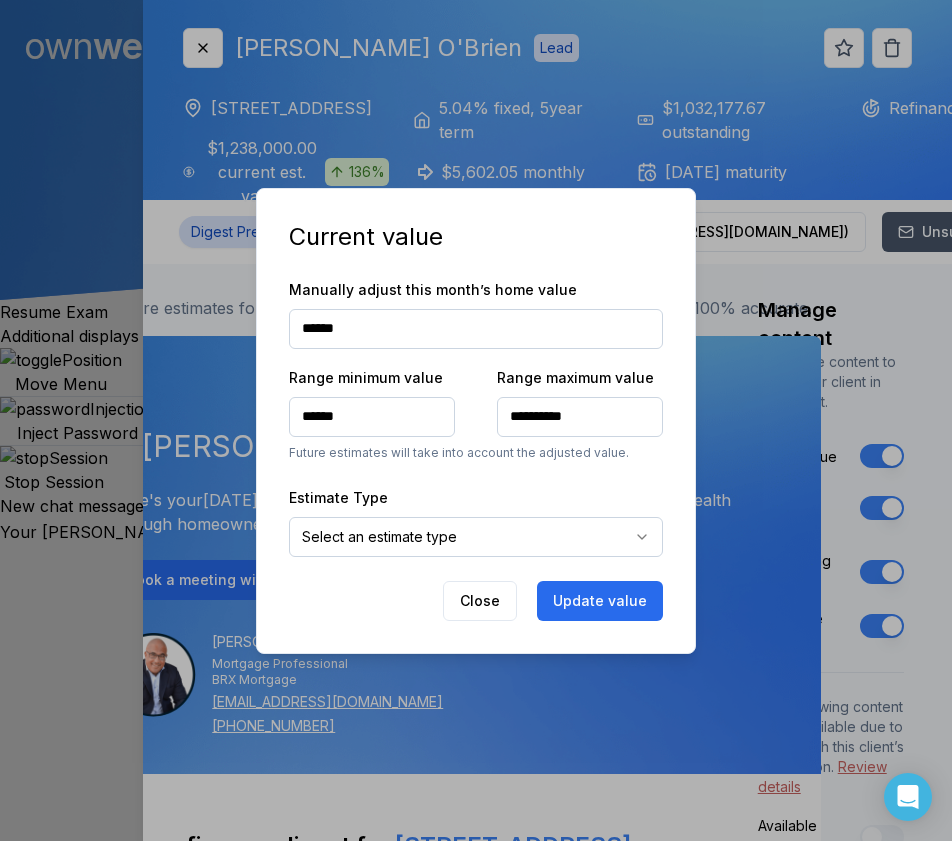 type on "*******" 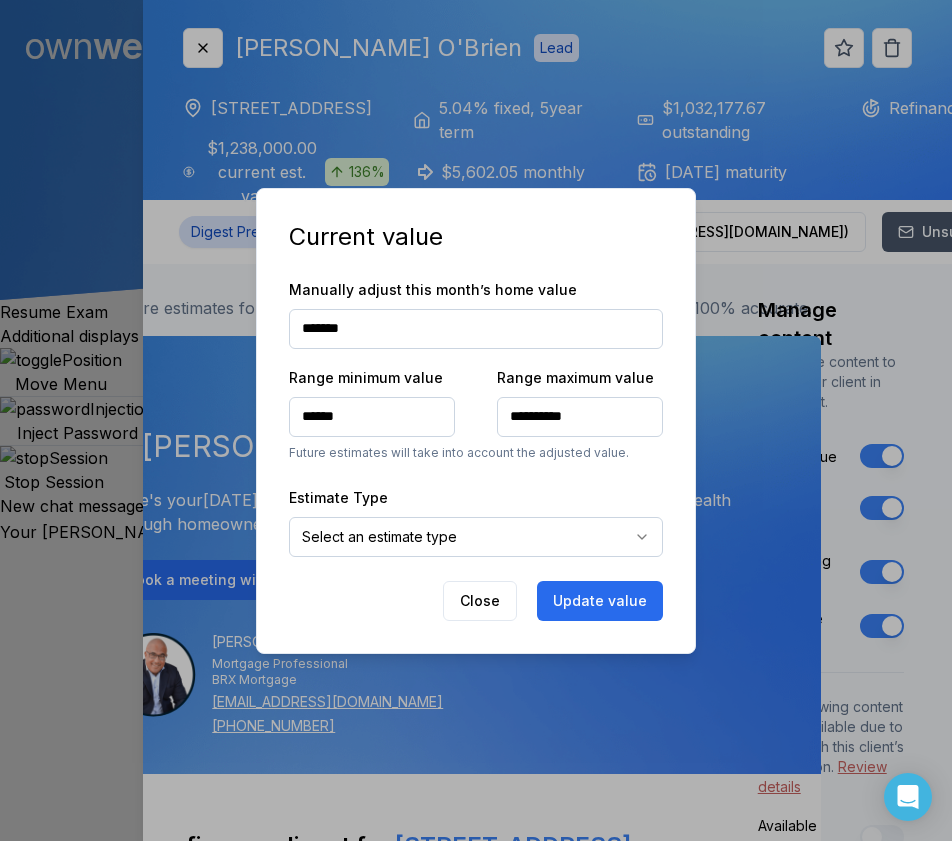 type on "*******" 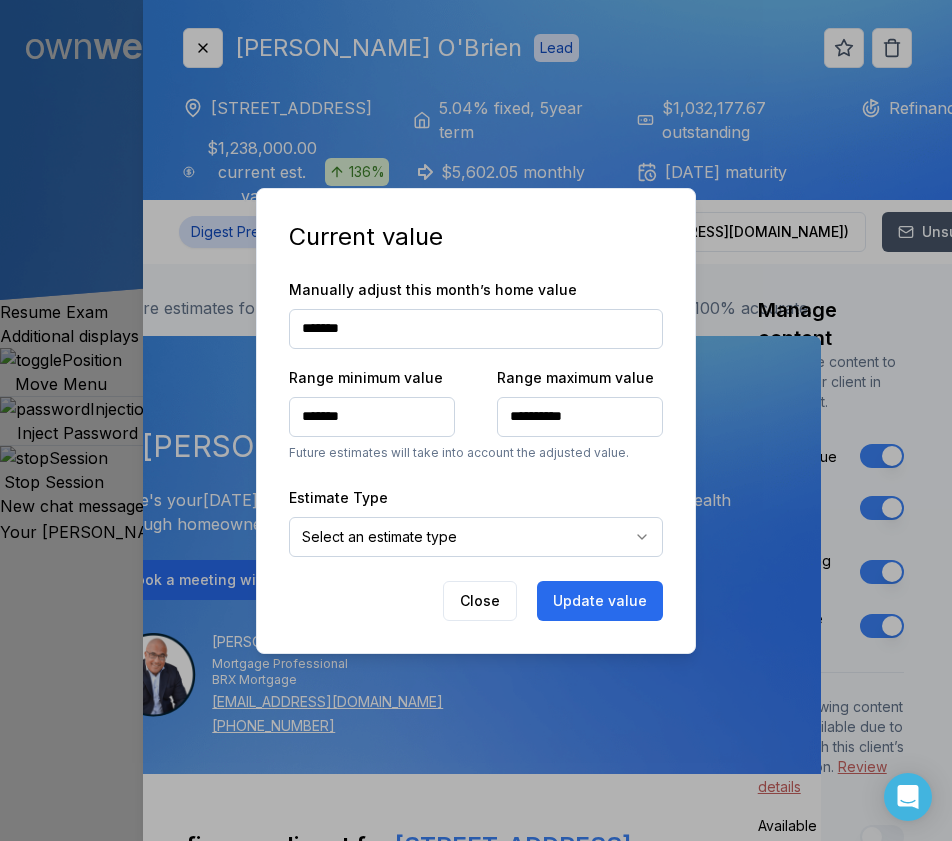 type on "********" 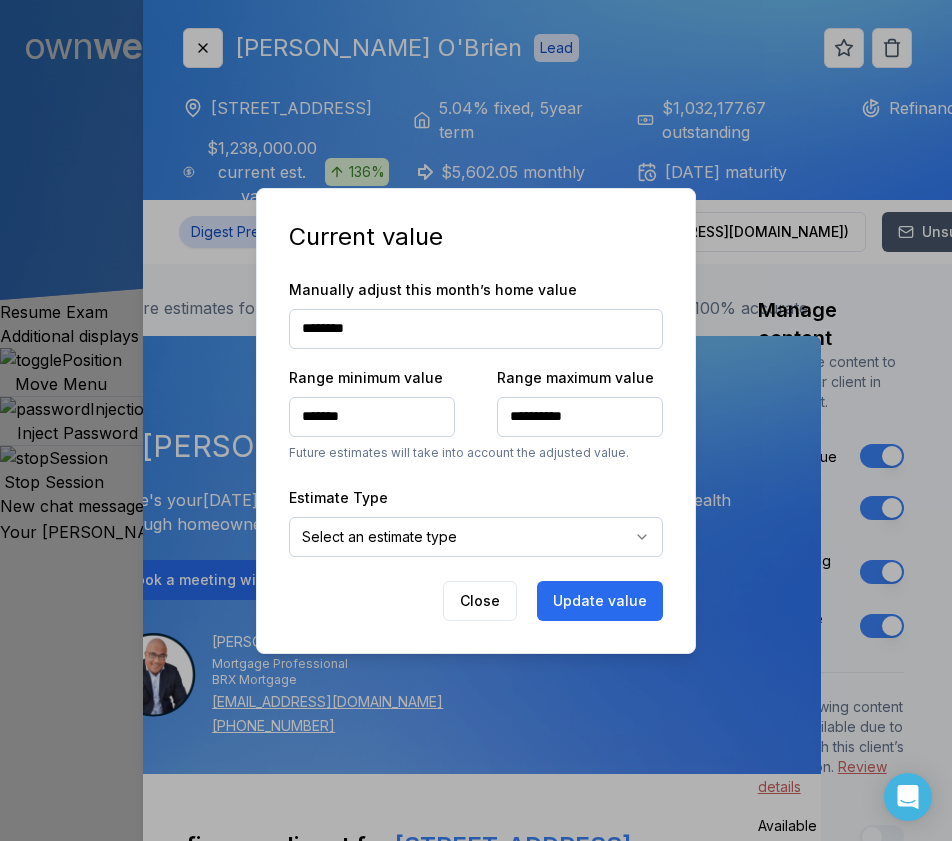 type on "********" 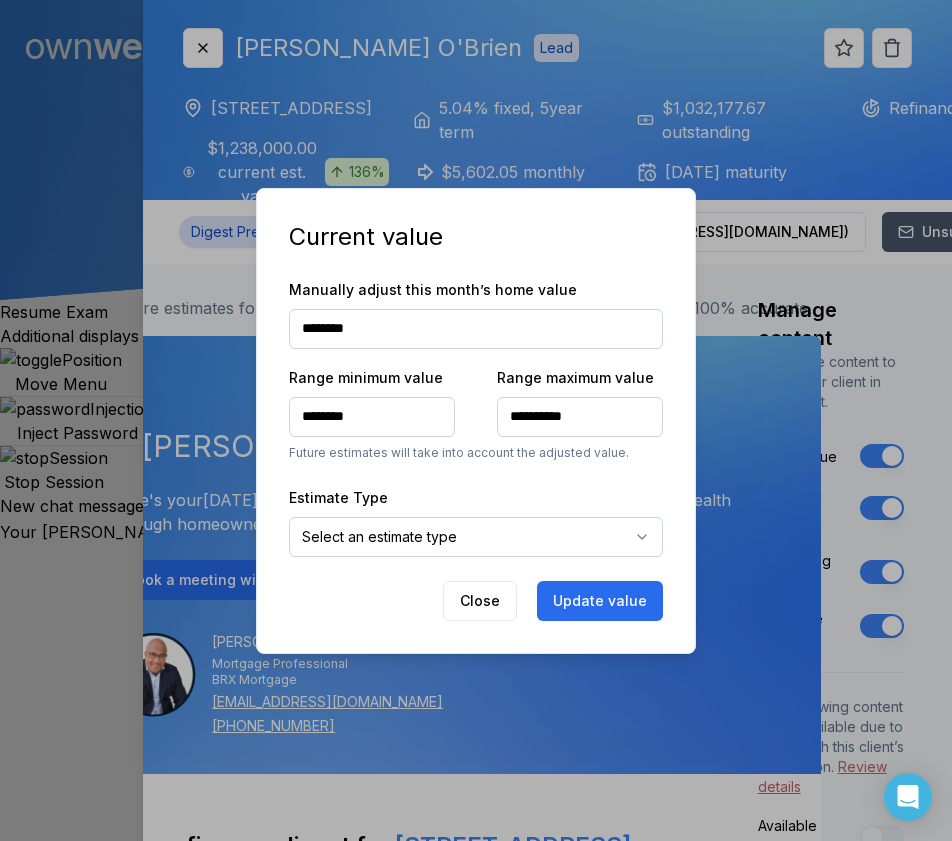 type on "**********" 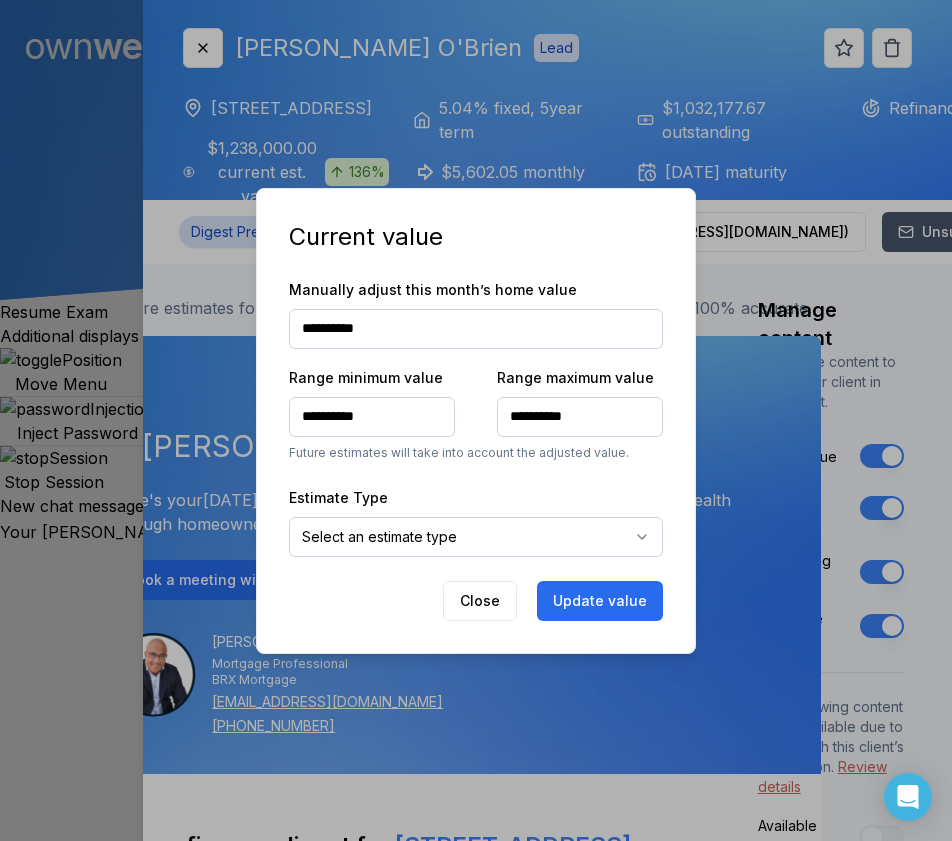 type on "**********" 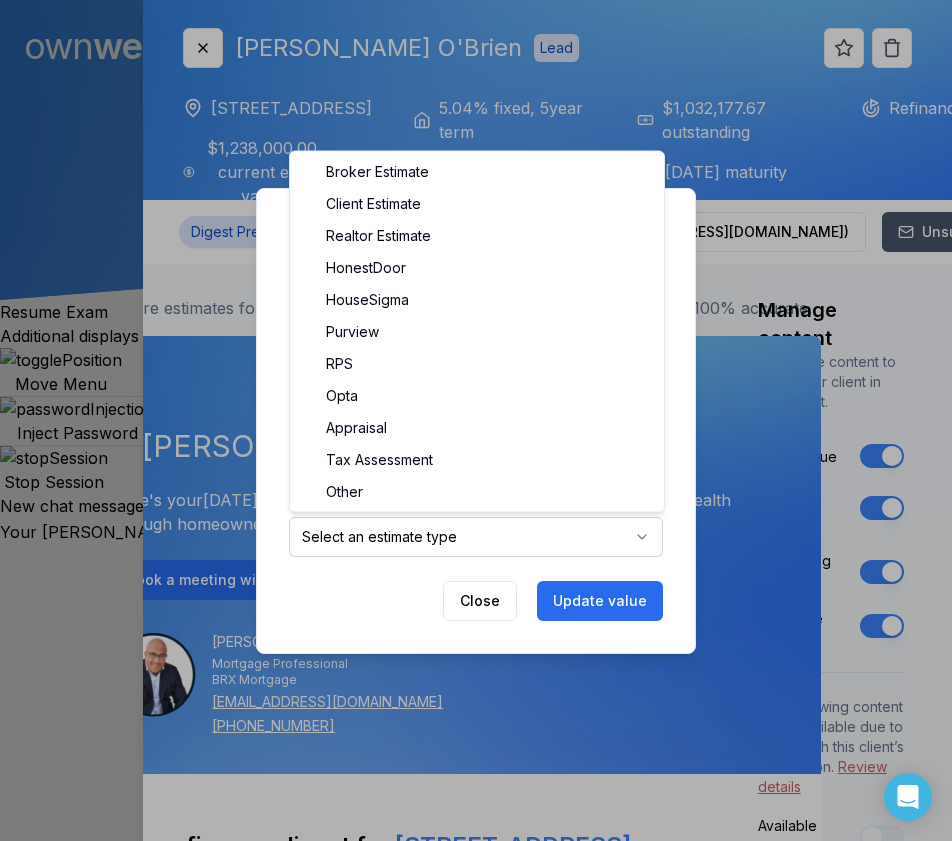 click on "Ownwell's platform is not optimized for mobile at this time.   For the best experience, please use a   desktop or laptop  to manage your account.   Note:  The   personalized homeownership reports   you generate for clients   are fully mobile-friendly   and can be easily viewed on any device. own well Dashboard Landing Page Adopt My Mortgage 83  of  100  clients used Purchase additional client capacity Resume Exam Additional displays detected. Disconnect additional displays to proceed. Move Menu Inject Password Show Attachments Show Calculator Support 0 [PERSON_NAME] Chat Live View Stop Session
New chat message
Send message
Your [PERSON_NAME] is connecting to a voice chat with you...
Close [PERSON_NAME] Lead [STREET_ADDRESS] $1,238,000.00   current est. value 136% 5.04%   fixed ," at bounding box center (476, 272) 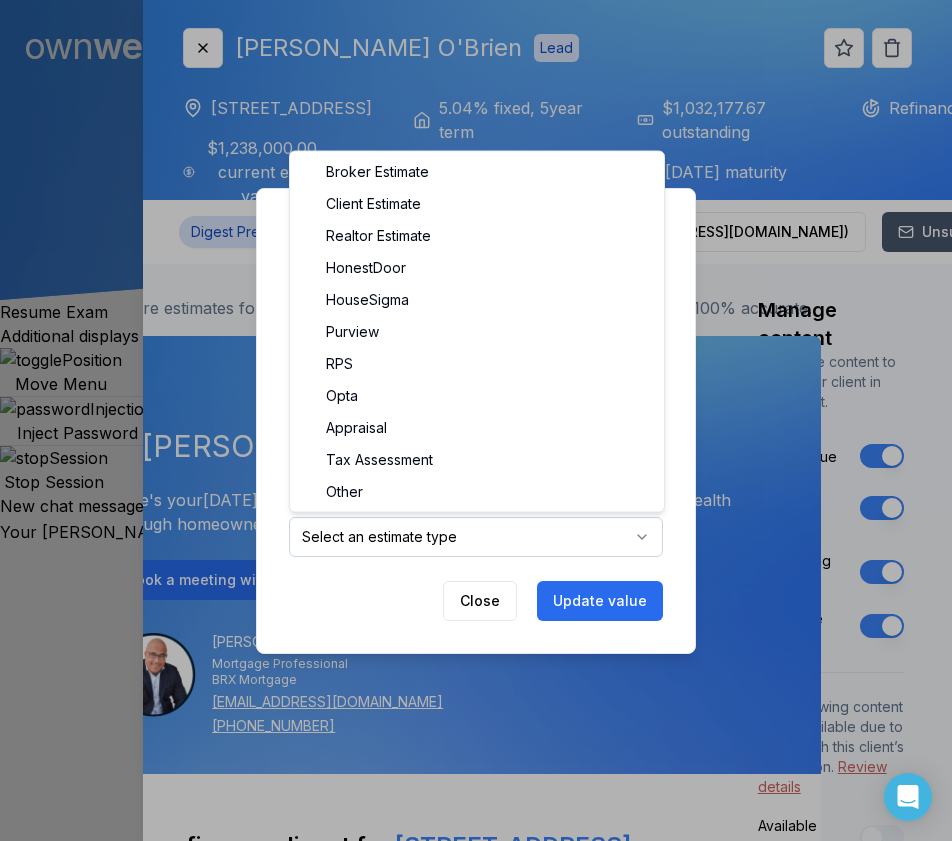 select on "*********" 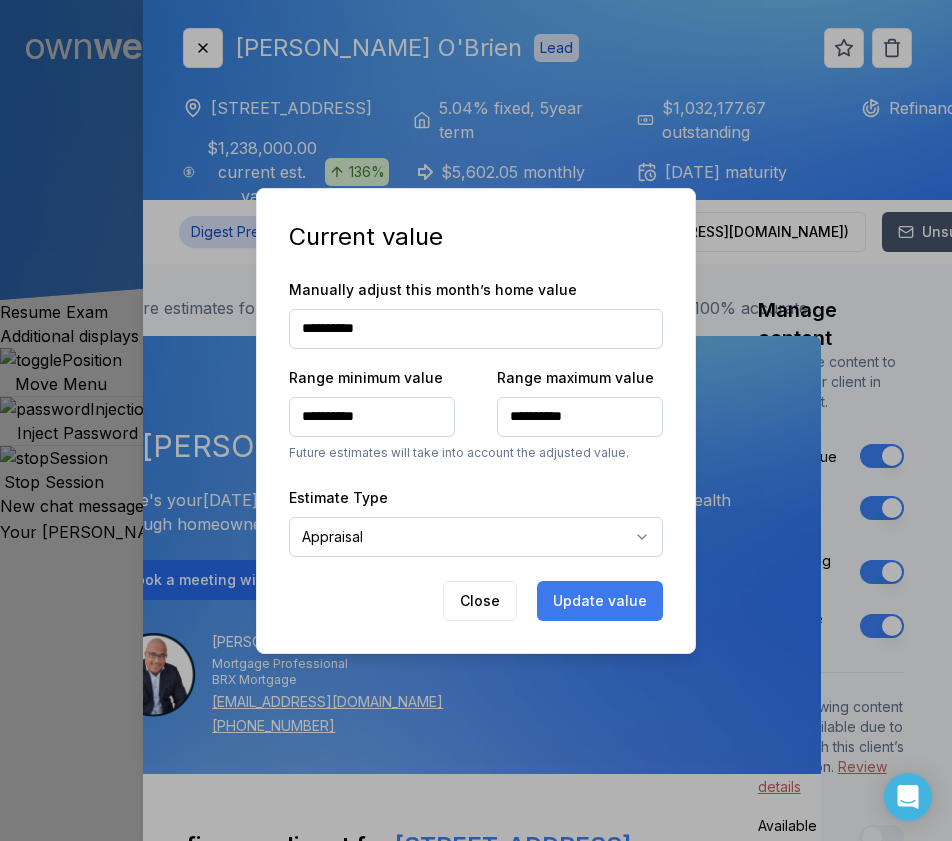click on "Update value" at bounding box center (600, 601) 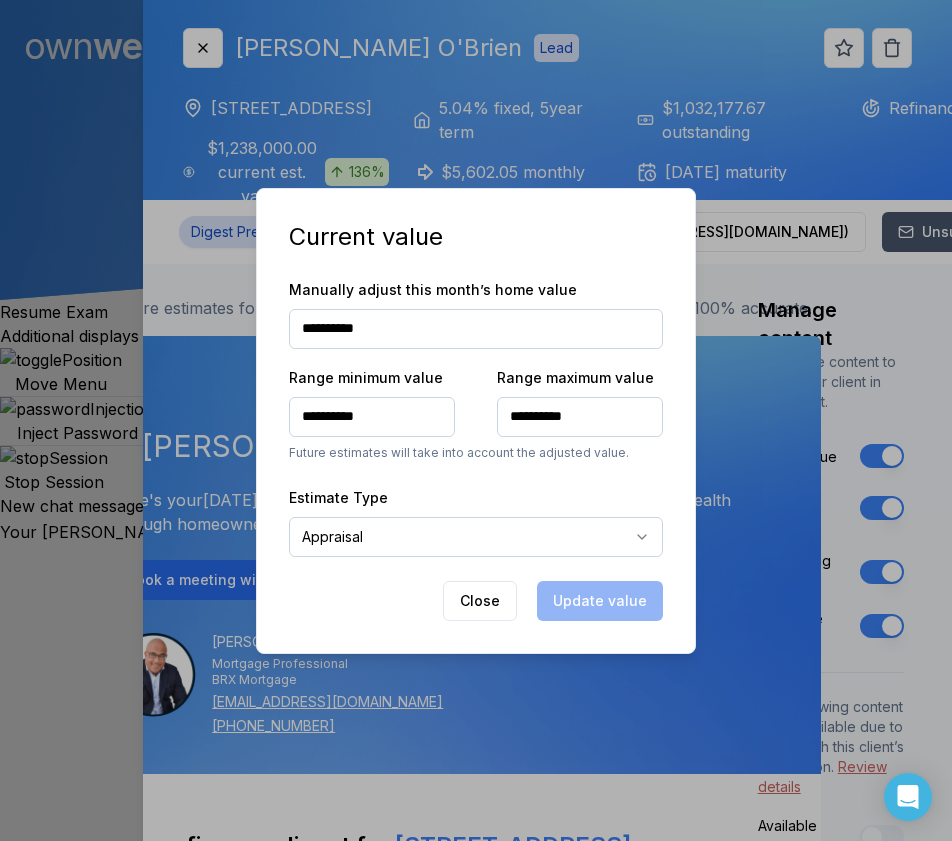 type on "**********" 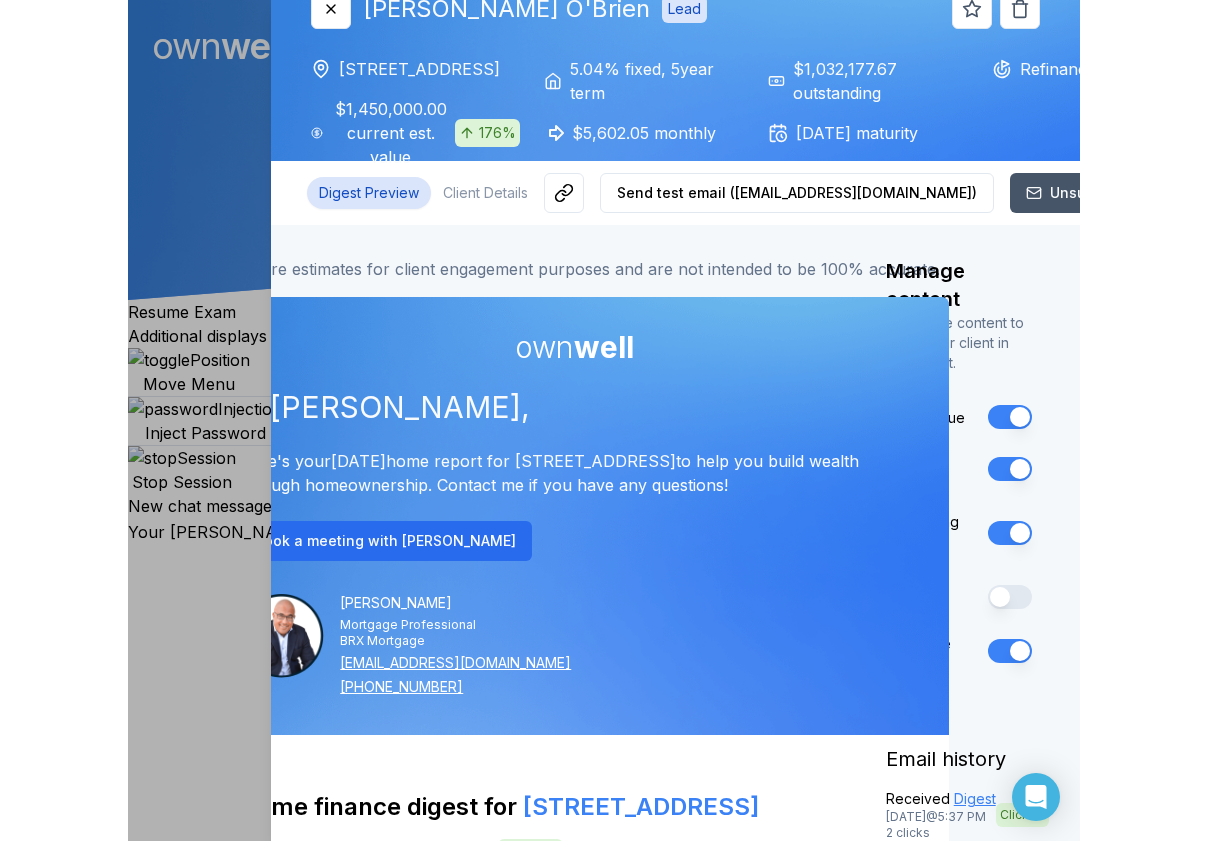 scroll, scrollTop: 0, scrollLeft: 0, axis: both 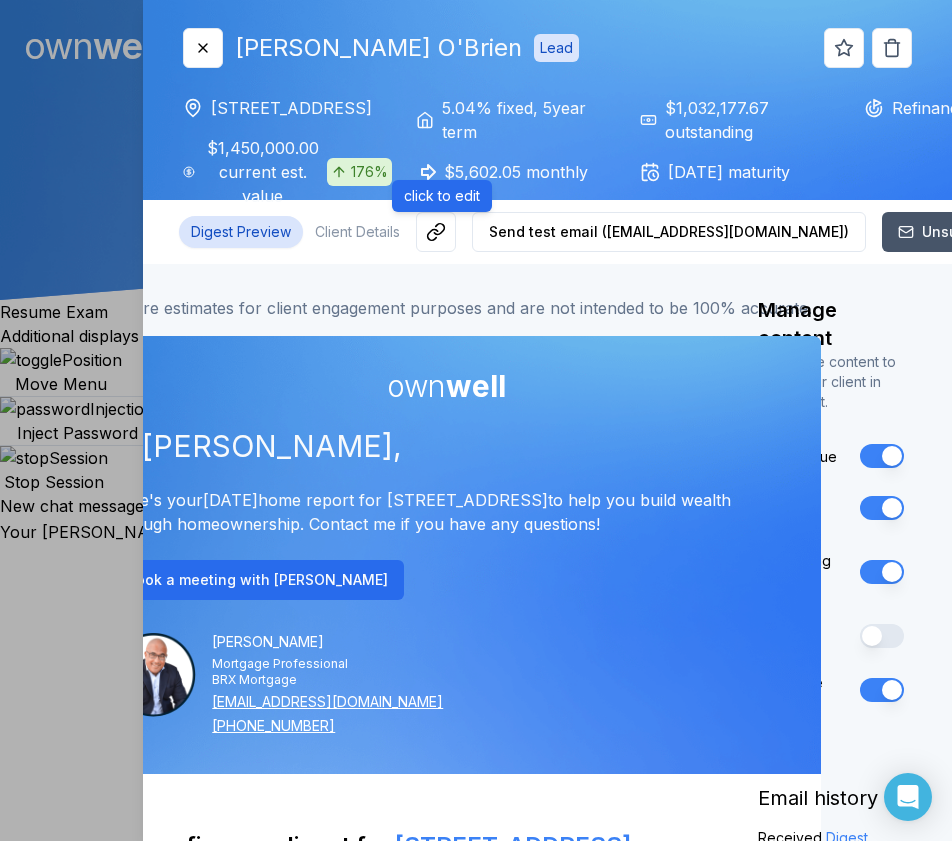 click on "$1,450,000.00   current est. value 176%" at bounding box center (297, 172) 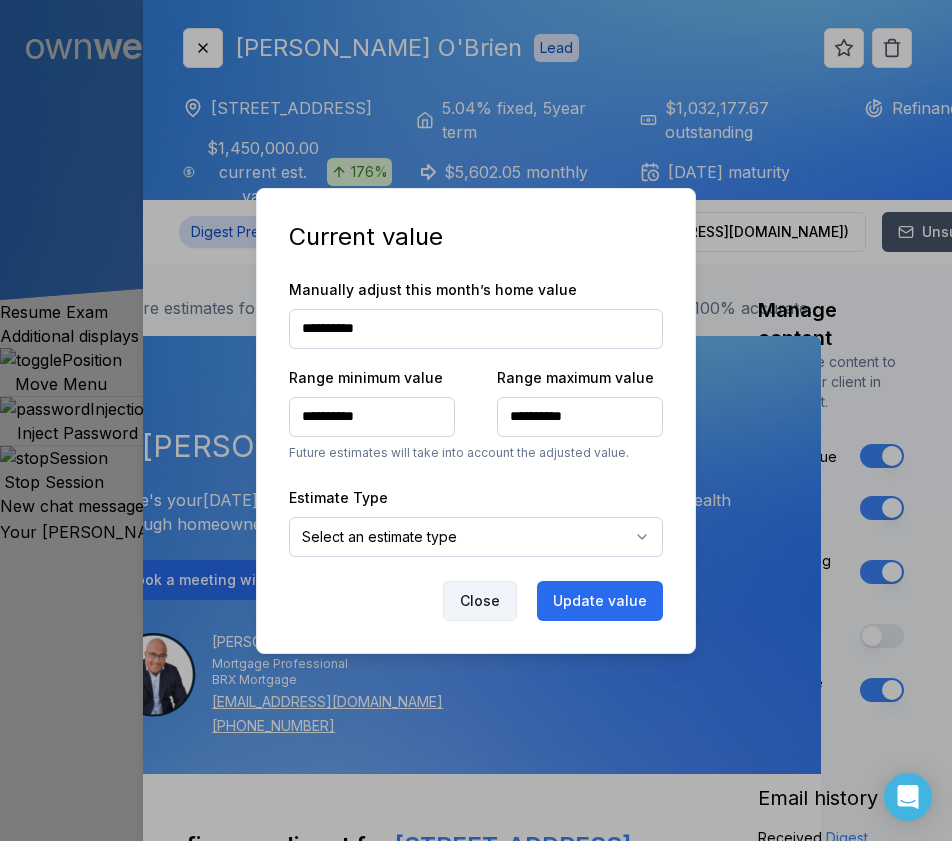click on "Close" at bounding box center (480, 601) 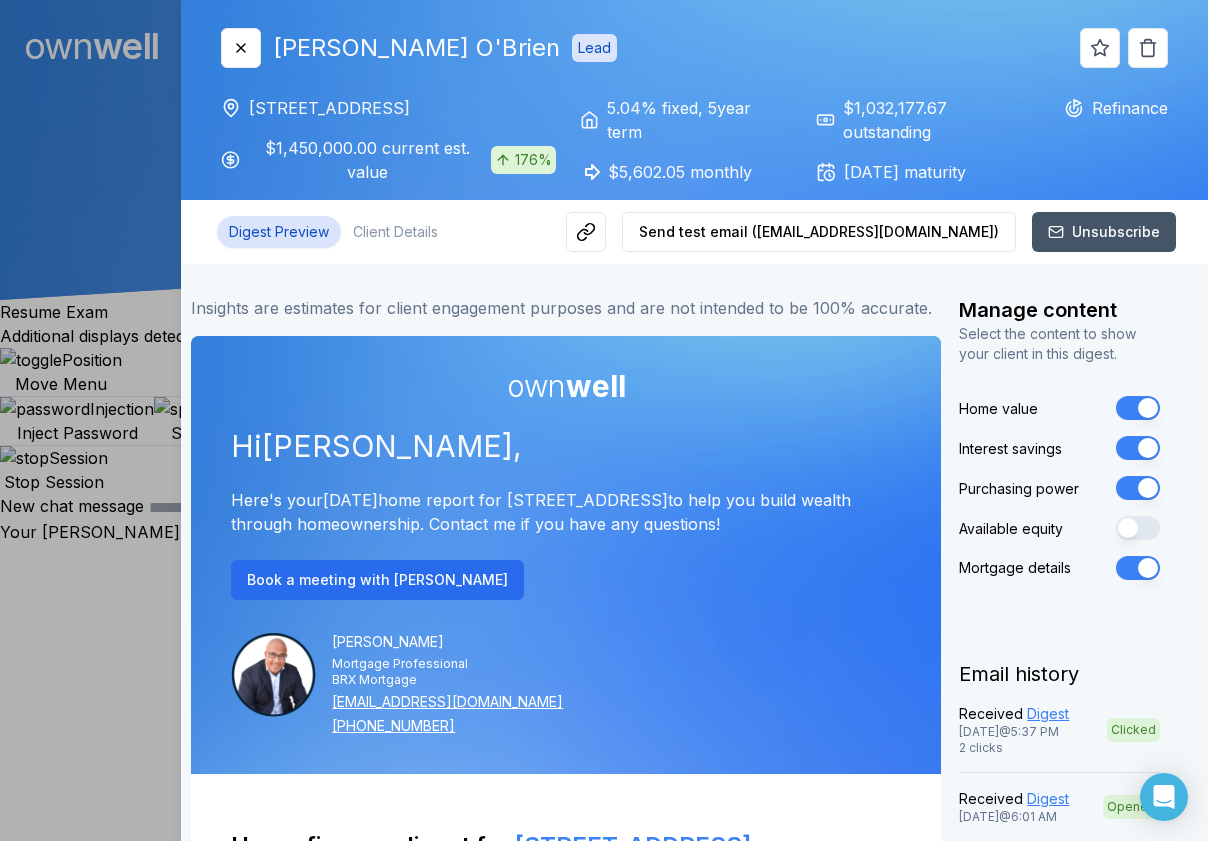 click on "Available equity" at bounding box center (1138, 528) 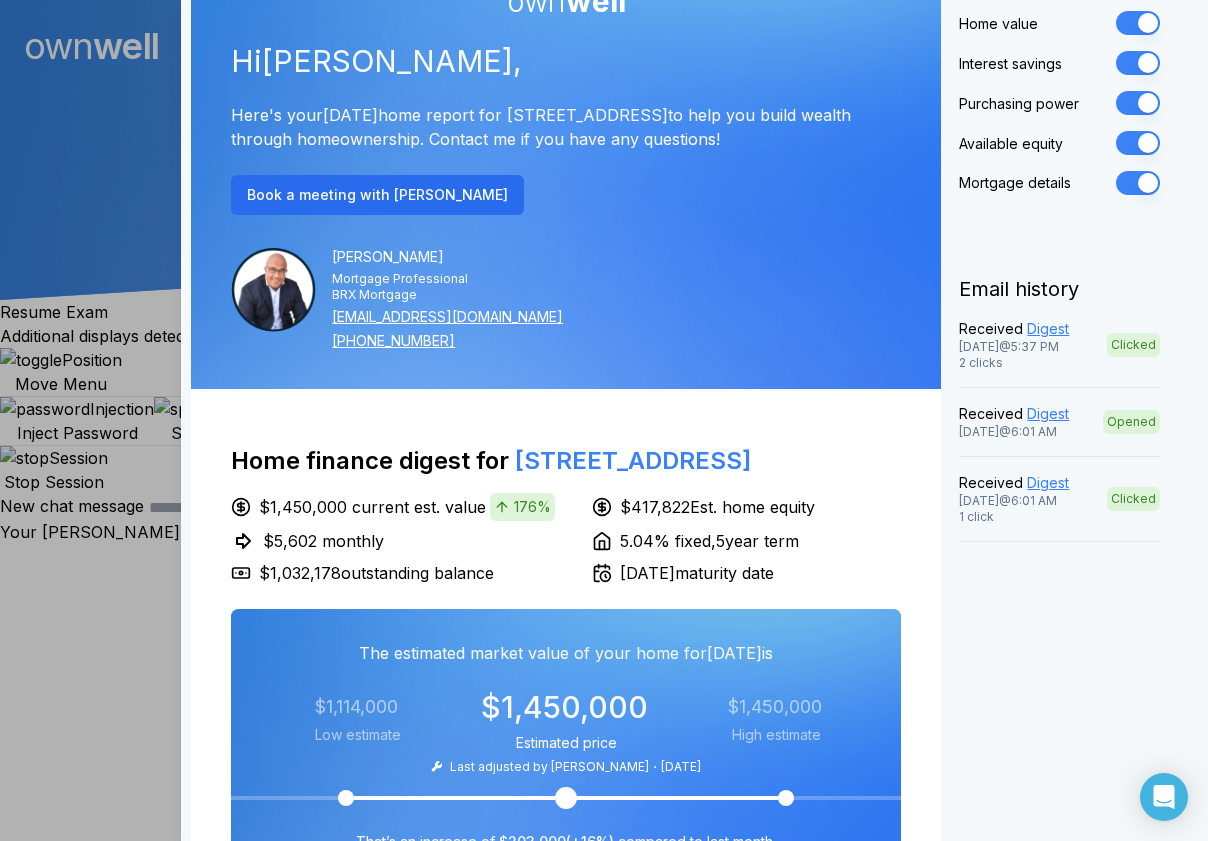 scroll, scrollTop: 0, scrollLeft: 0, axis: both 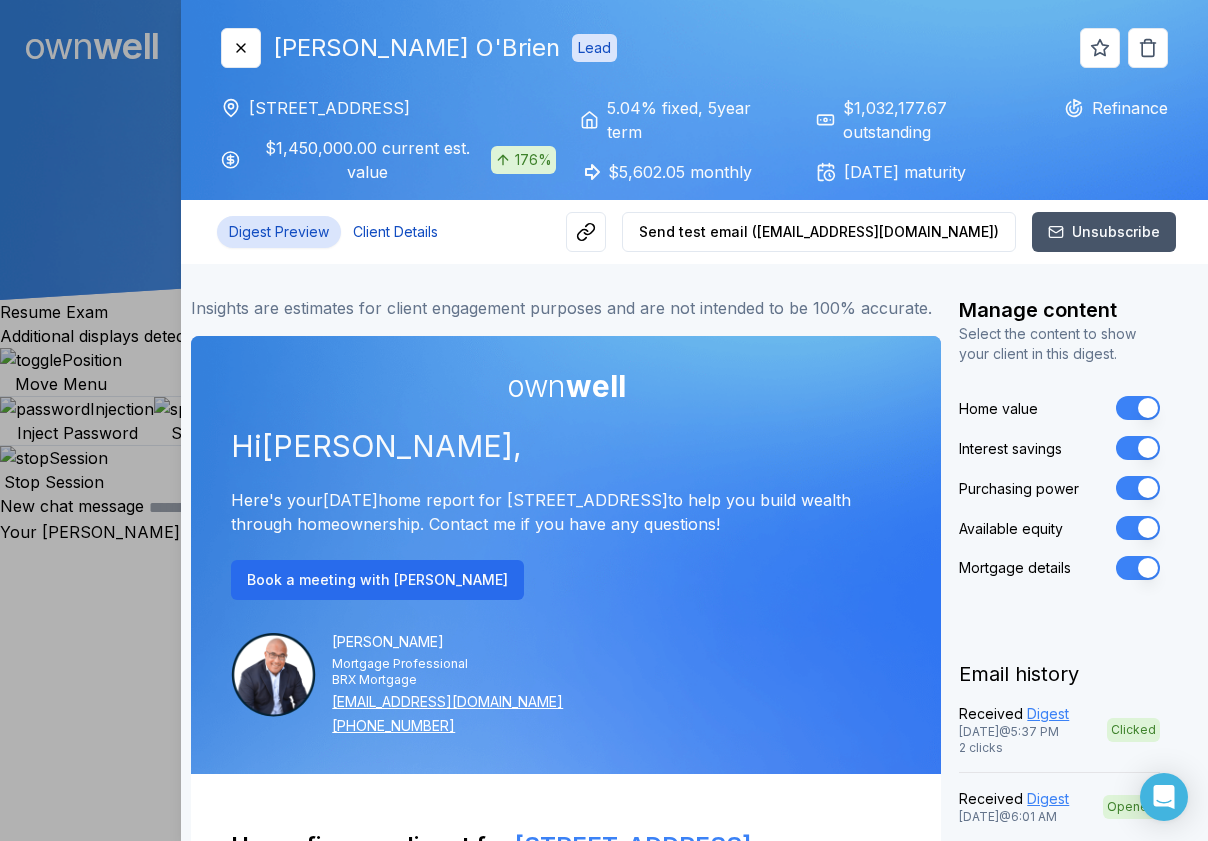 click on "Client Details" at bounding box center [395, 232] 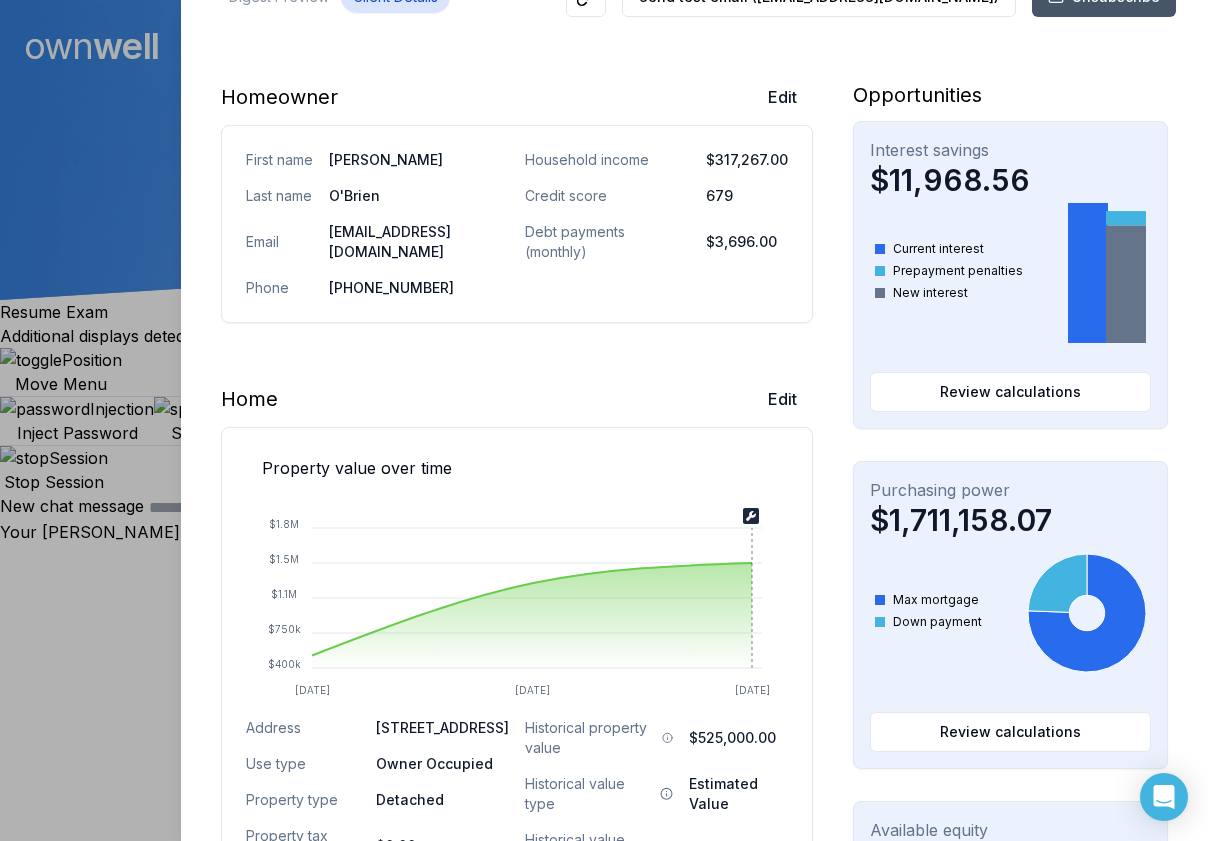 scroll, scrollTop: 236, scrollLeft: 0, axis: vertical 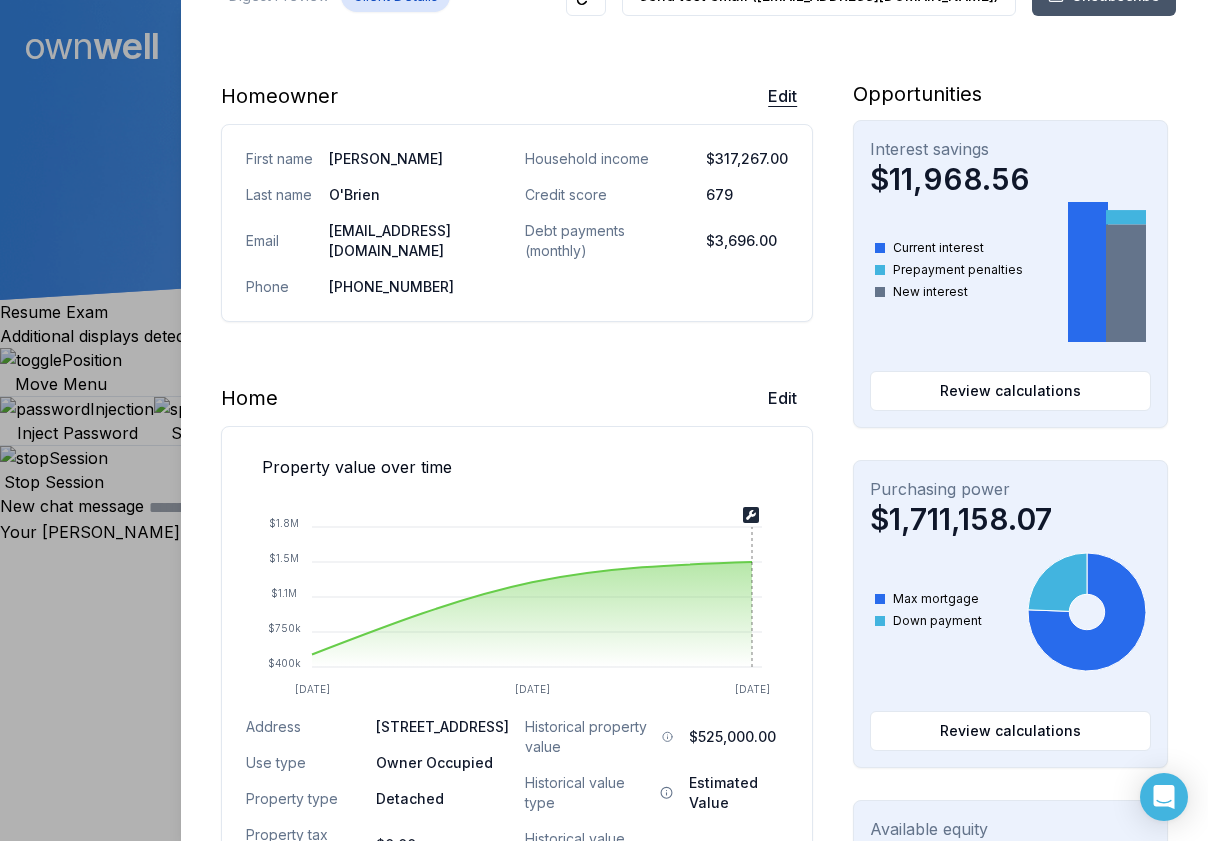 click on "Edit" at bounding box center [782, 96] 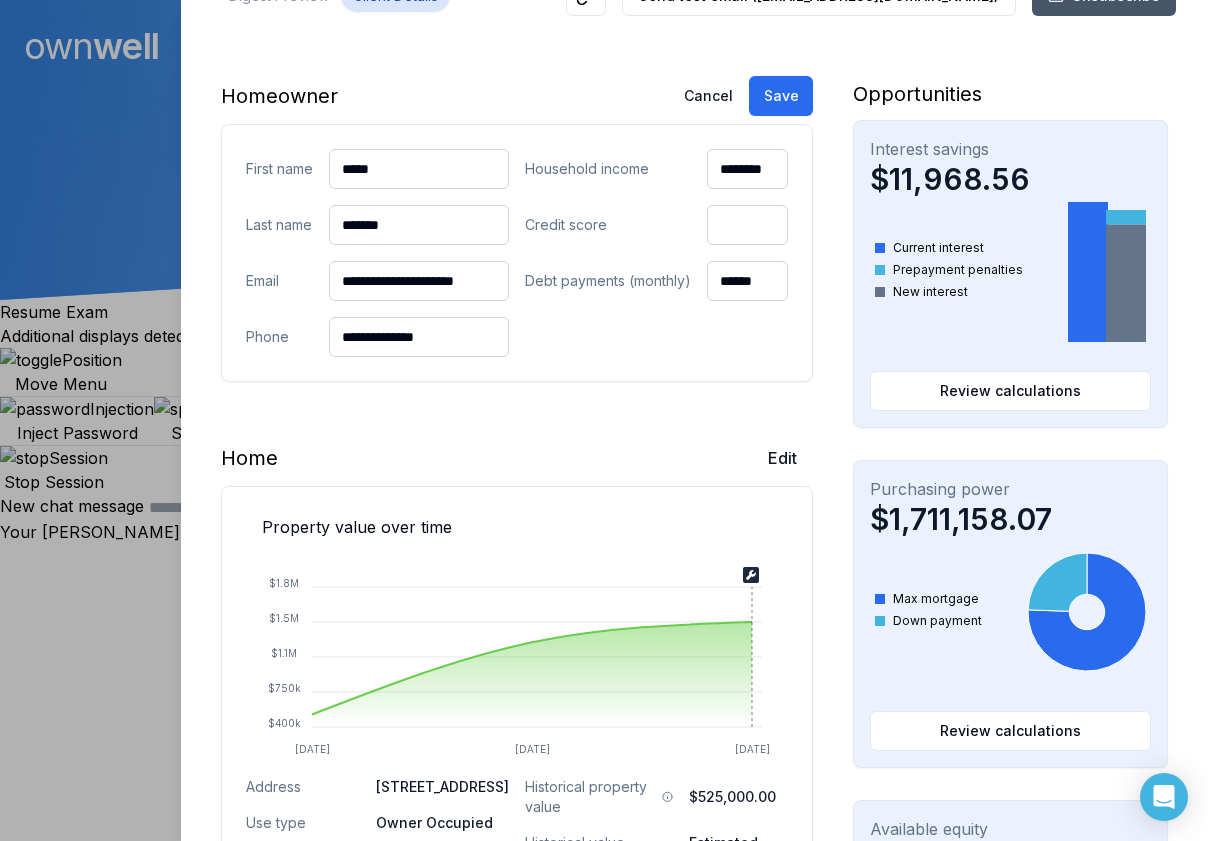 click on "******" at bounding box center [747, 281] 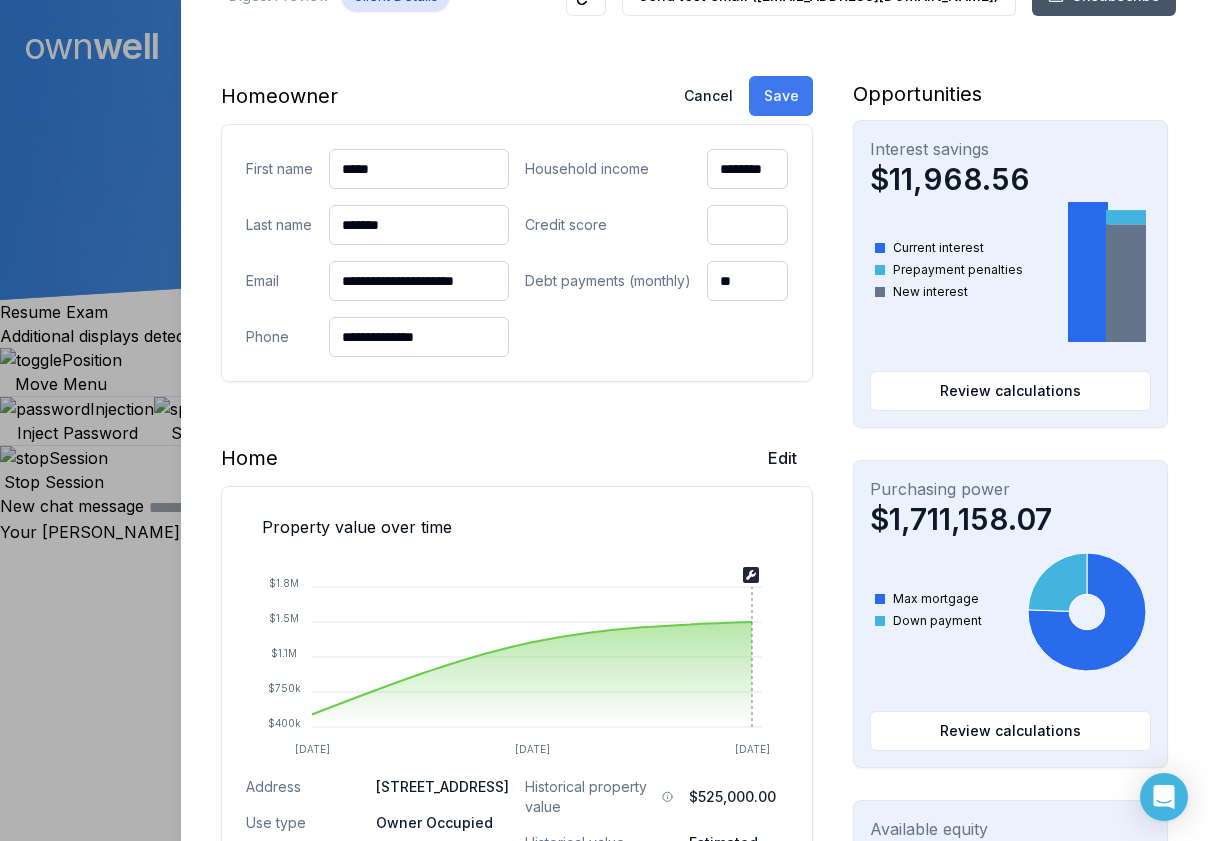 type on "**" 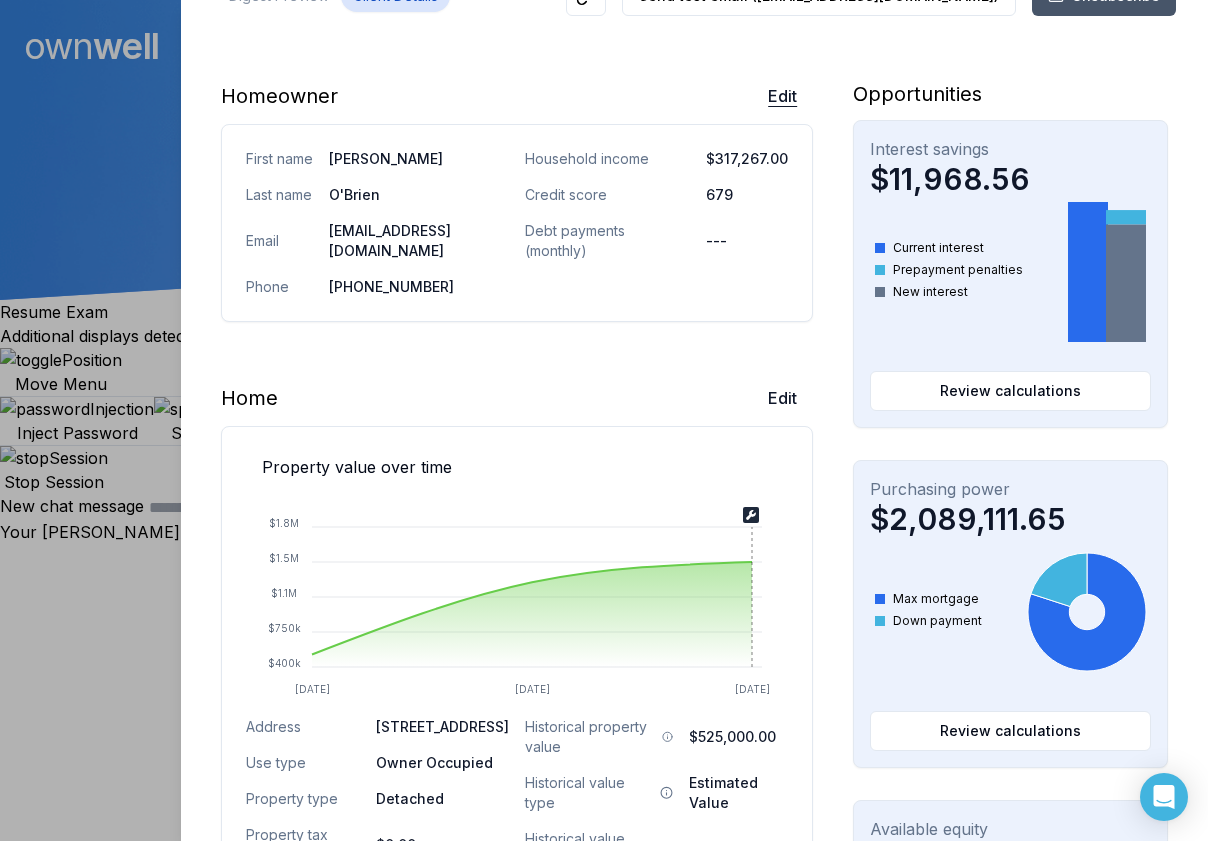 click on "Edit" at bounding box center (782, 96) 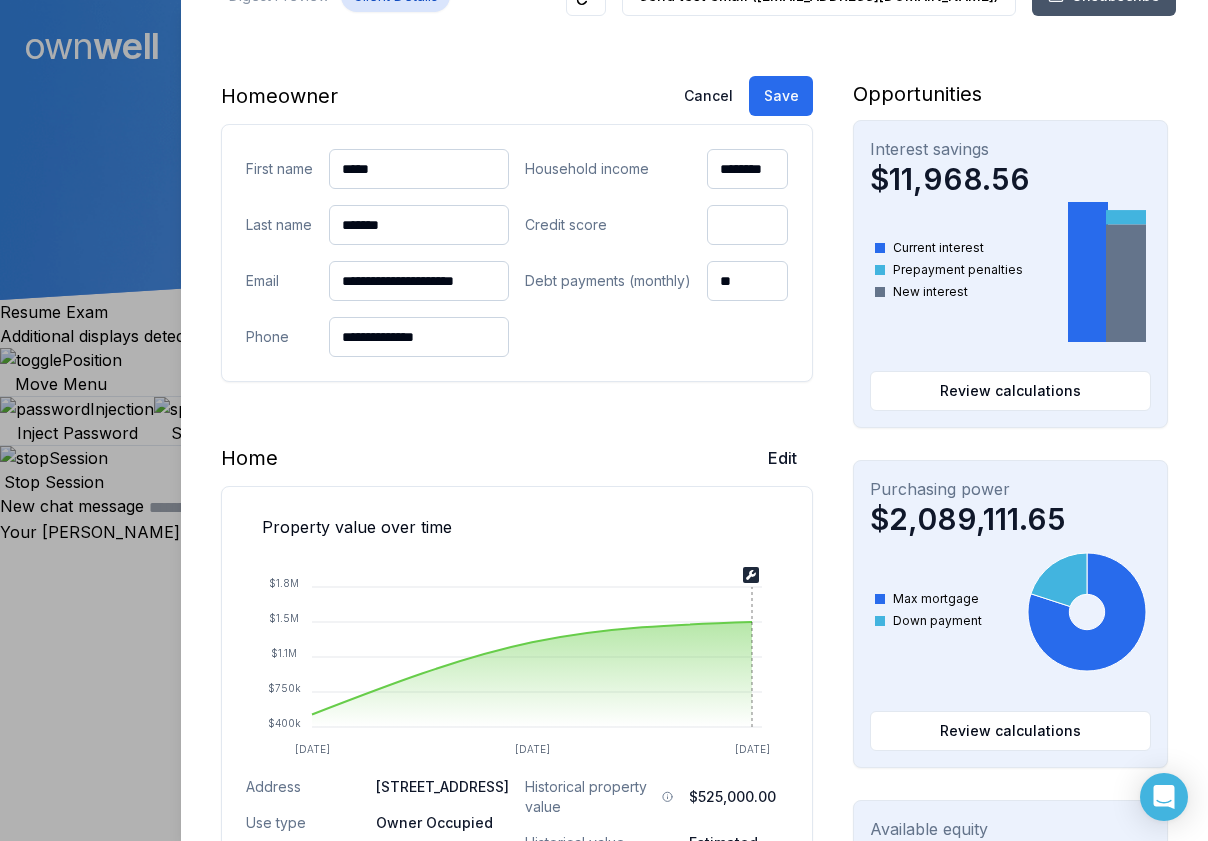 click on "**" at bounding box center [747, 281] 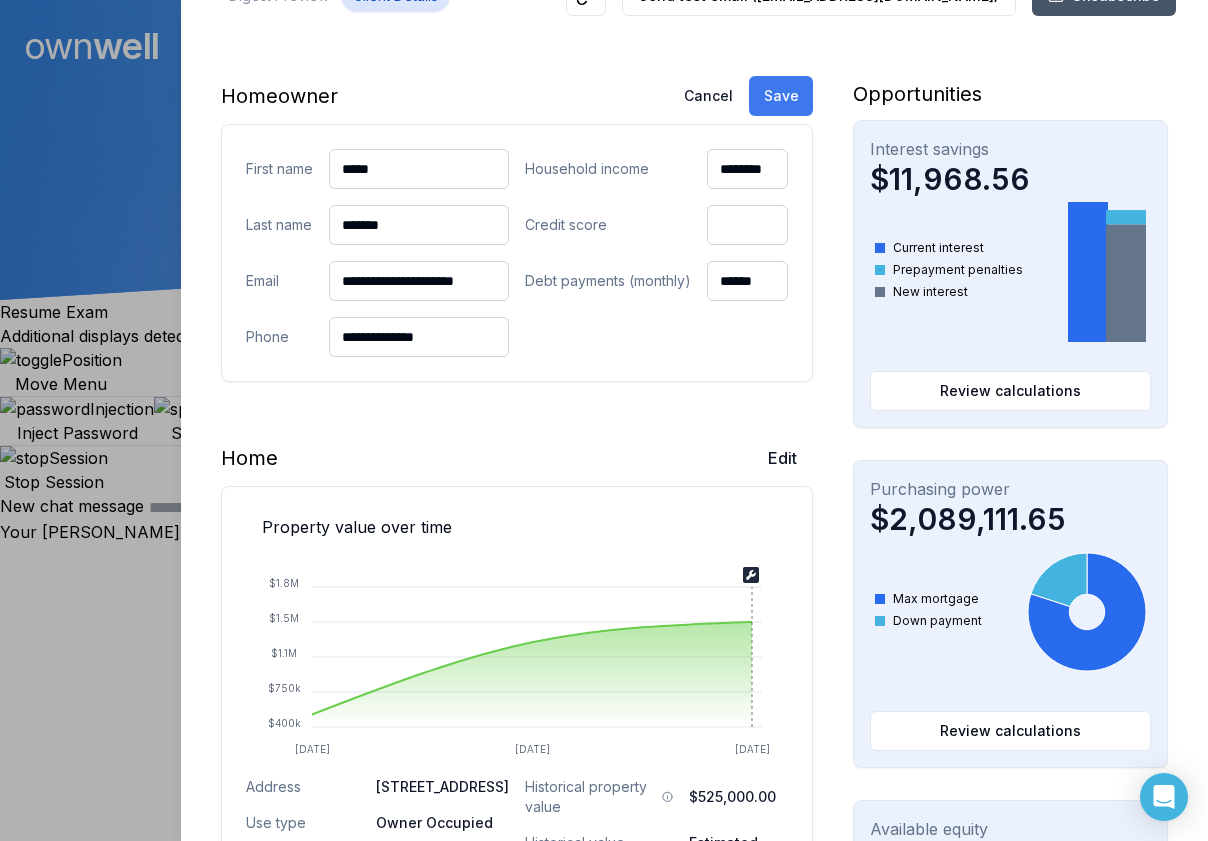type on "******" 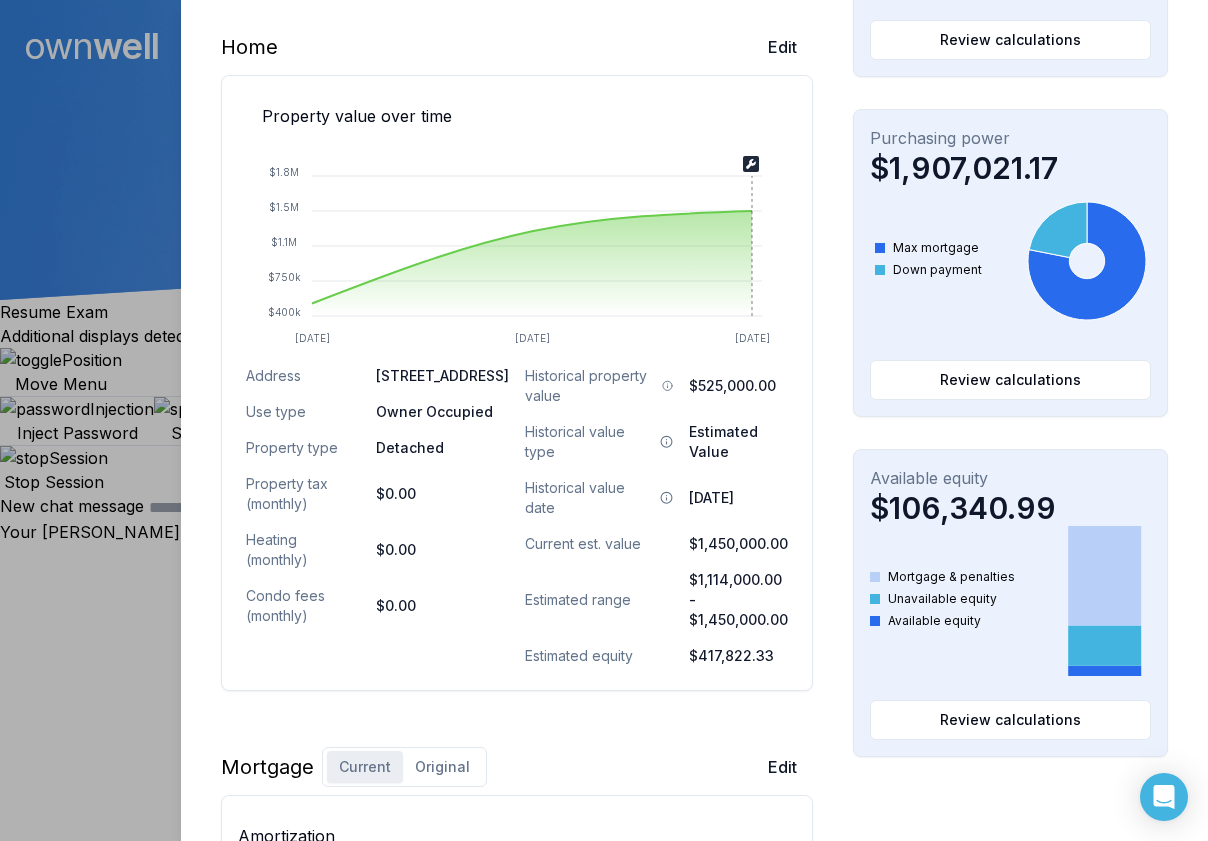 scroll, scrollTop: 585, scrollLeft: 0, axis: vertical 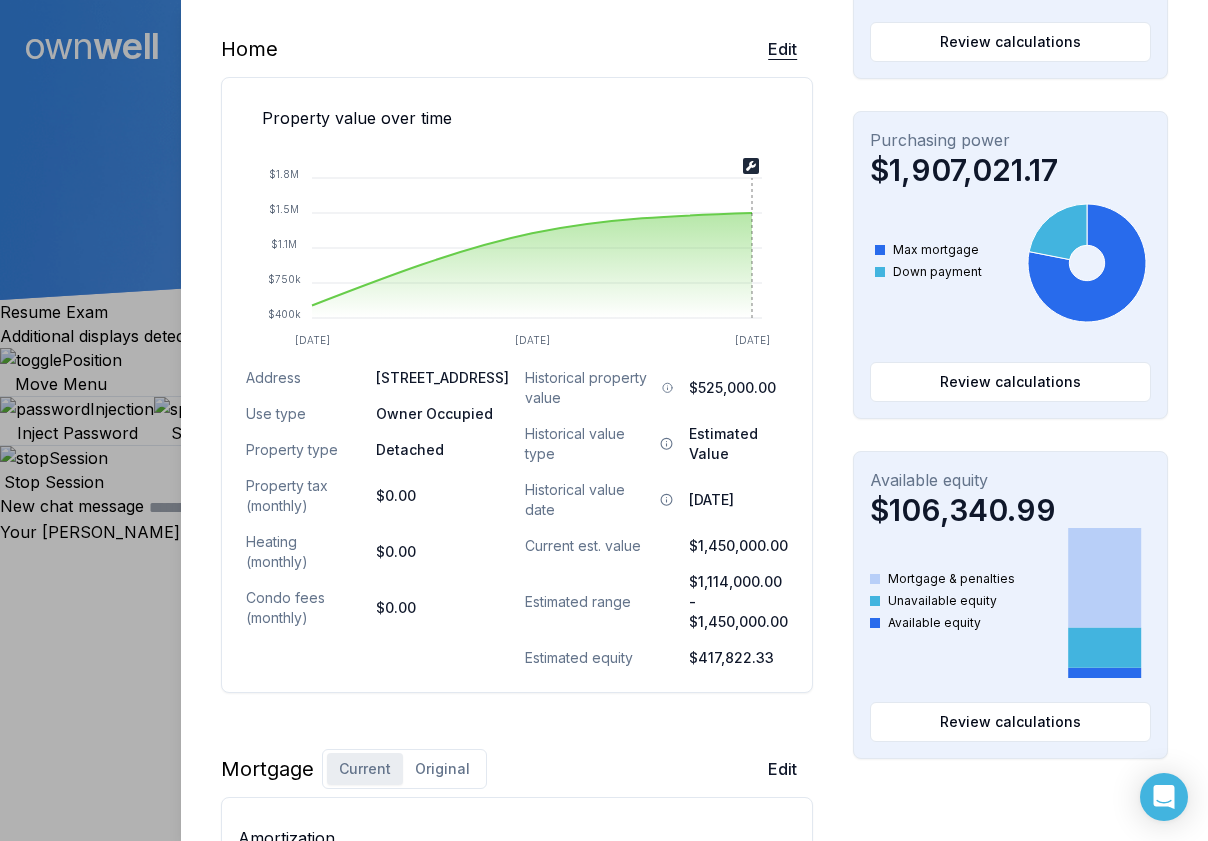 click on "Edit" at bounding box center (782, 49) 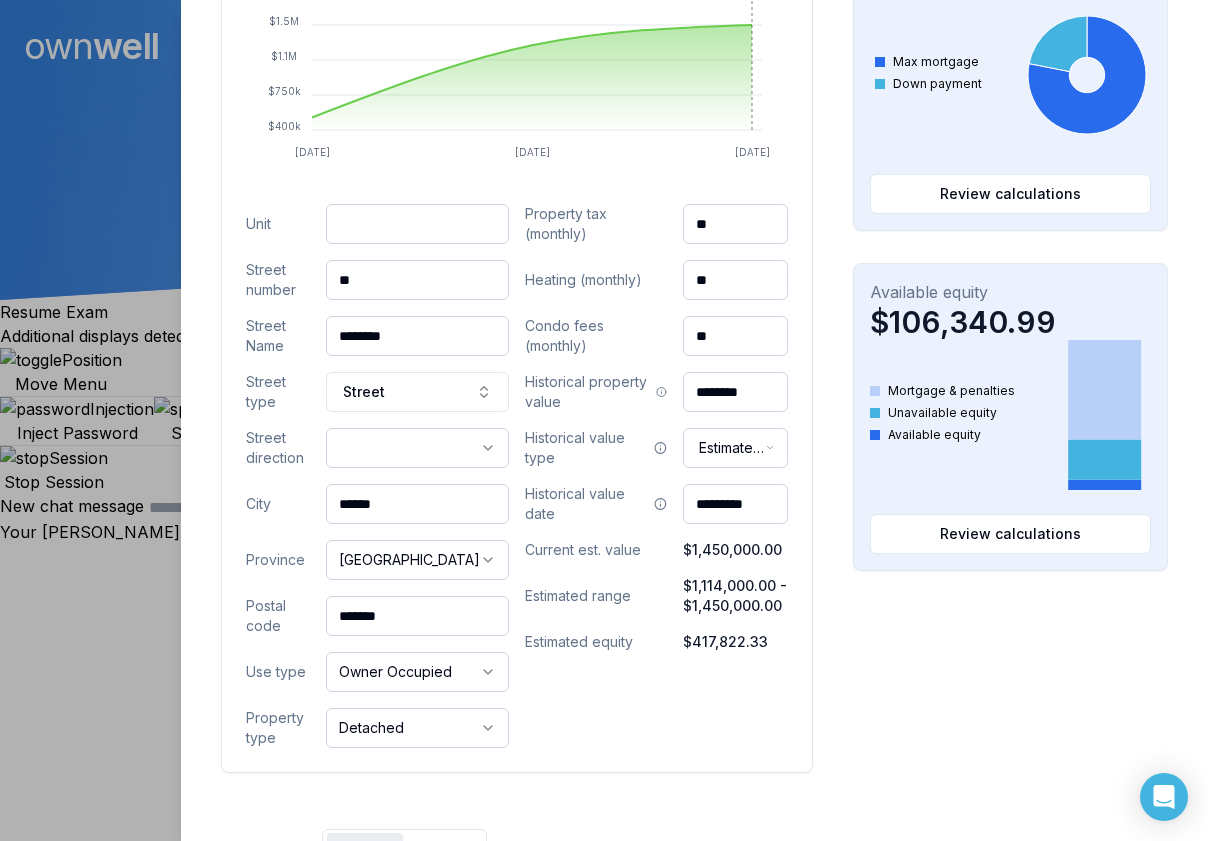 scroll, scrollTop: 764, scrollLeft: 0, axis: vertical 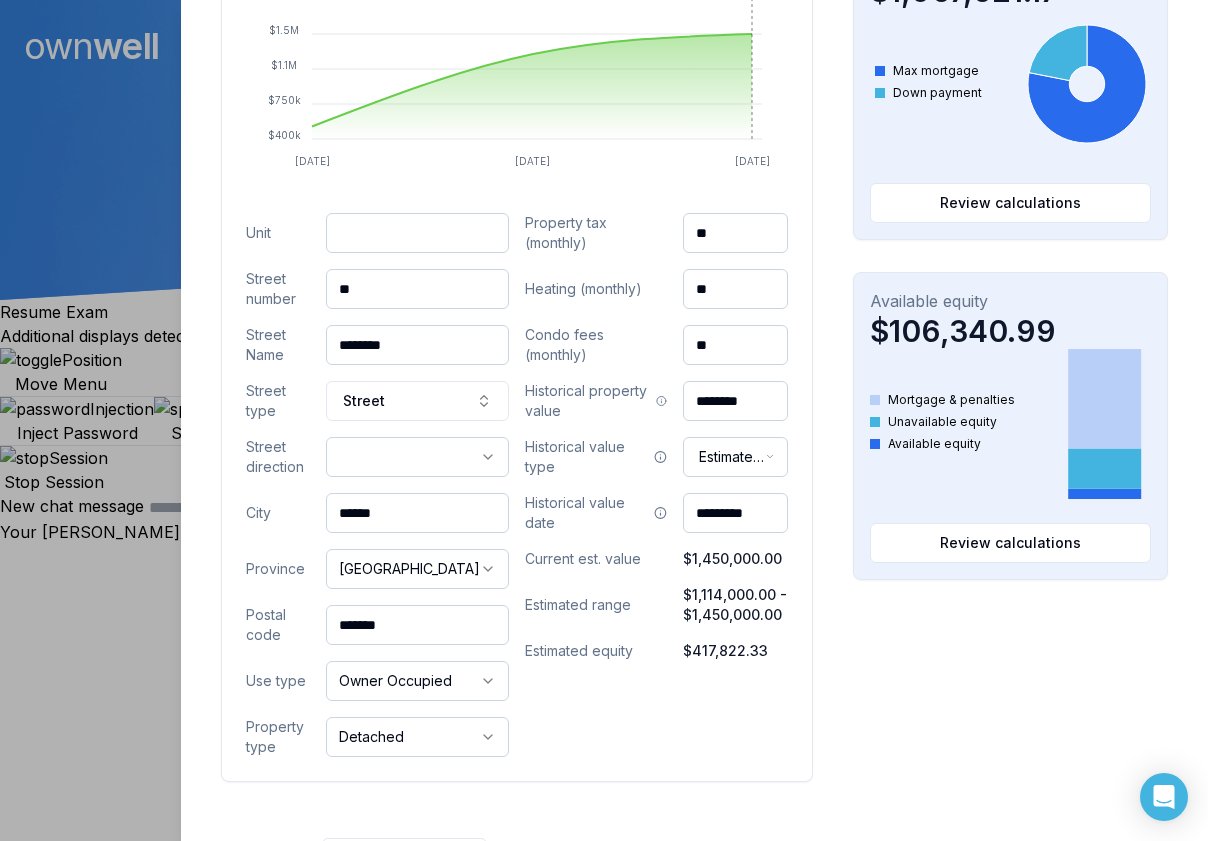 click on "**" at bounding box center (735, 289) 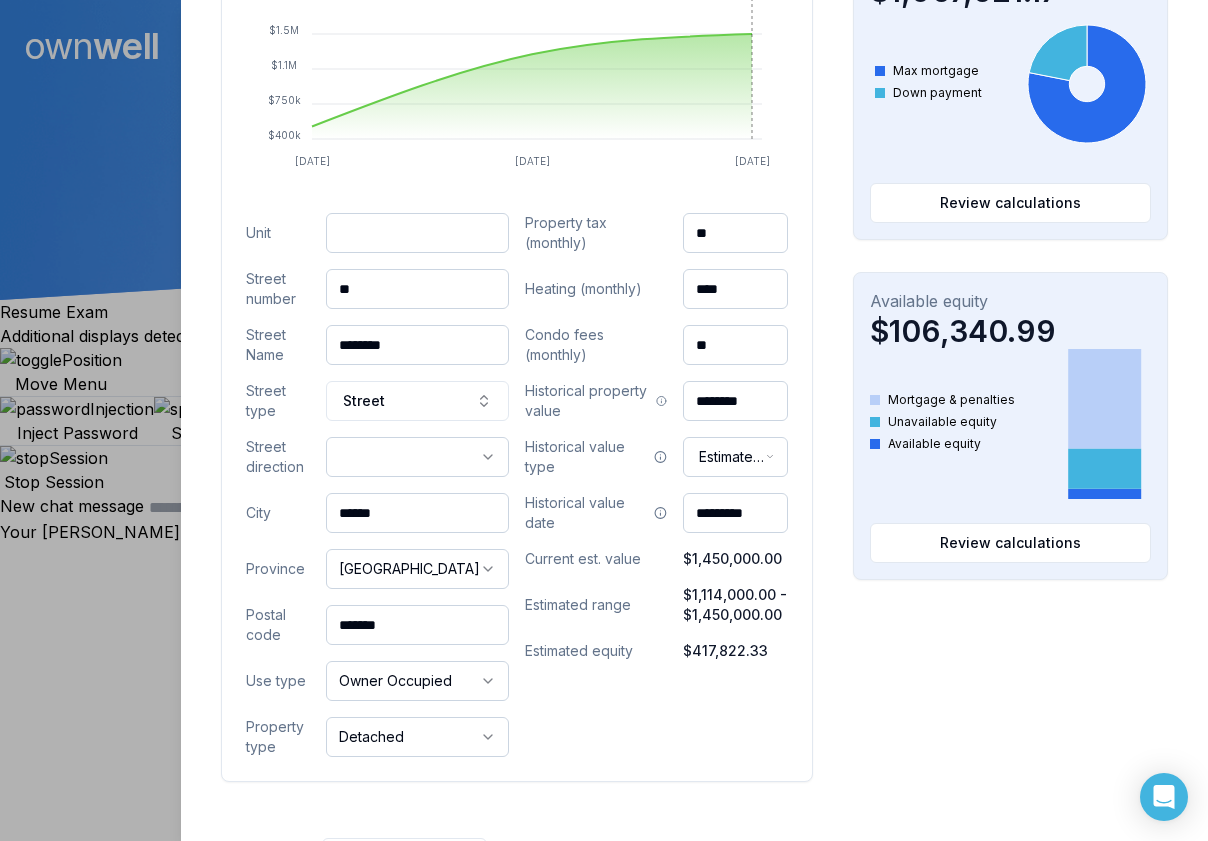 type on "****" 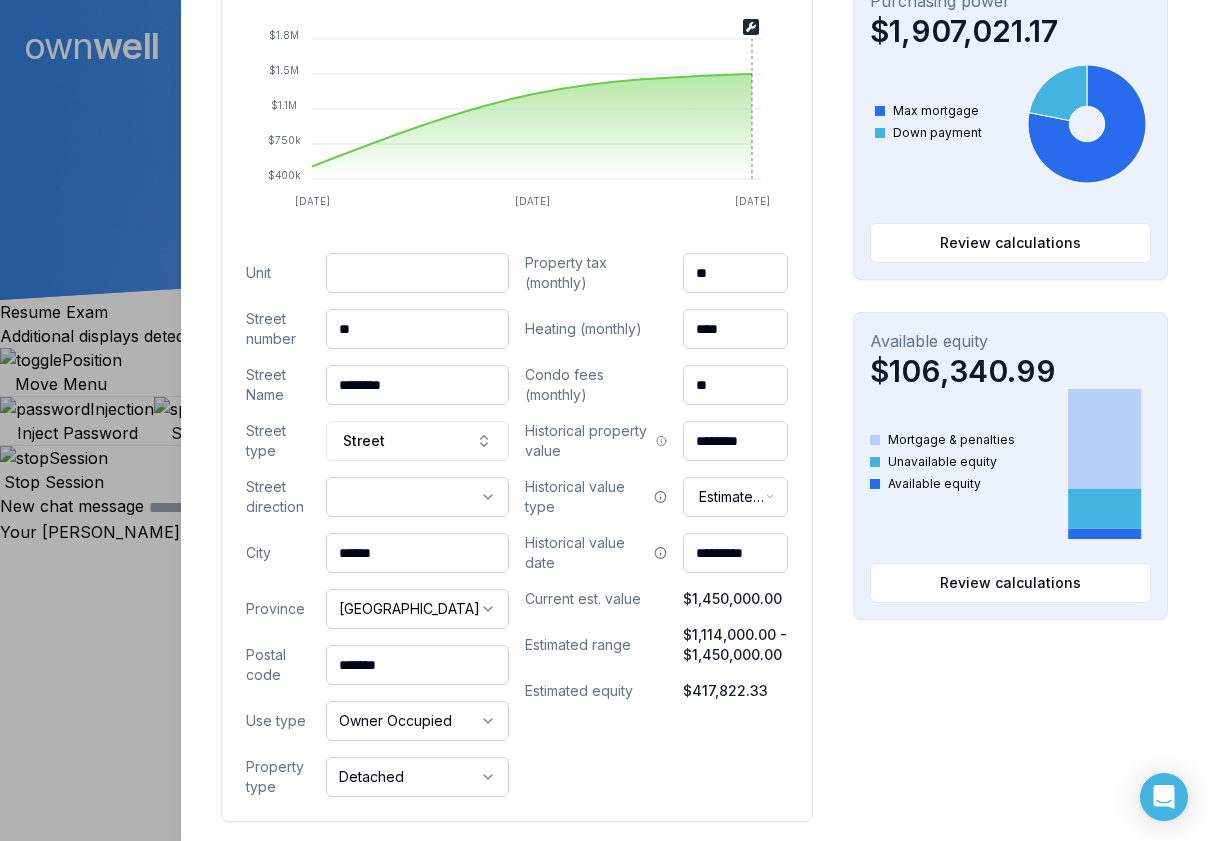 scroll, scrollTop: 743, scrollLeft: 0, axis: vertical 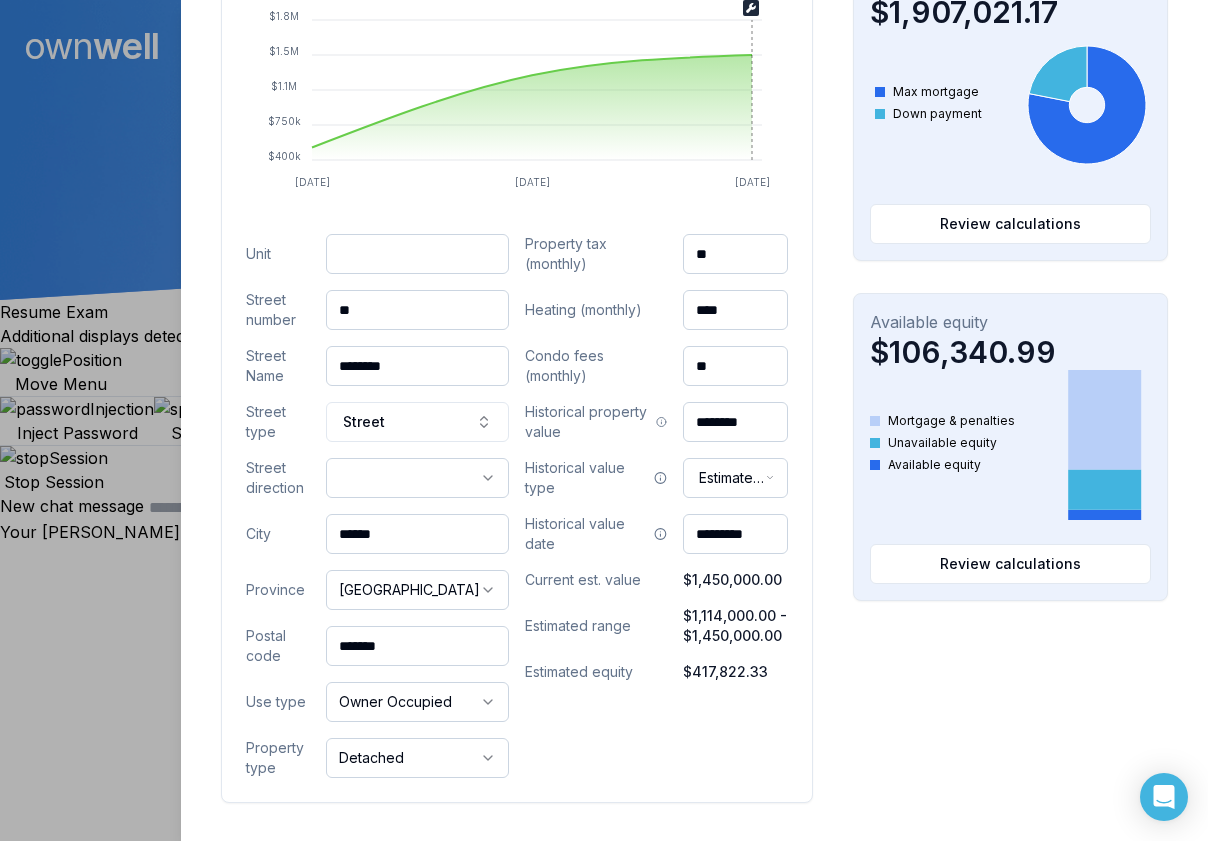 click on "**" at bounding box center (735, 366) 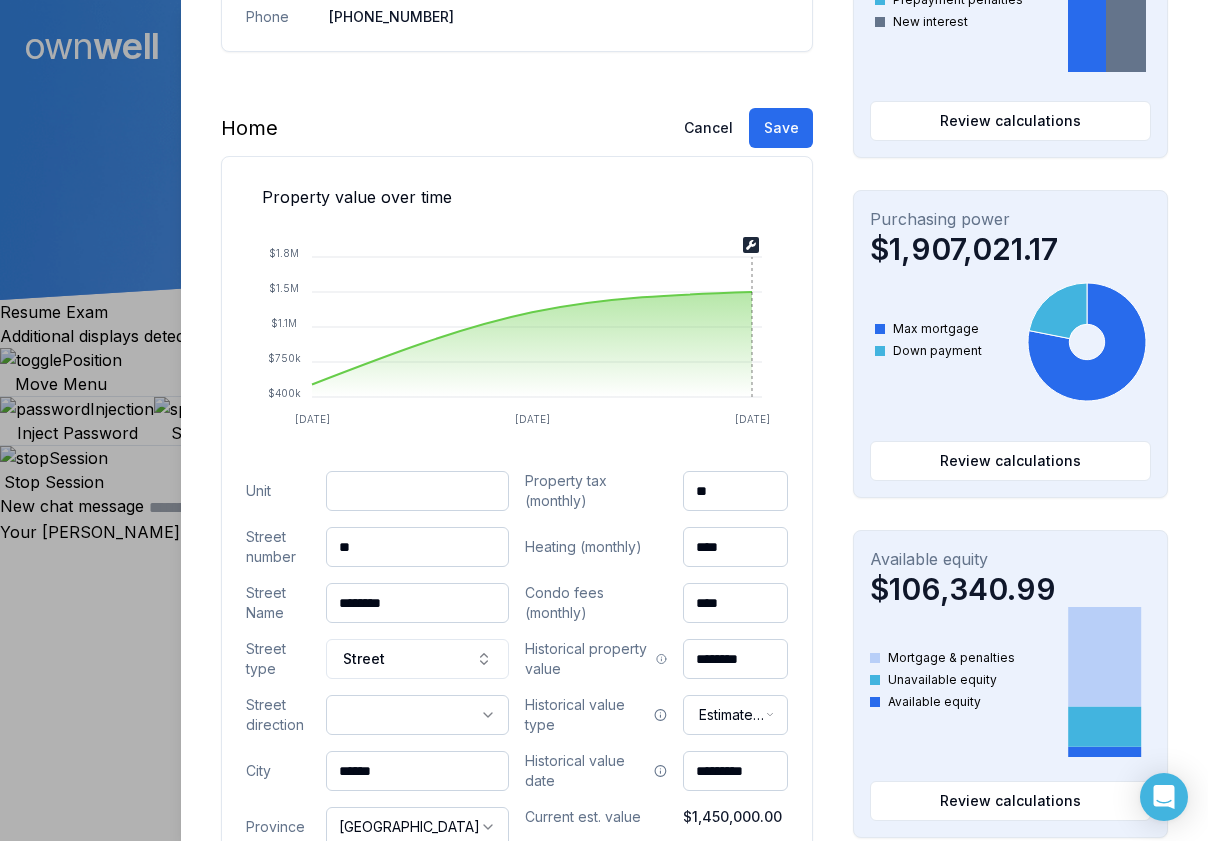 scroll, scrollTop: 505, scrollLeft: 0, axis: vertical 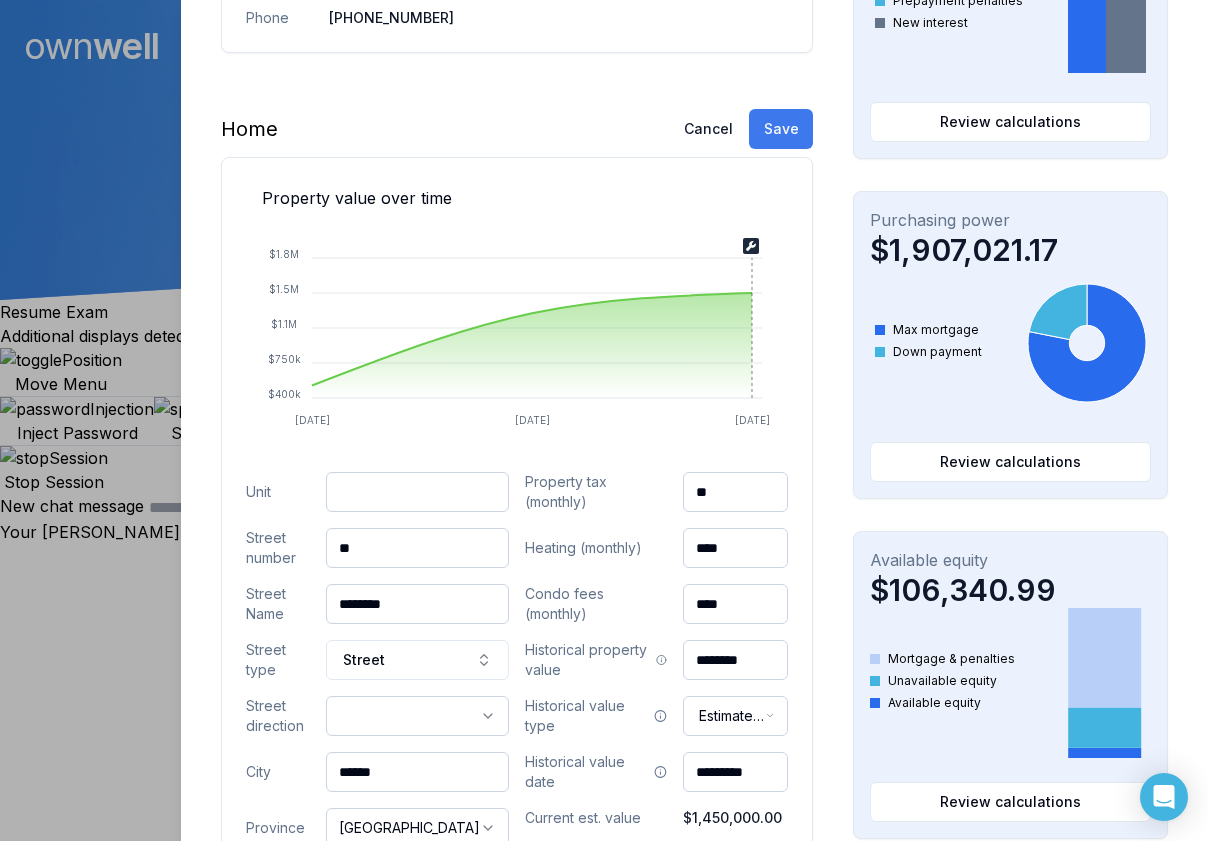 type on "****" 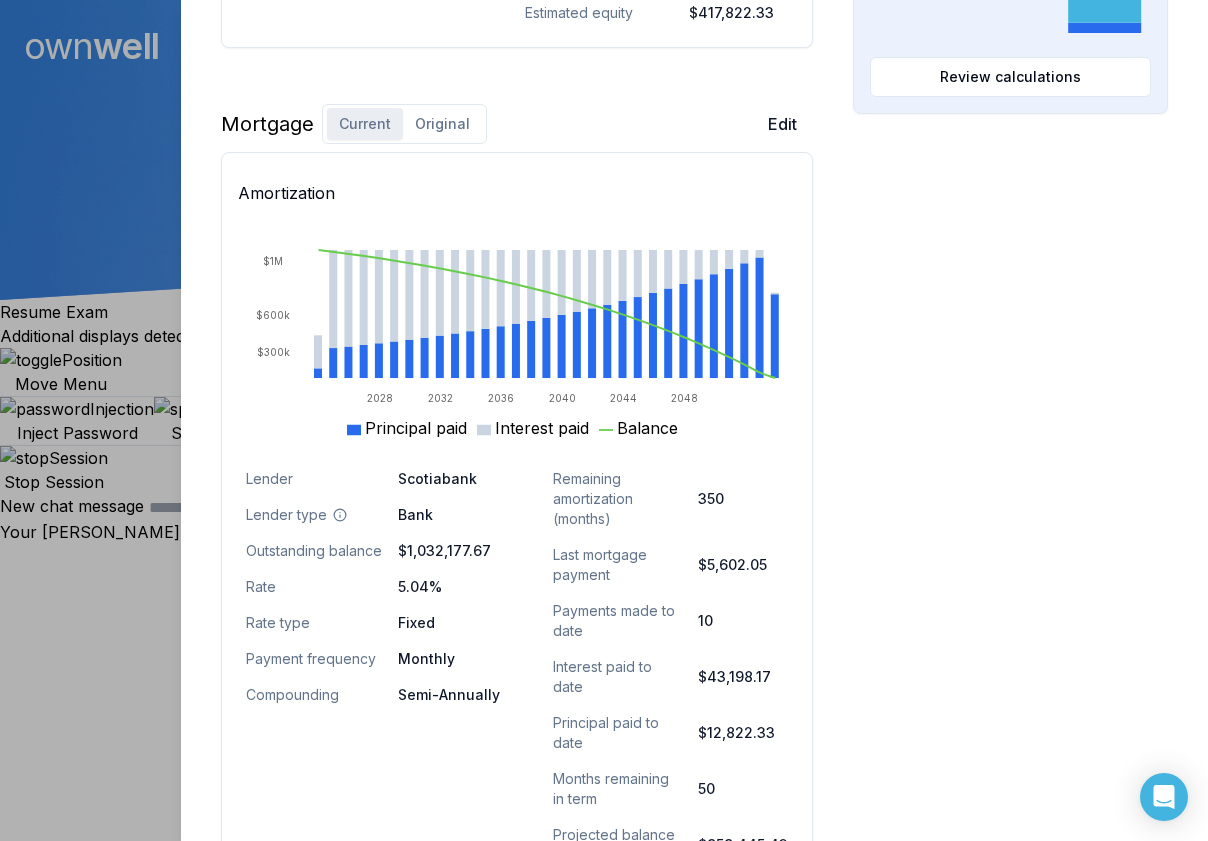 scroll, scrollTop: 1224, scrollLeft: 0, axis: vertical 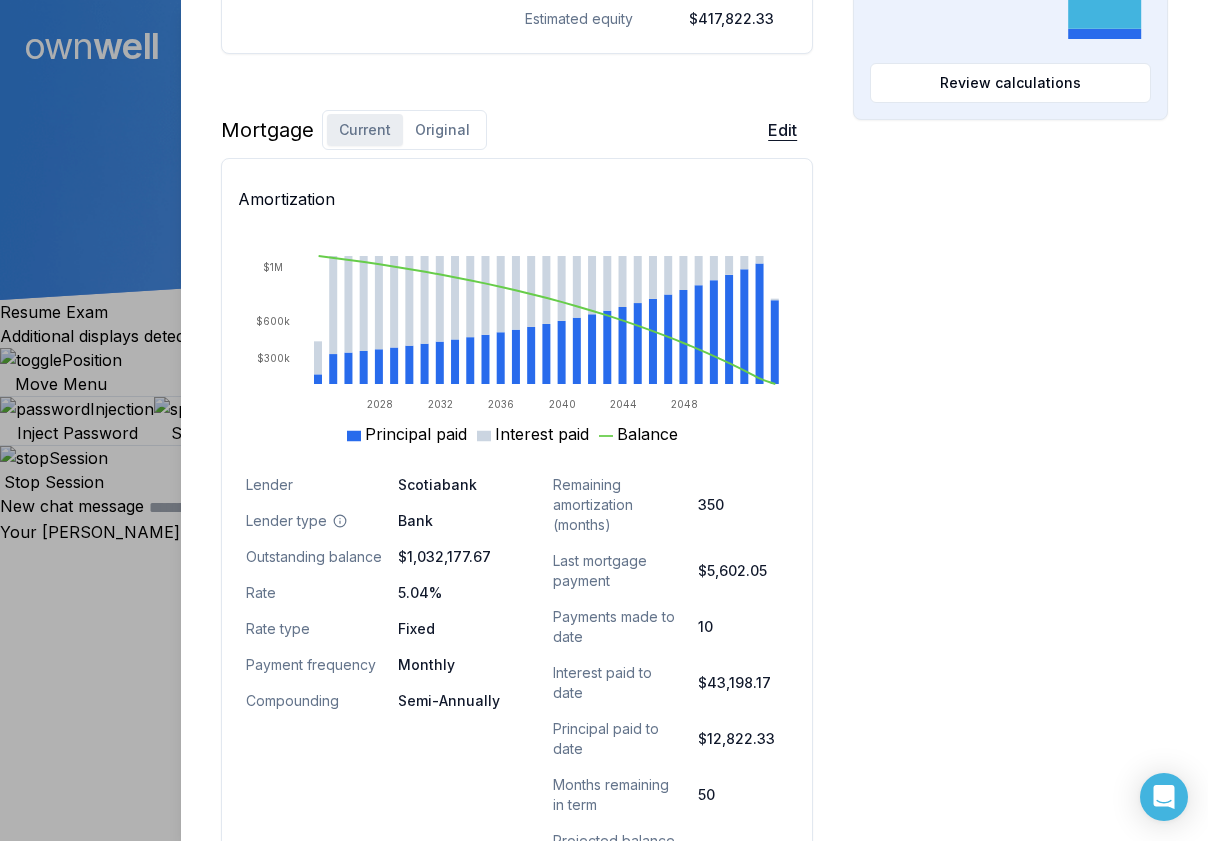 click on "Edit" at bounding box center (782, 130) 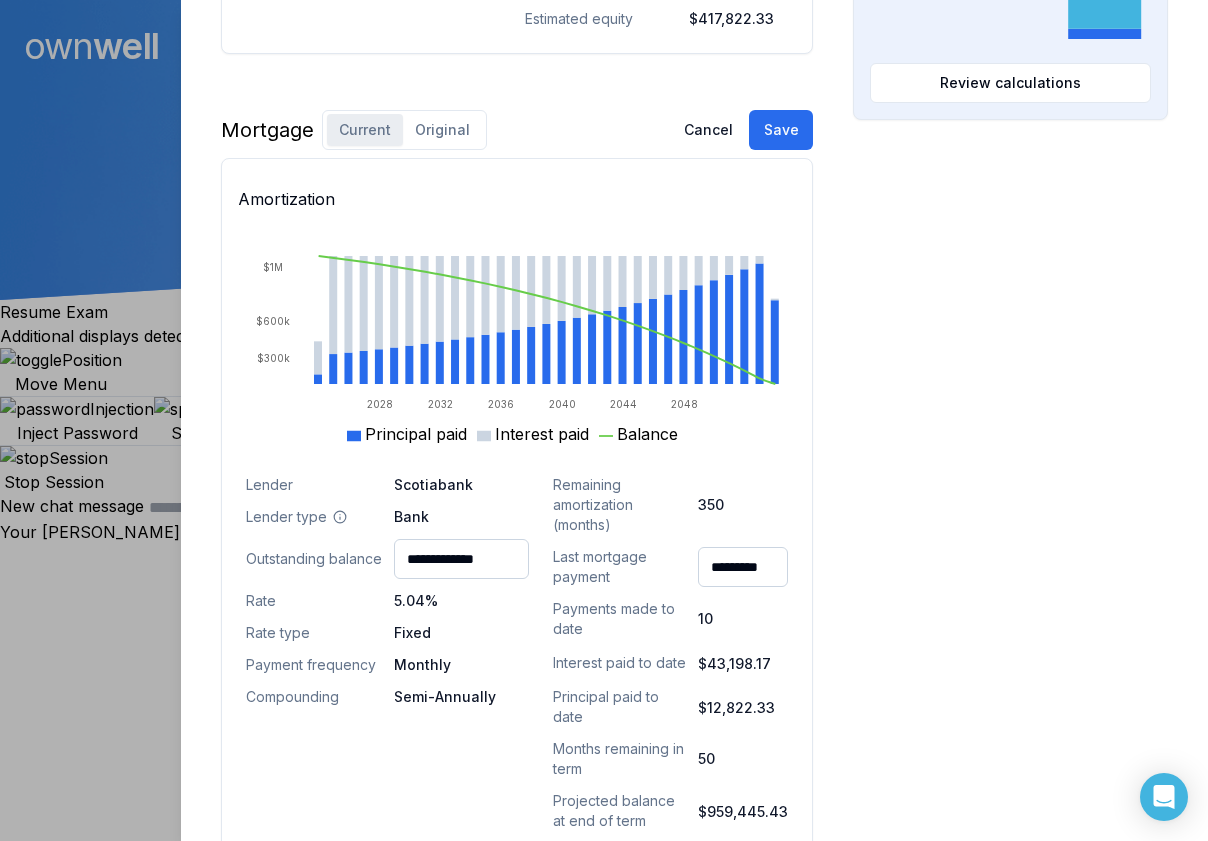 click on "Current" at bounding box center [365, 130] 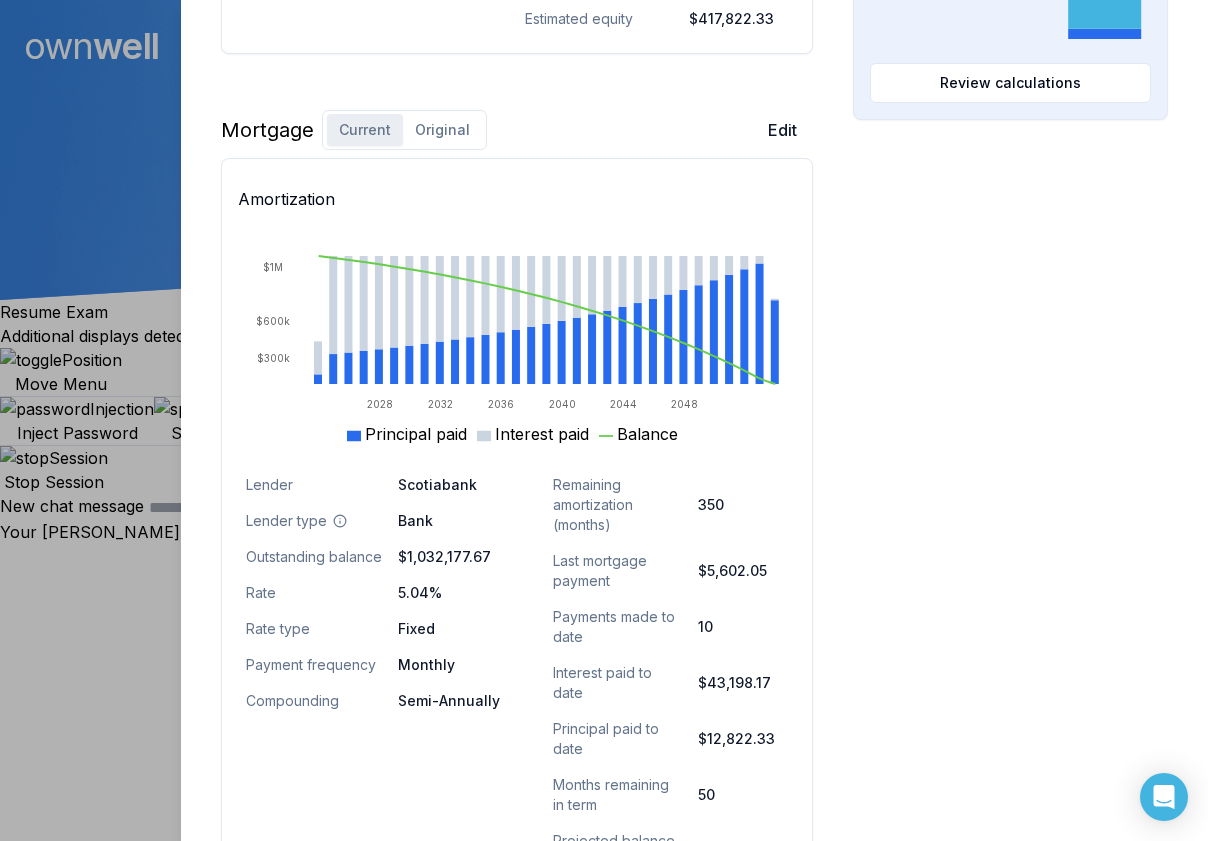 click on "Original" at bounding box center [442, 130] 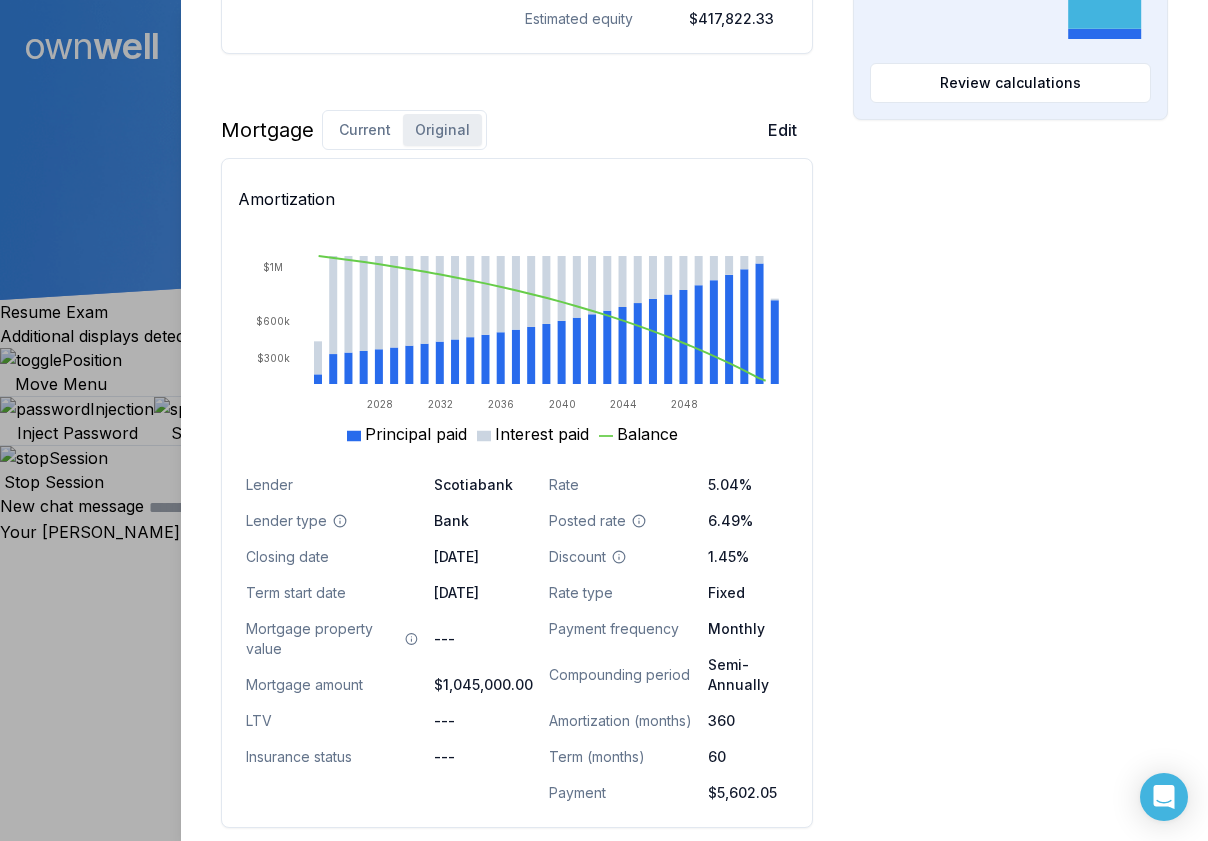 click on "Current" at bounding box center [365, 130] 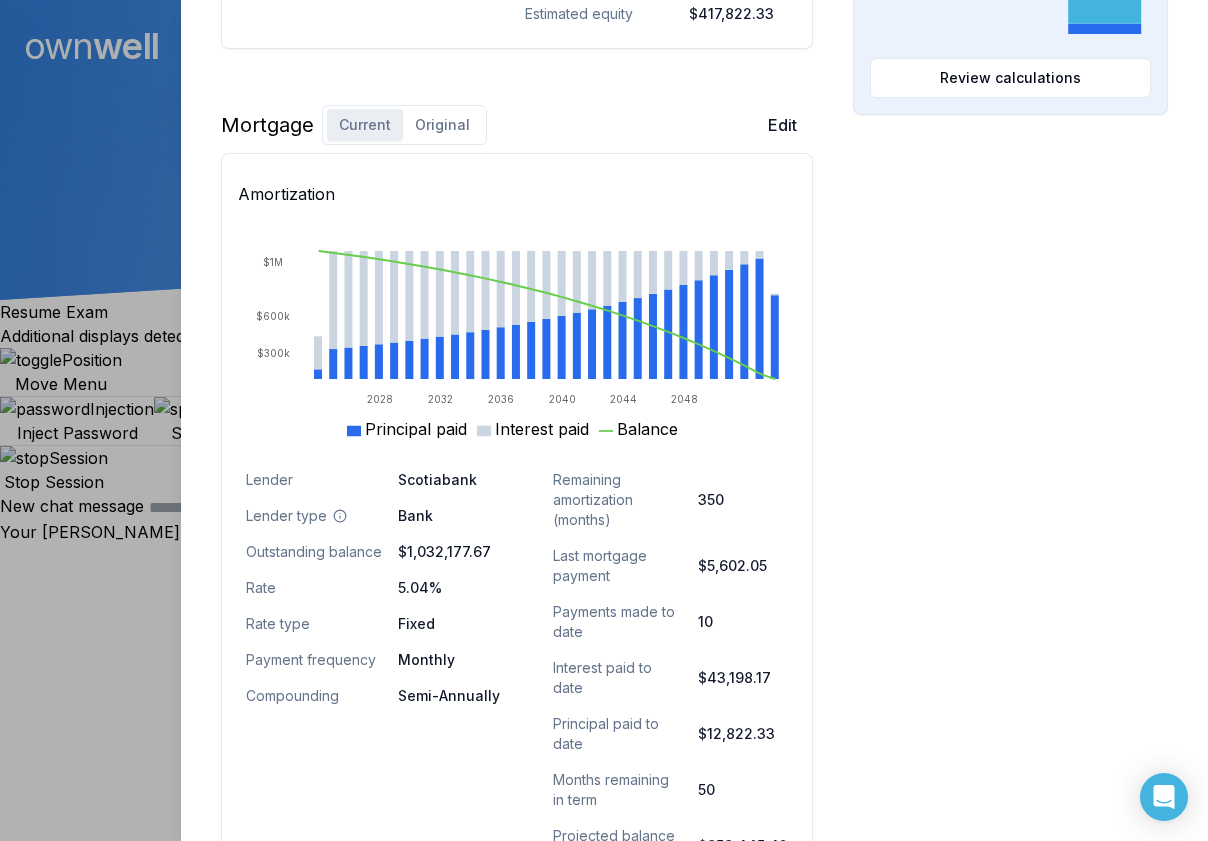 scroll, scrollTop: 1224, scrollLeft: 0, axis: vertical 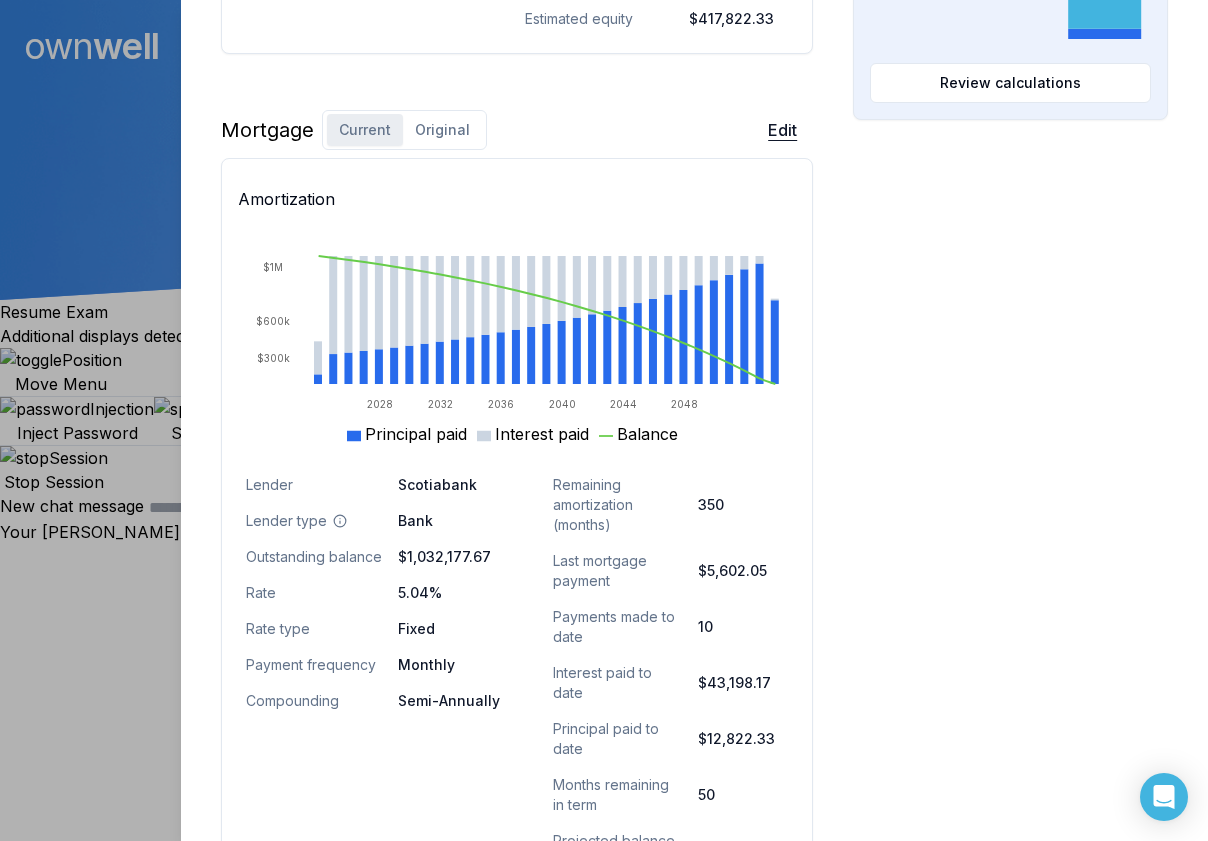 click on "Edit" at bounding box center [782, 130] 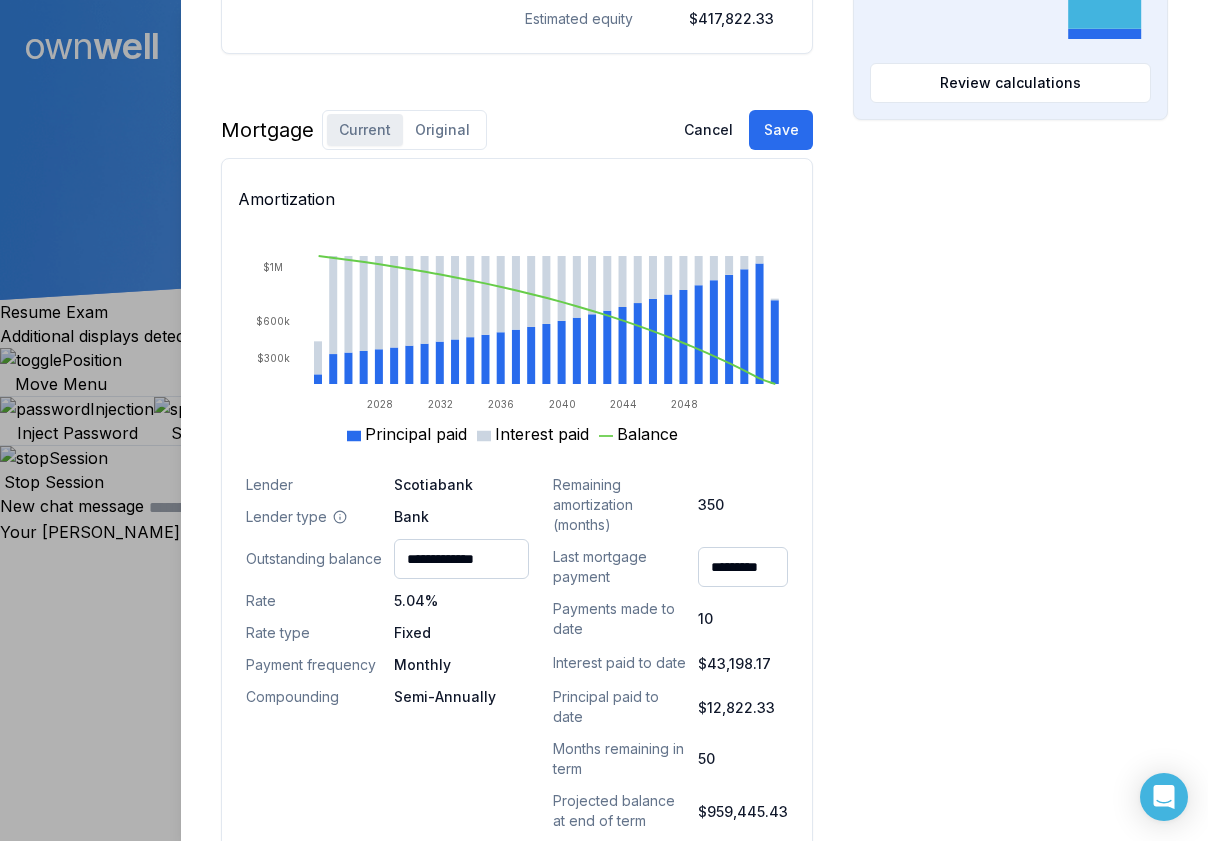 click on "**********" at bounding box center [461, 559] 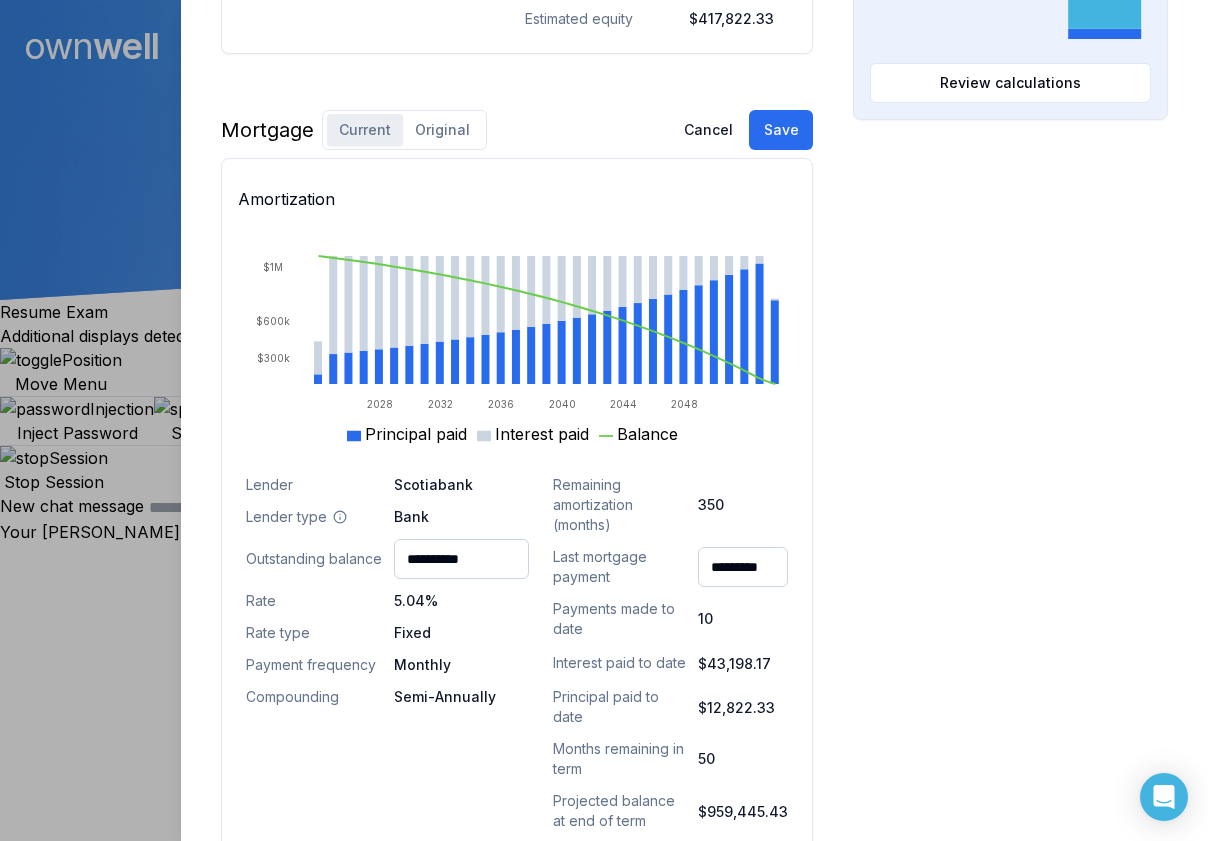 type on "**********" 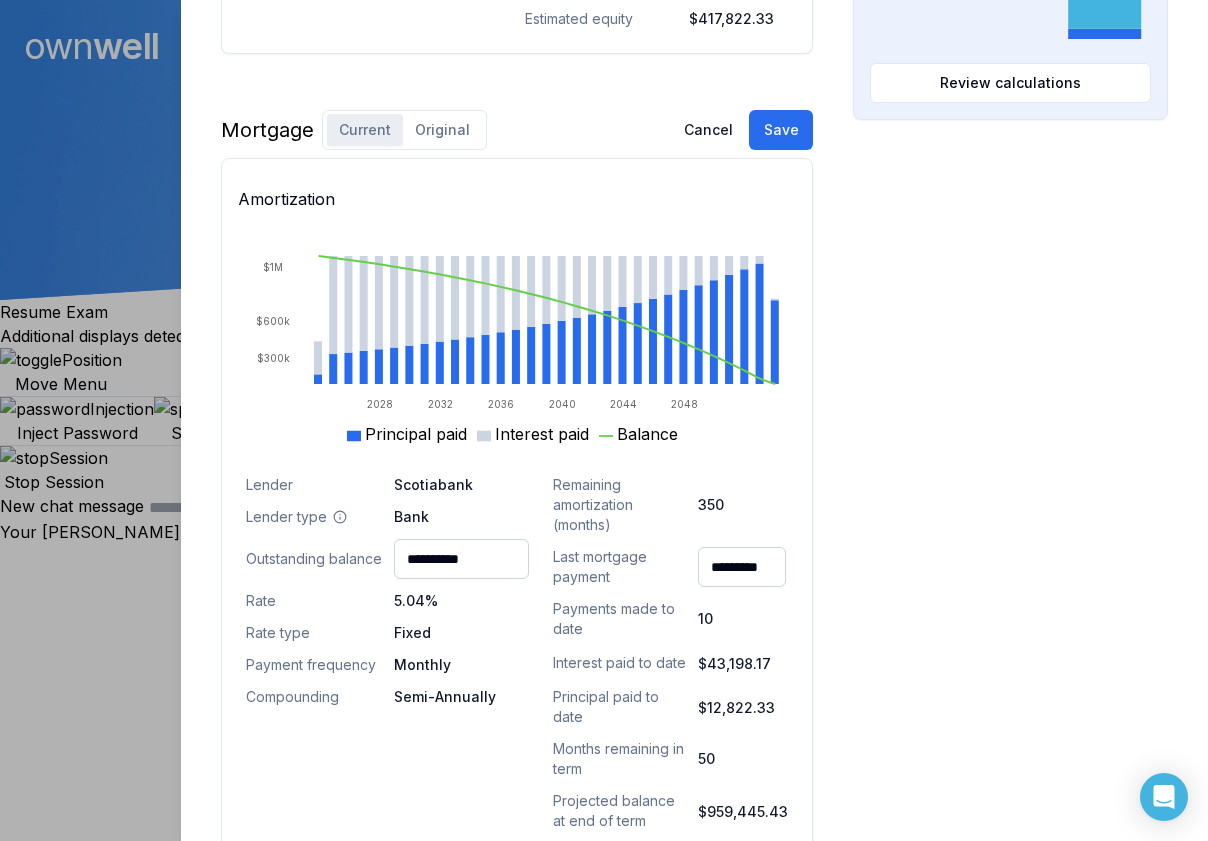 type on "*********" 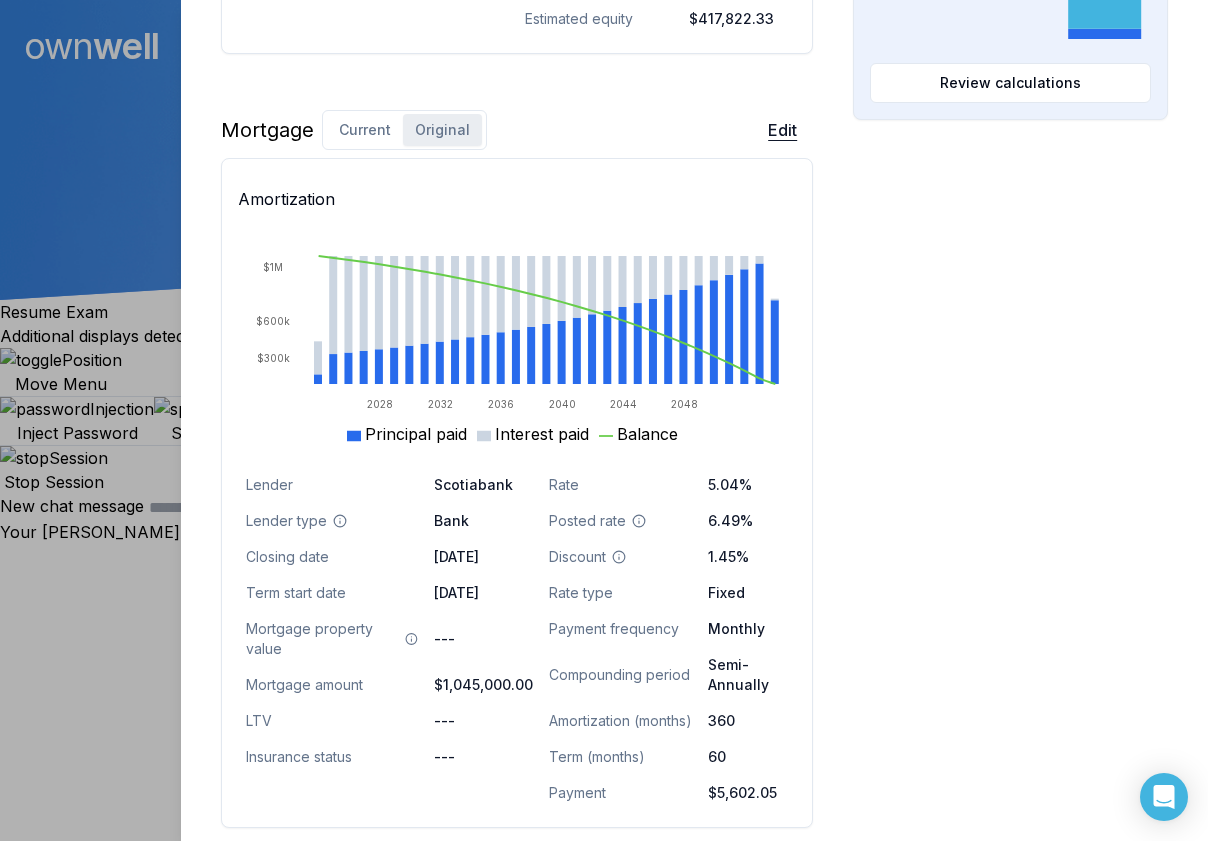click on "Edit" at bounding box center [782, 130] 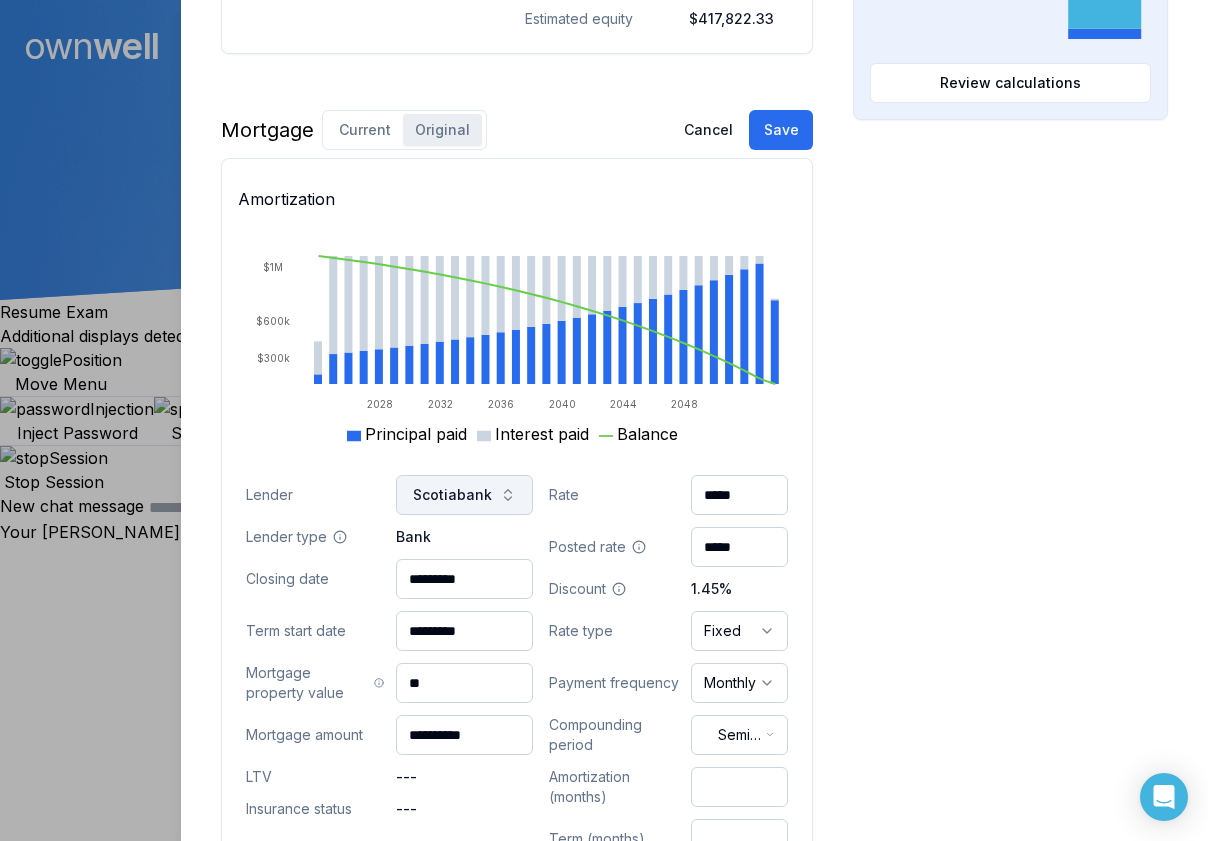 click 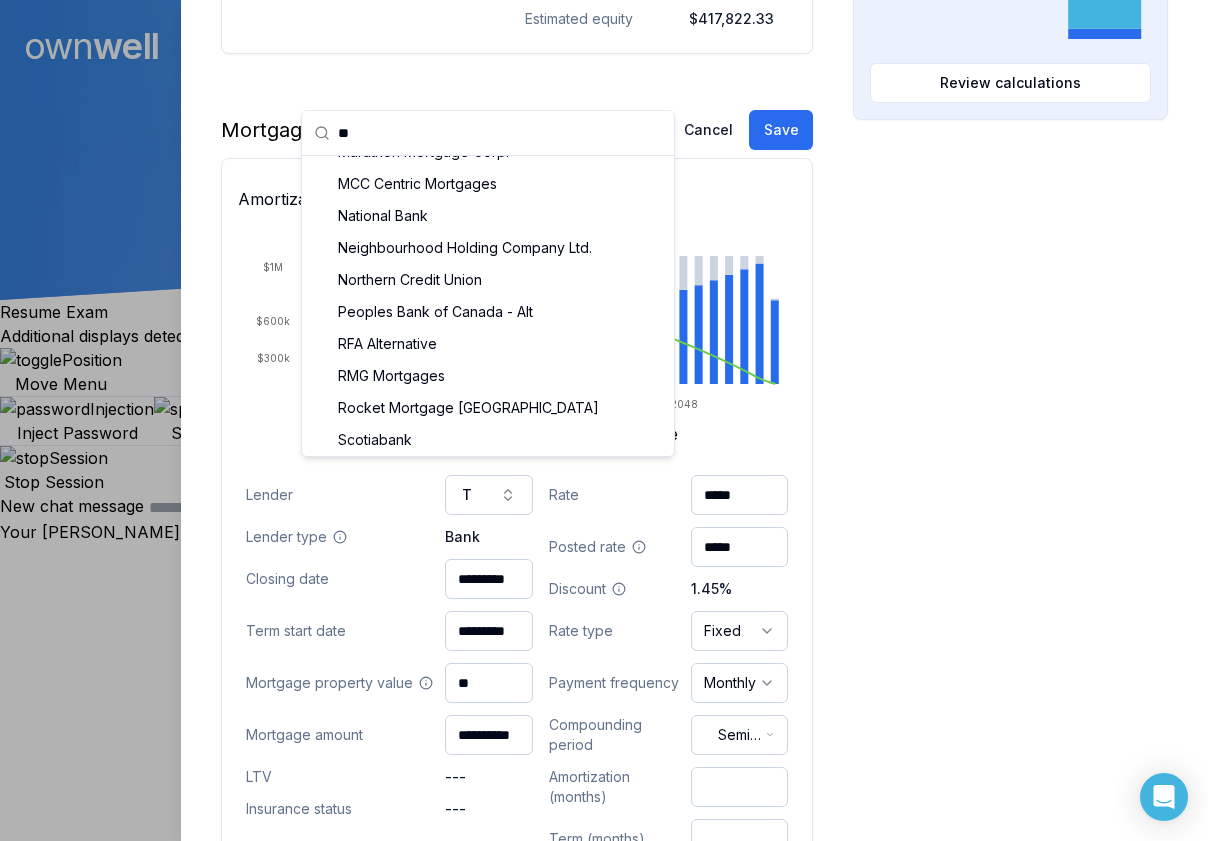 scroll, scrollTop: 0, scrollLeft: 0, axis: both 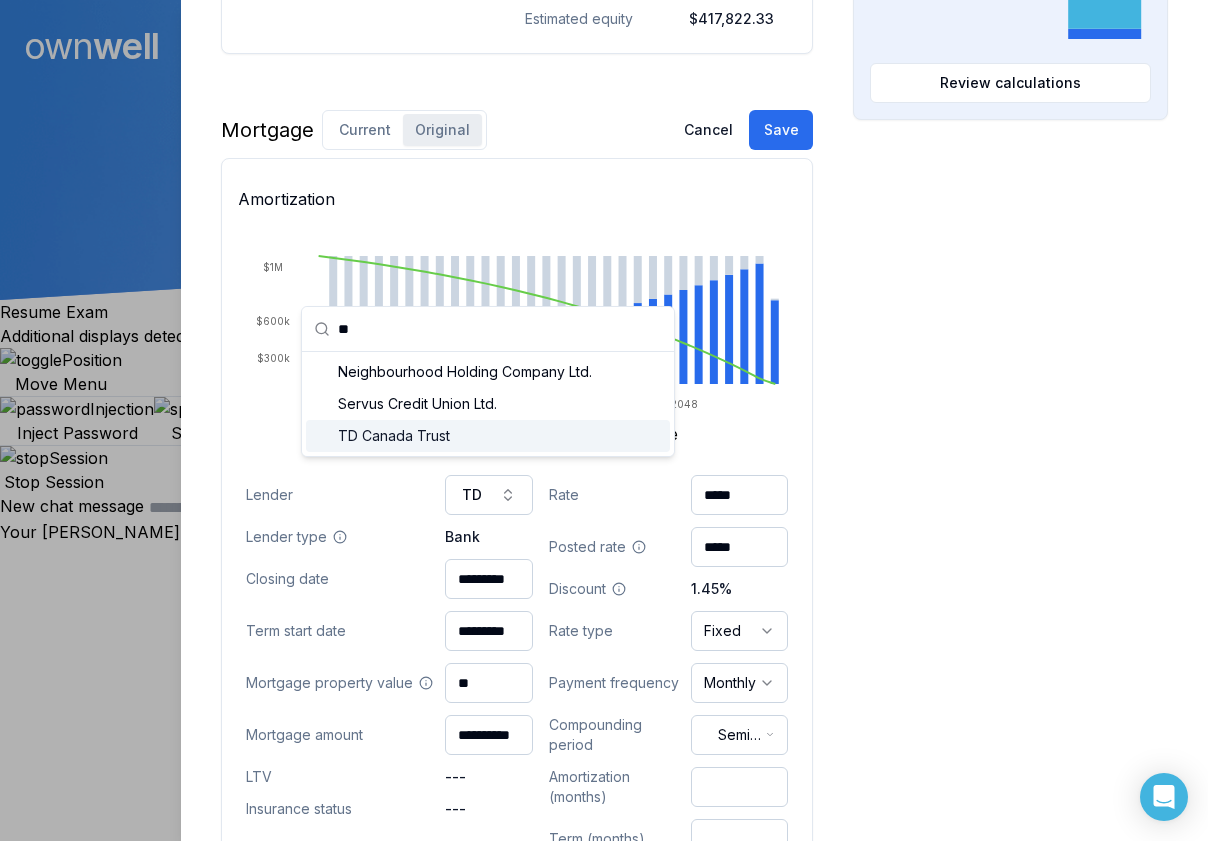 click on "TD Canada Trust" at bounding box center [488, 436] 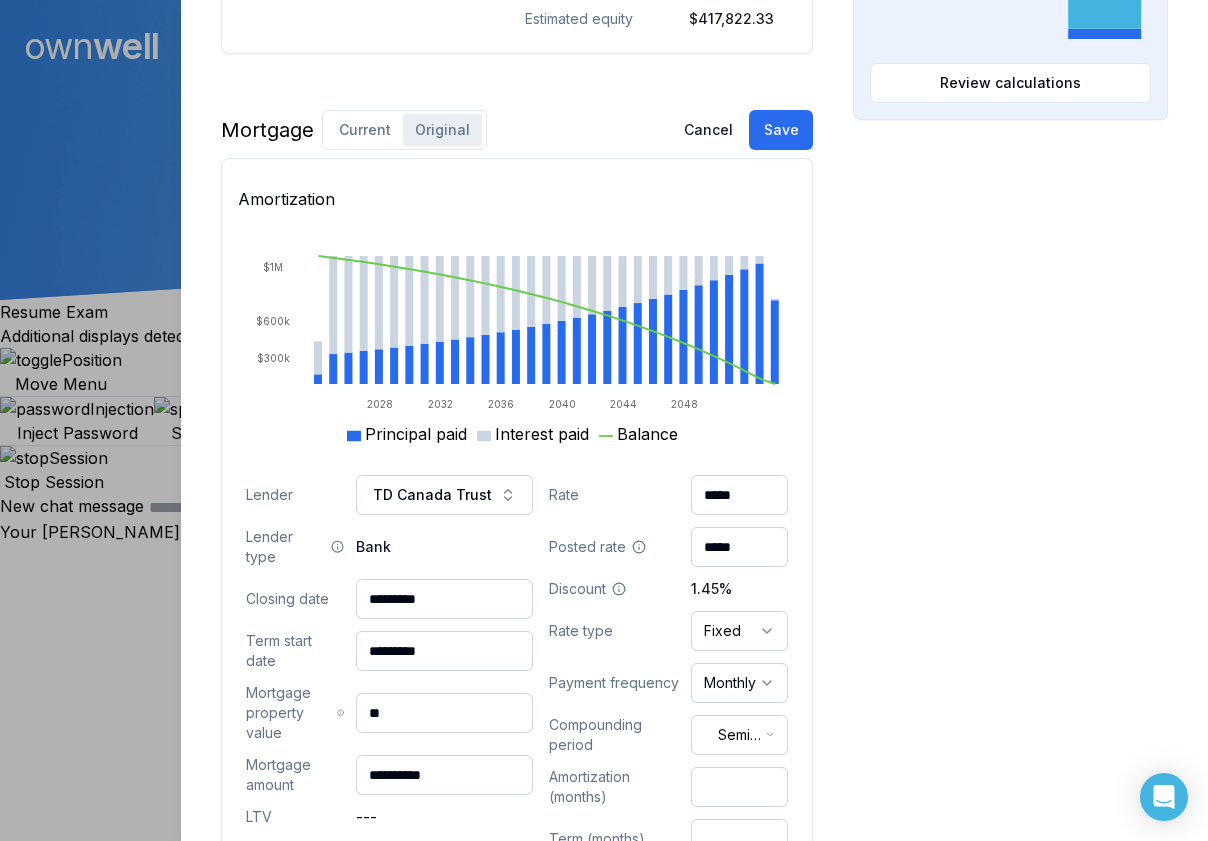click on "*****" at bounding box center (739, 495) 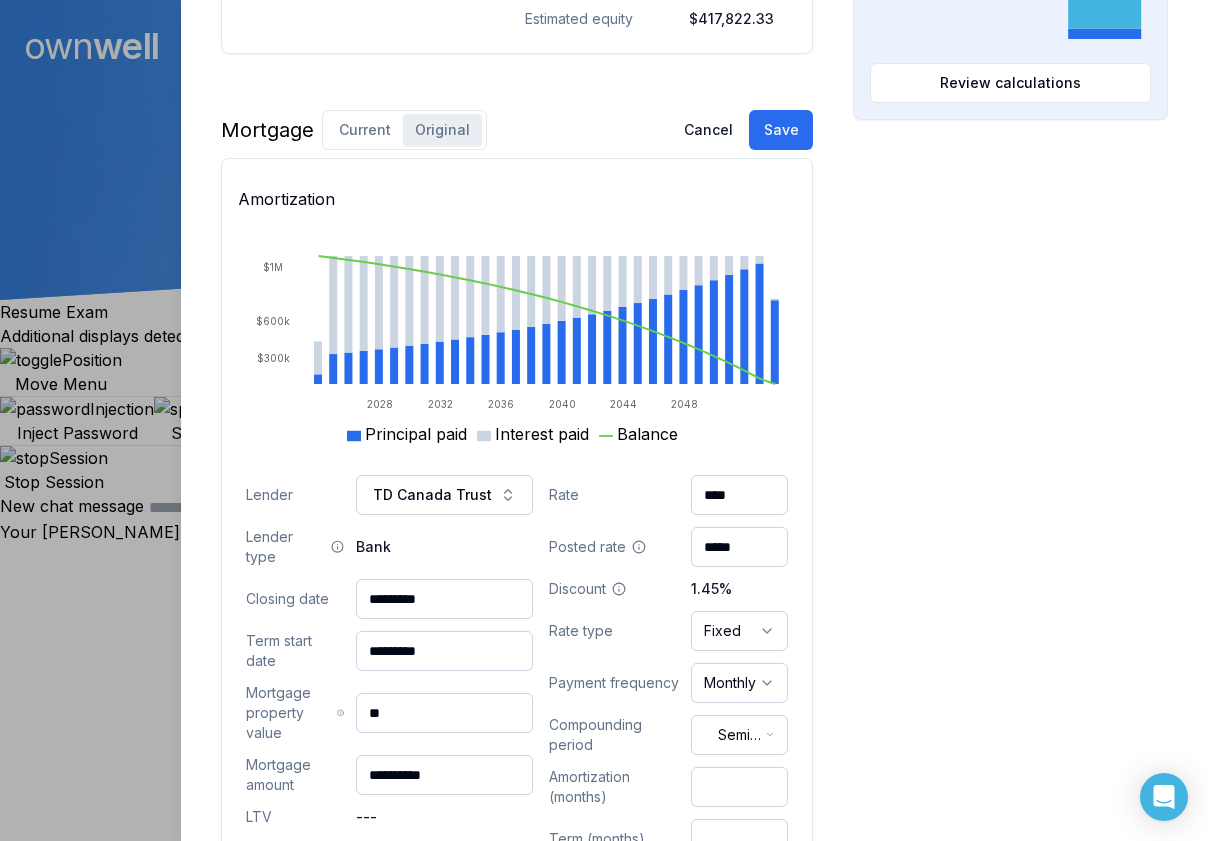 type on "****" 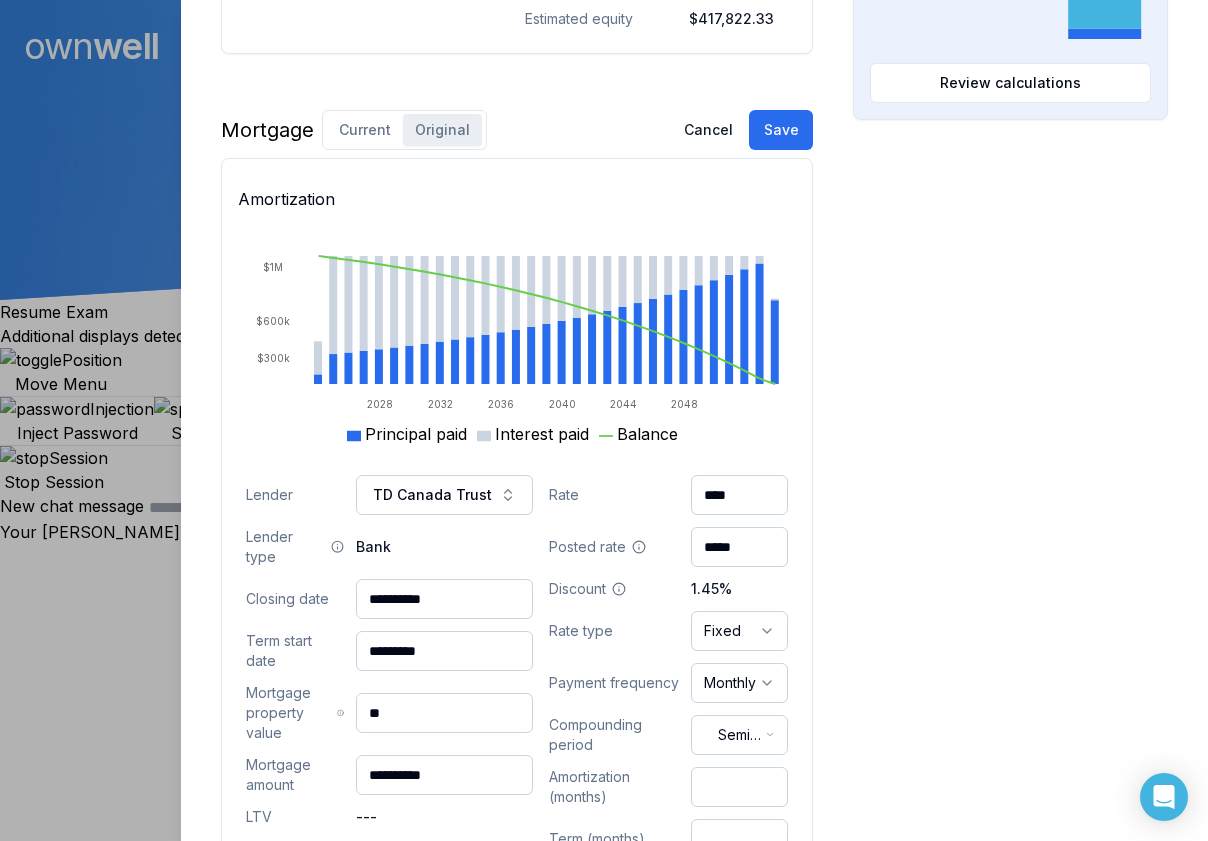 click on "**********" at bounding box center (444, 599) 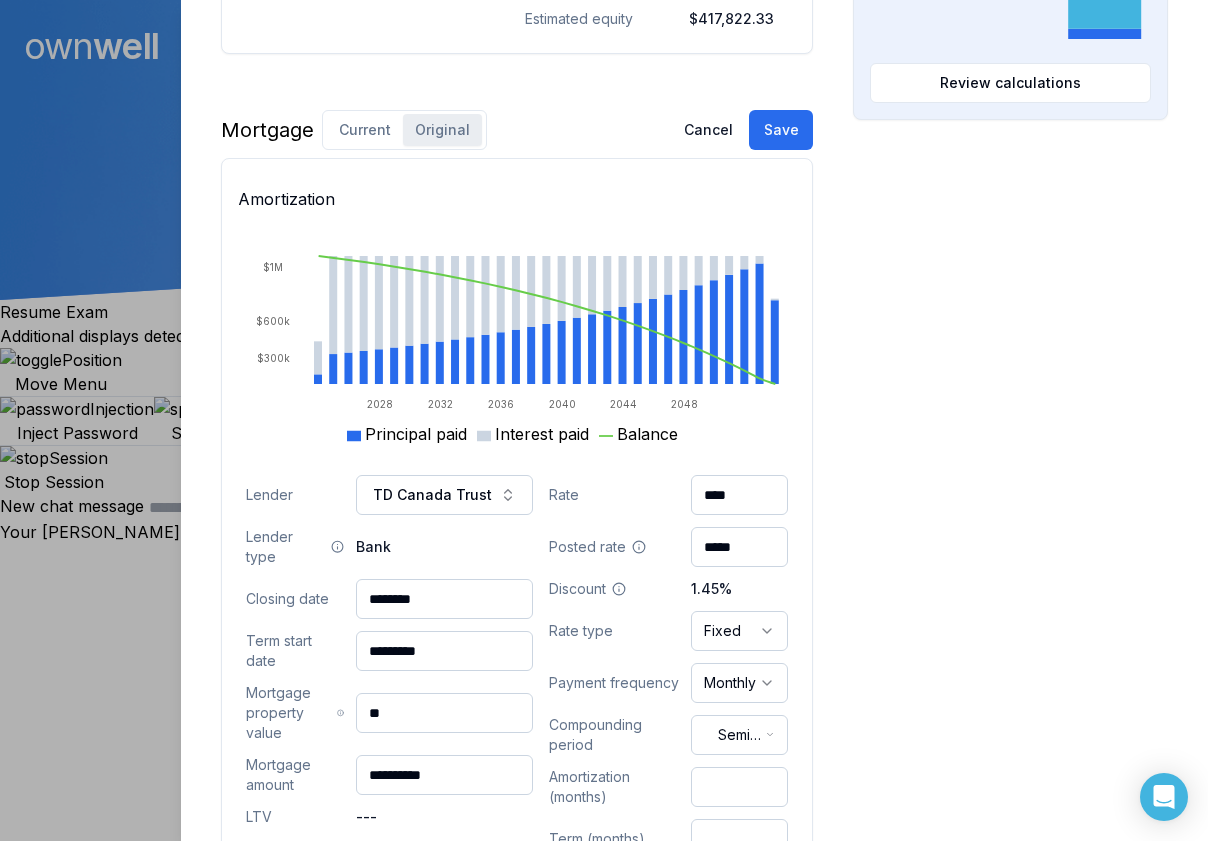 type on "********" 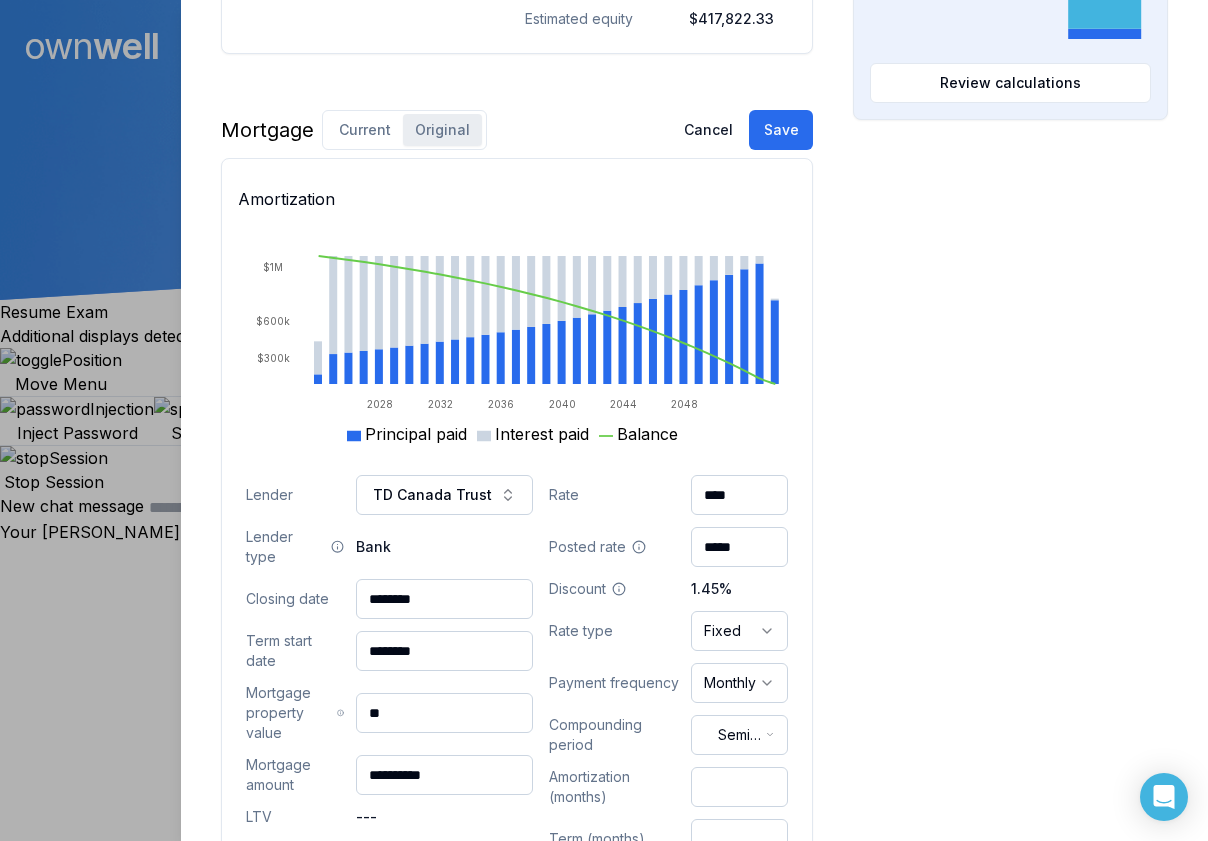 type on "********" 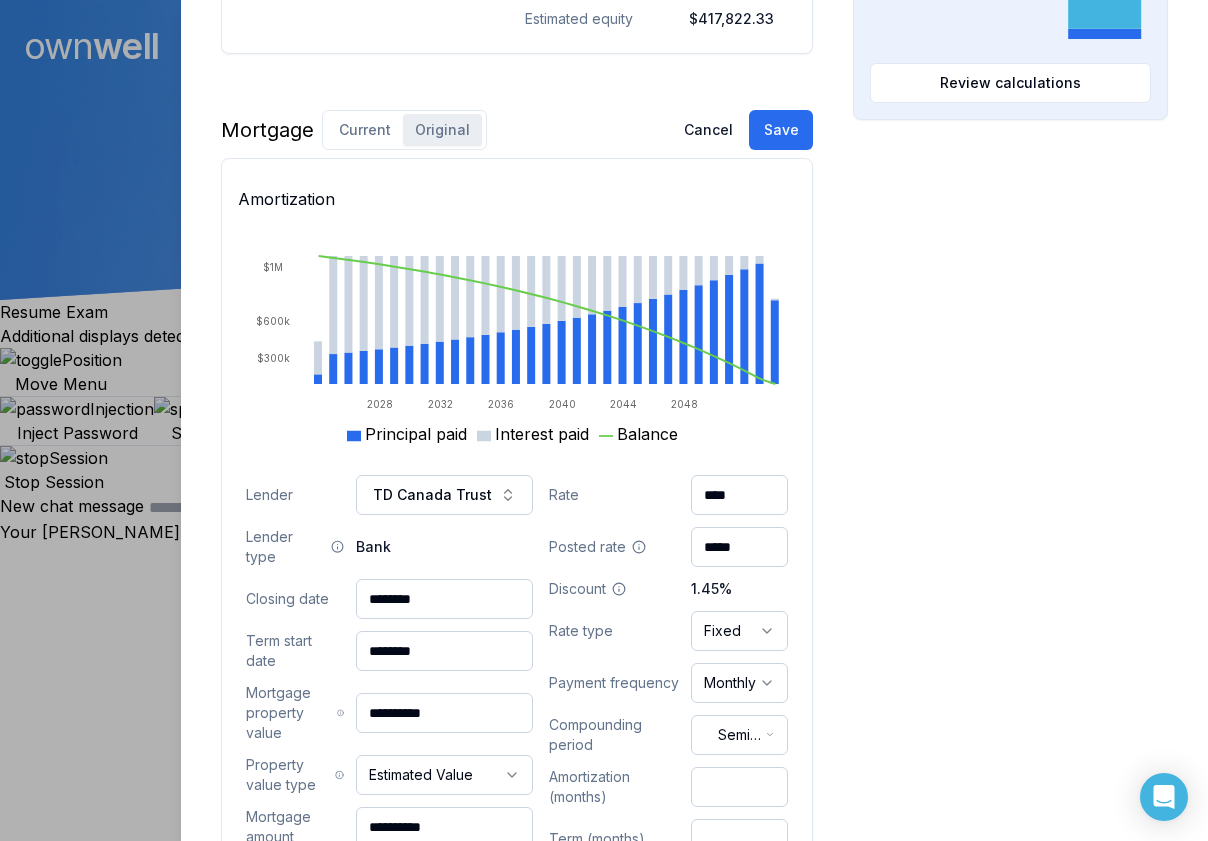 type on "**********" 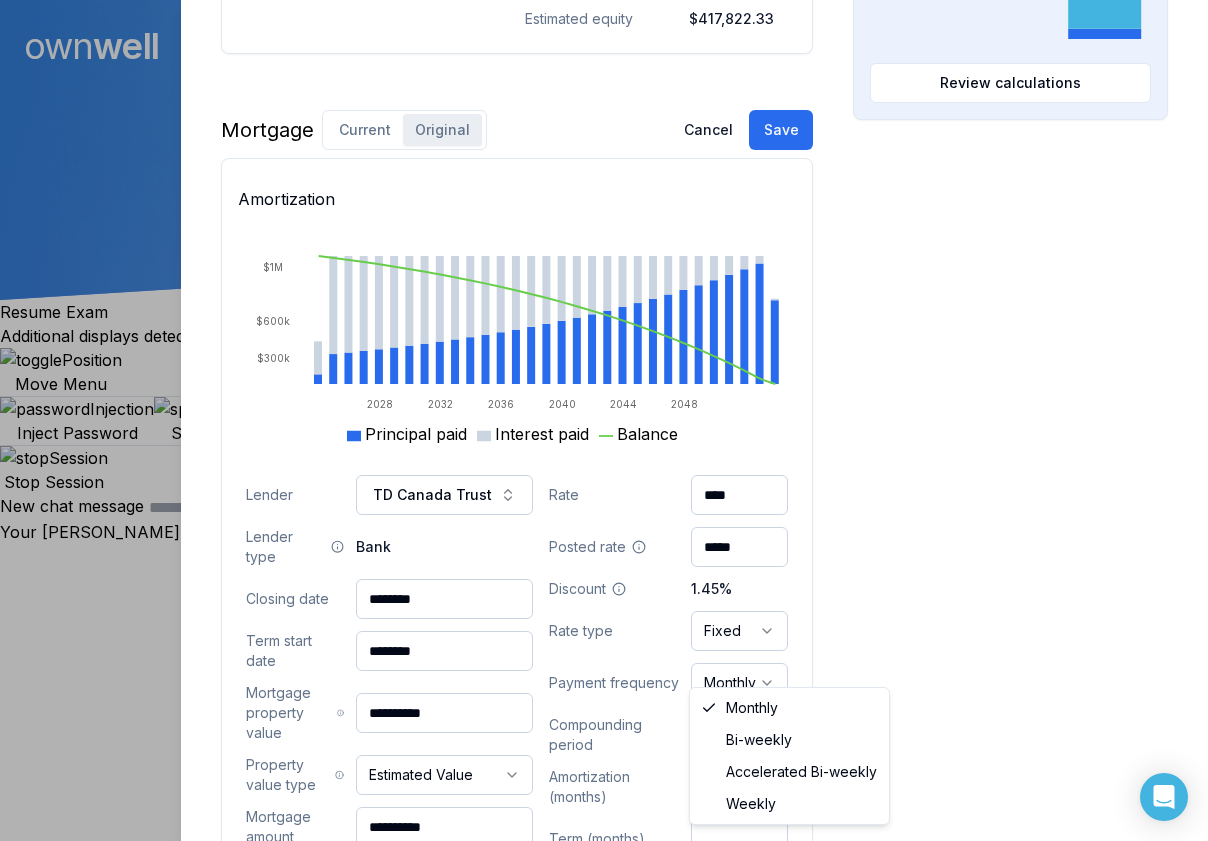 click on "Ownwell's platform is not optimized for mobile at this time.   For the best experience, please use a   desktop or laptop  to manage your account.   Note:  The   personalized homeownership reports   you generate for clients   are fully mobile-friendly   and can be easily viewed on any device. own well Dashboard Landing Page Adopt My Mortgage 83  of  100  clients used Purchase additional client capacity Resume Exam Additional displays detected. Disconnect additional displays to proceed. Move Menu Inject Password Show Attachments Show Calculator Support 0 [PERSON_NAME] Chat Live View Stop Session
New chat message
Send message
Your [PERSON_NAME] is connecting to a voice chat with you...
Close [PERSON_NAME] Lead [STREET_ADDRESS] $1,450,000.00   current est. value 176% 5.04%   fixed ," at bounding box center [604, 272] 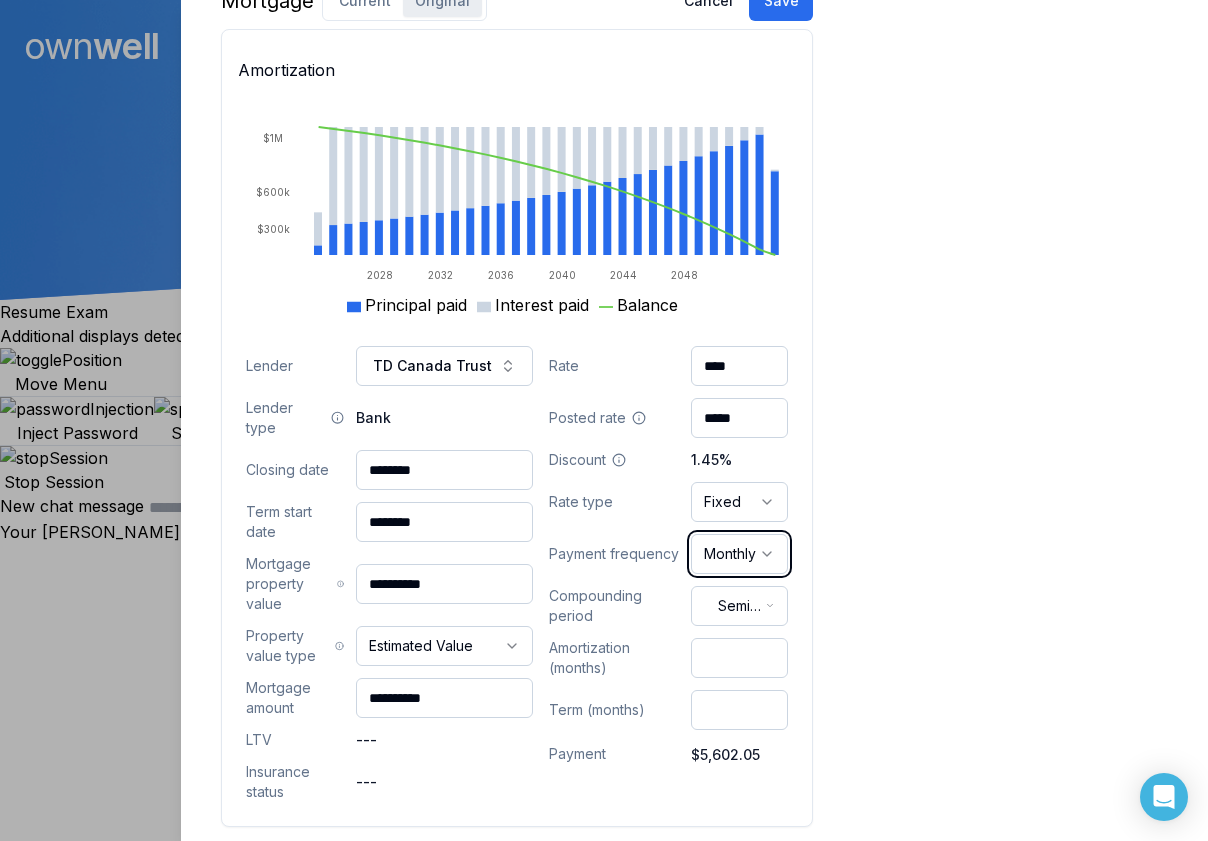 scroll, scrollTop: 1354, scrollLeft: 0, axis: vertical 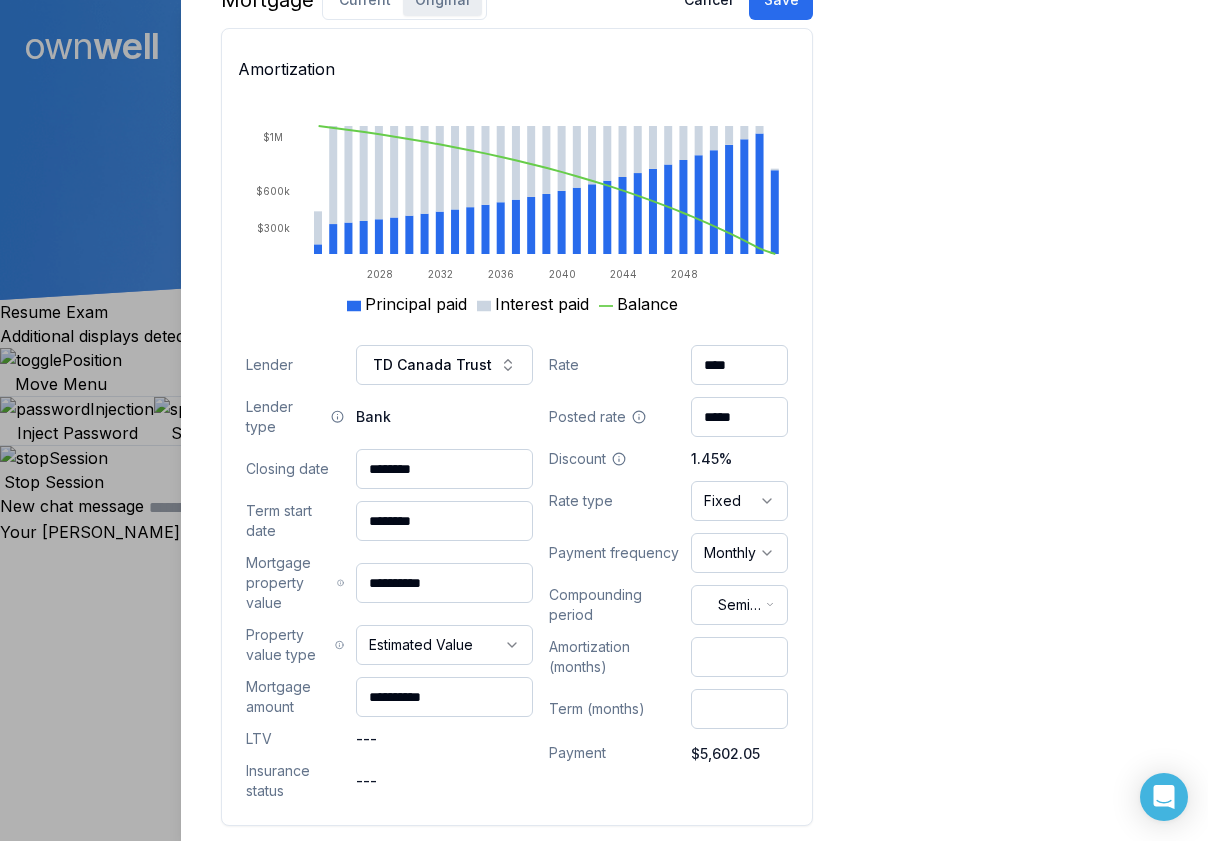 click on "Ownwell's platform is not optimized for mobile at this time.   For the best experience, please use a   desktop or laptop  to manage your account.   Note:  The   personalized homeownership reports   you generate for clients   are fully mobile-friendly   and can be easily viewed on any device. own well Dashboard Landing Page Adopt My Mortgage 83  of  100  clients used Purchase additional client capacity Resume Exam Additional displays detected. Disconnect additional displays to proceed. Move Menu Inject Password Show Attachments Show Calculator Support 0 [PERSON_NAME] Chat Live View Stop Session
New chat message
Send message
Your [PERSON_NAME] is connecting to a voice chat with you...
Close [PERSON_NAME] Lead [STREET_ADDRESS] $1,450,000.00   current est. value 176% 5.04%   fixed ," at bounding box center [604, 272] 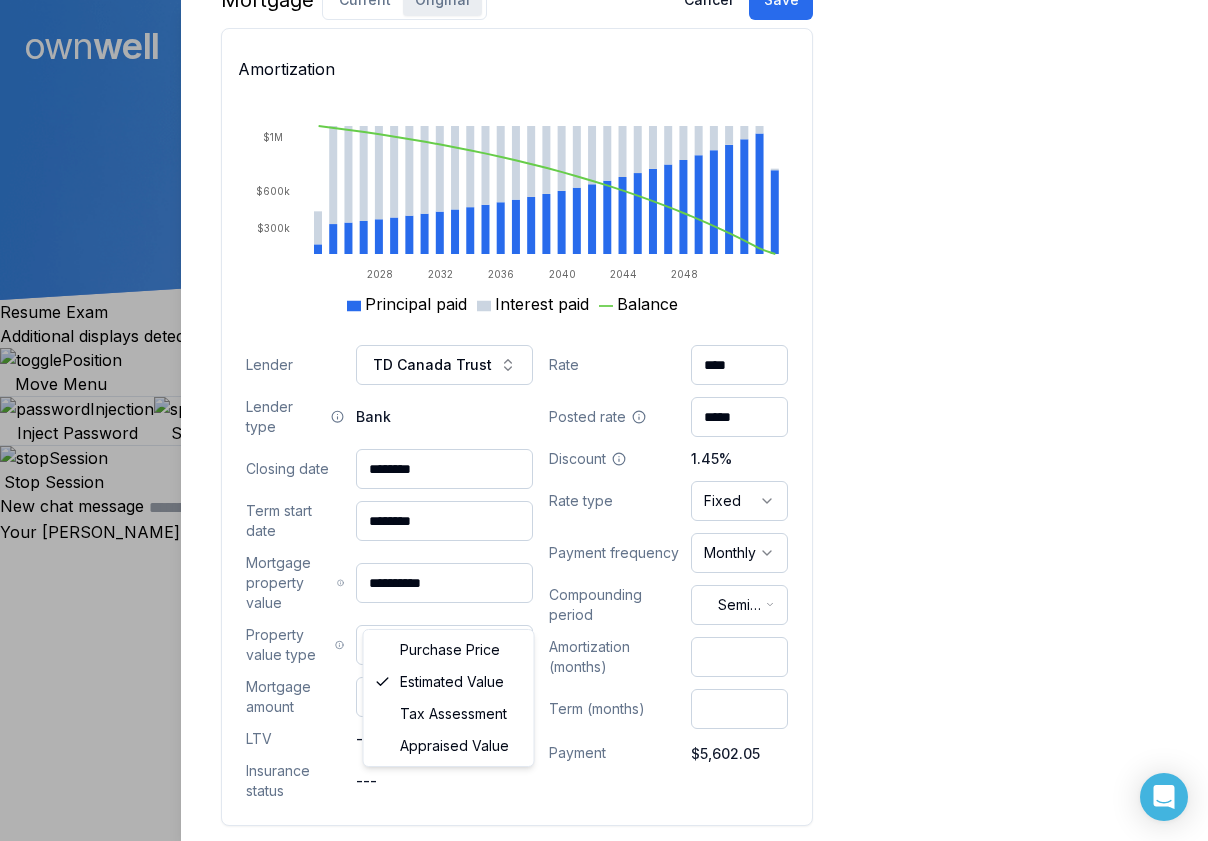 select on "*********" 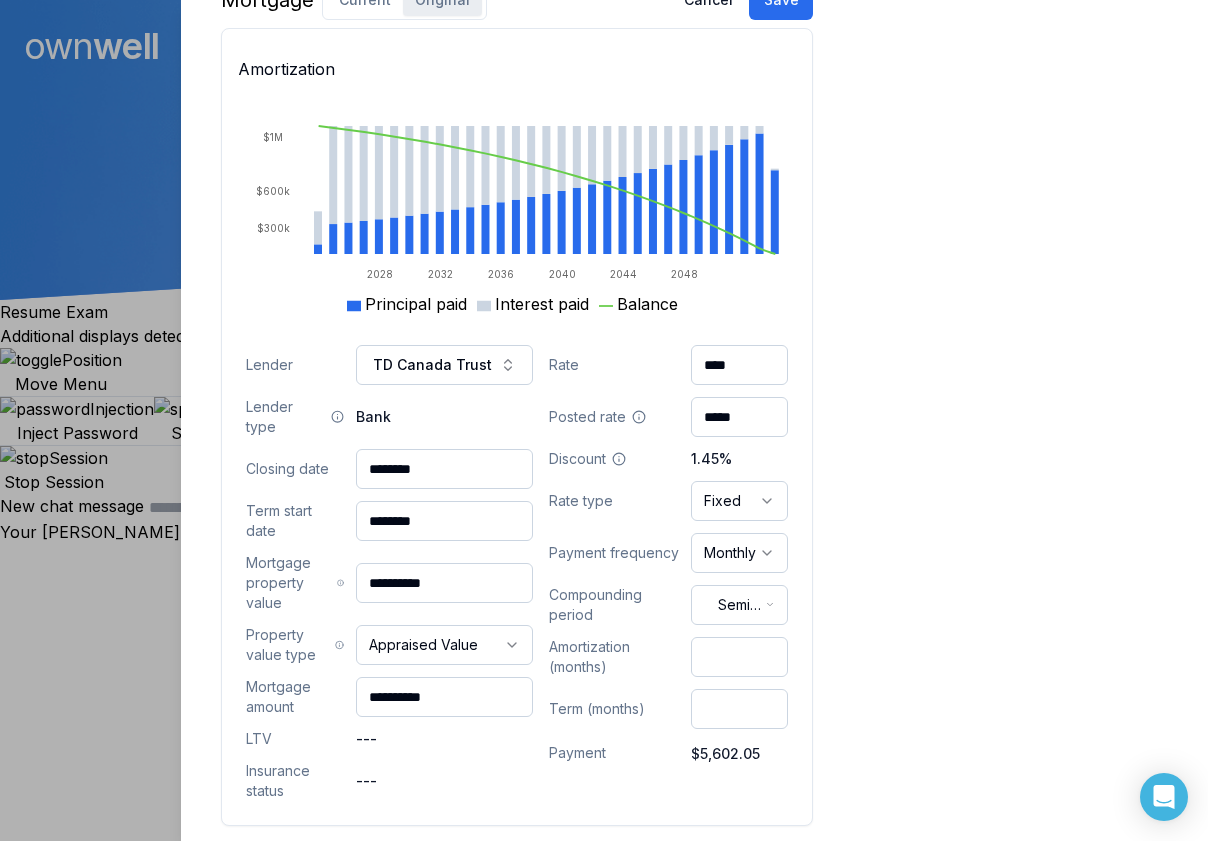 click on "**********" at bounding box center (444, 697) 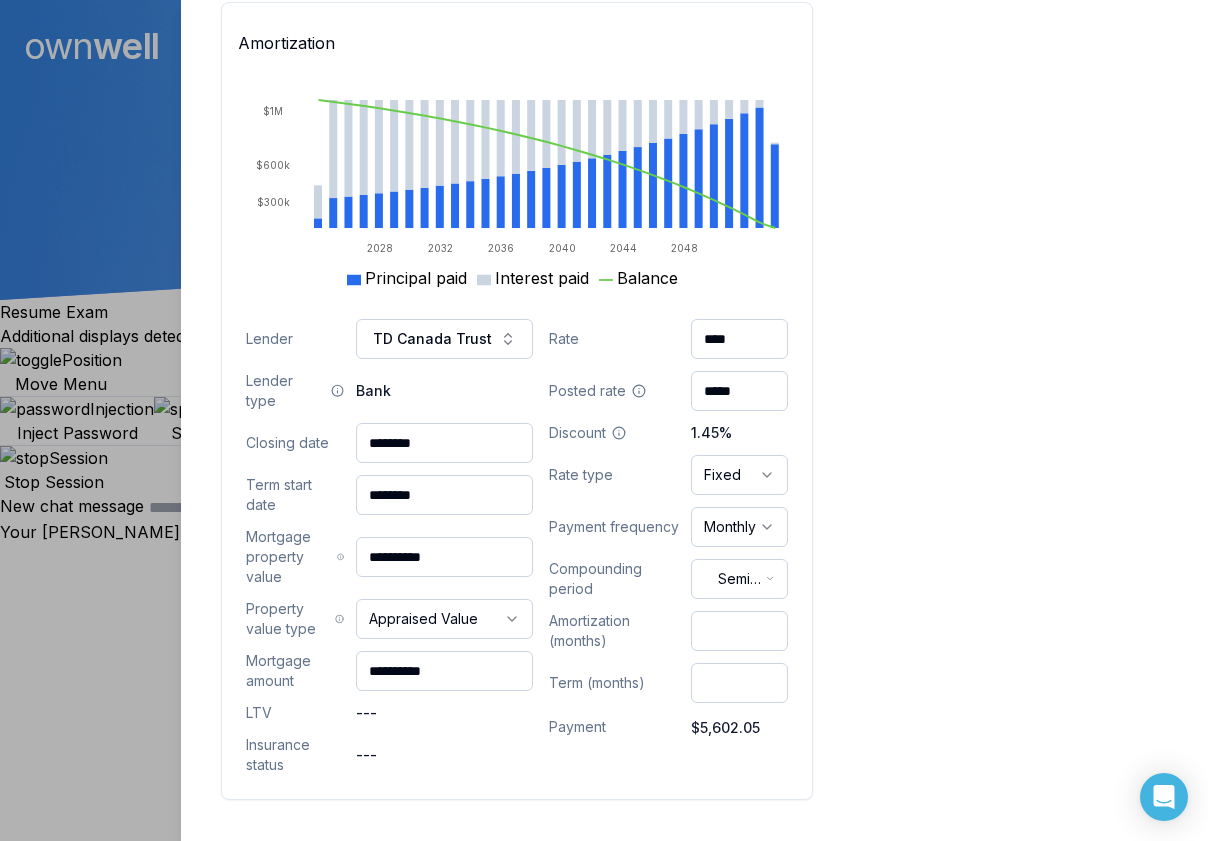 scroll, scrollTop: 1390, scrollLeft: 0, axis: vertical 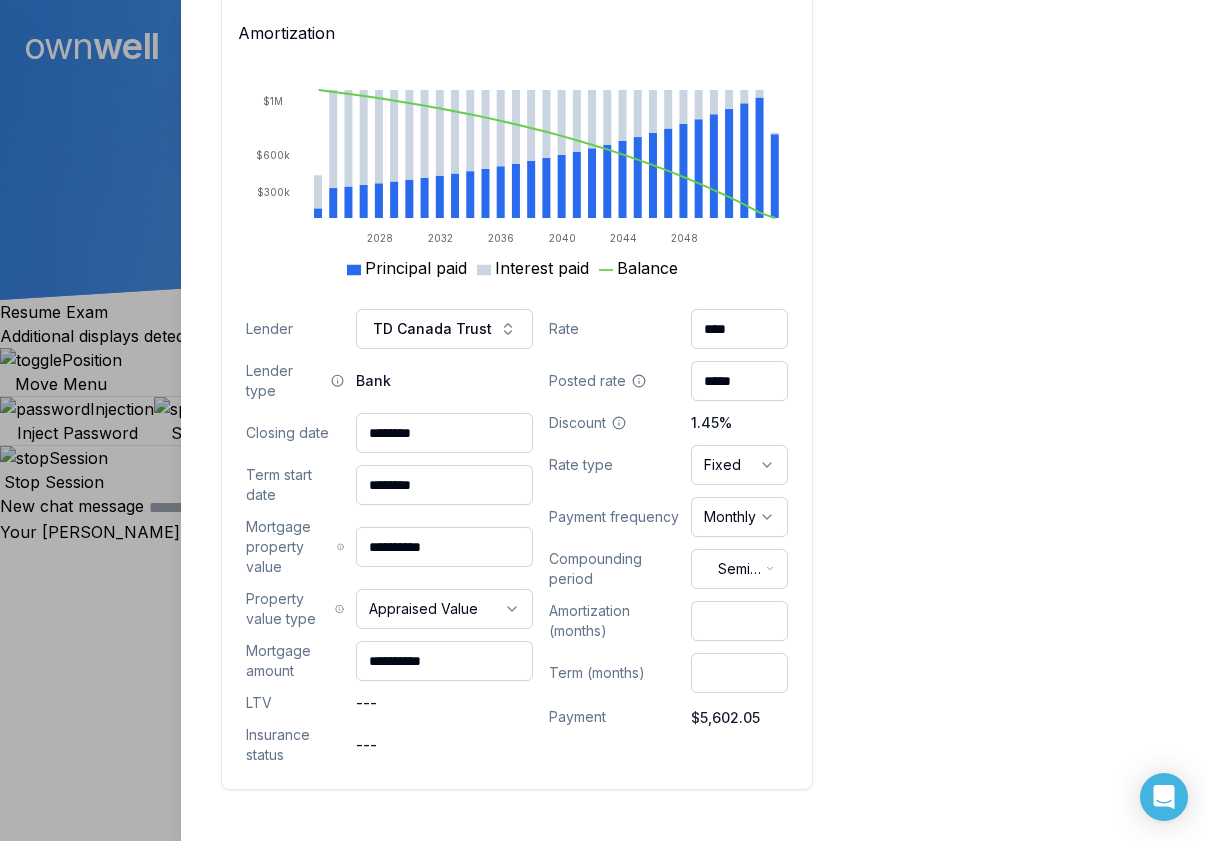 type on "**********" 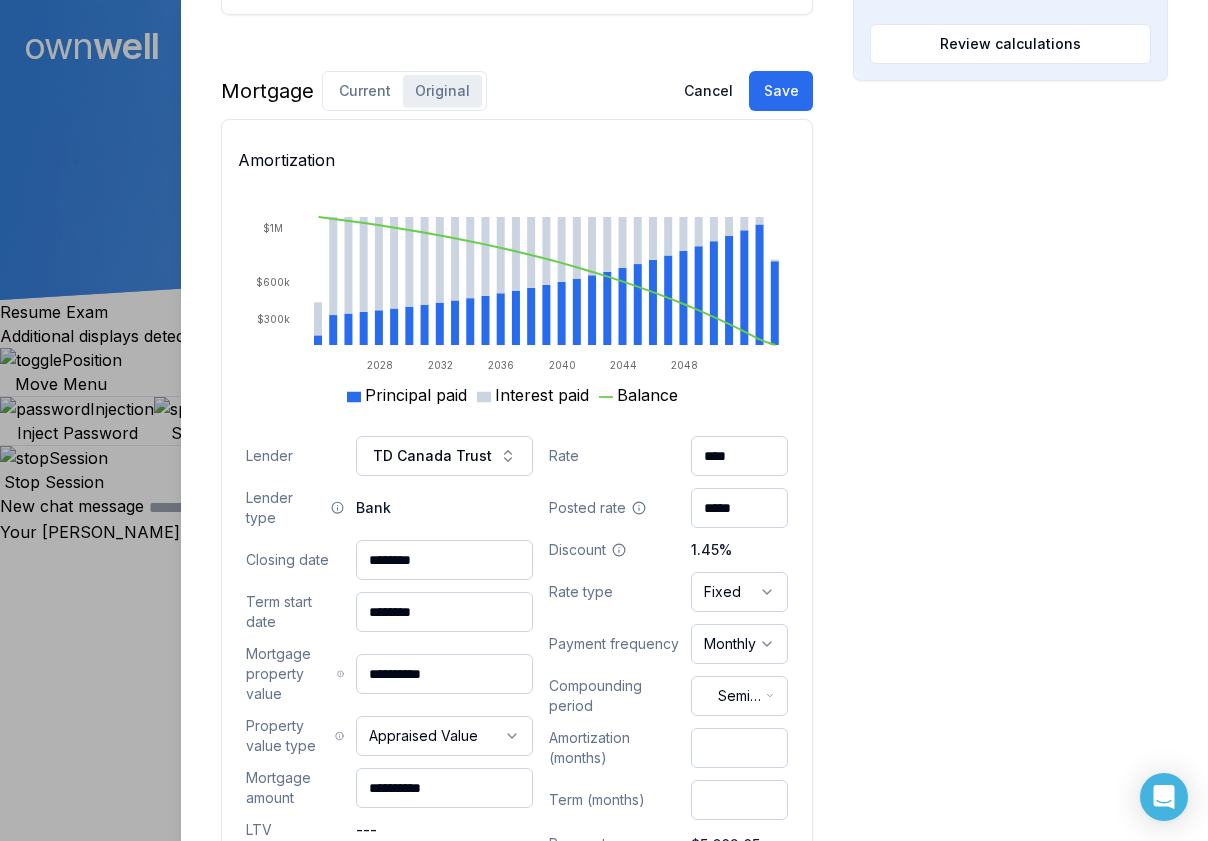 scroll, scrollTop: 1259, scrollLeft: 0, axis: vertical 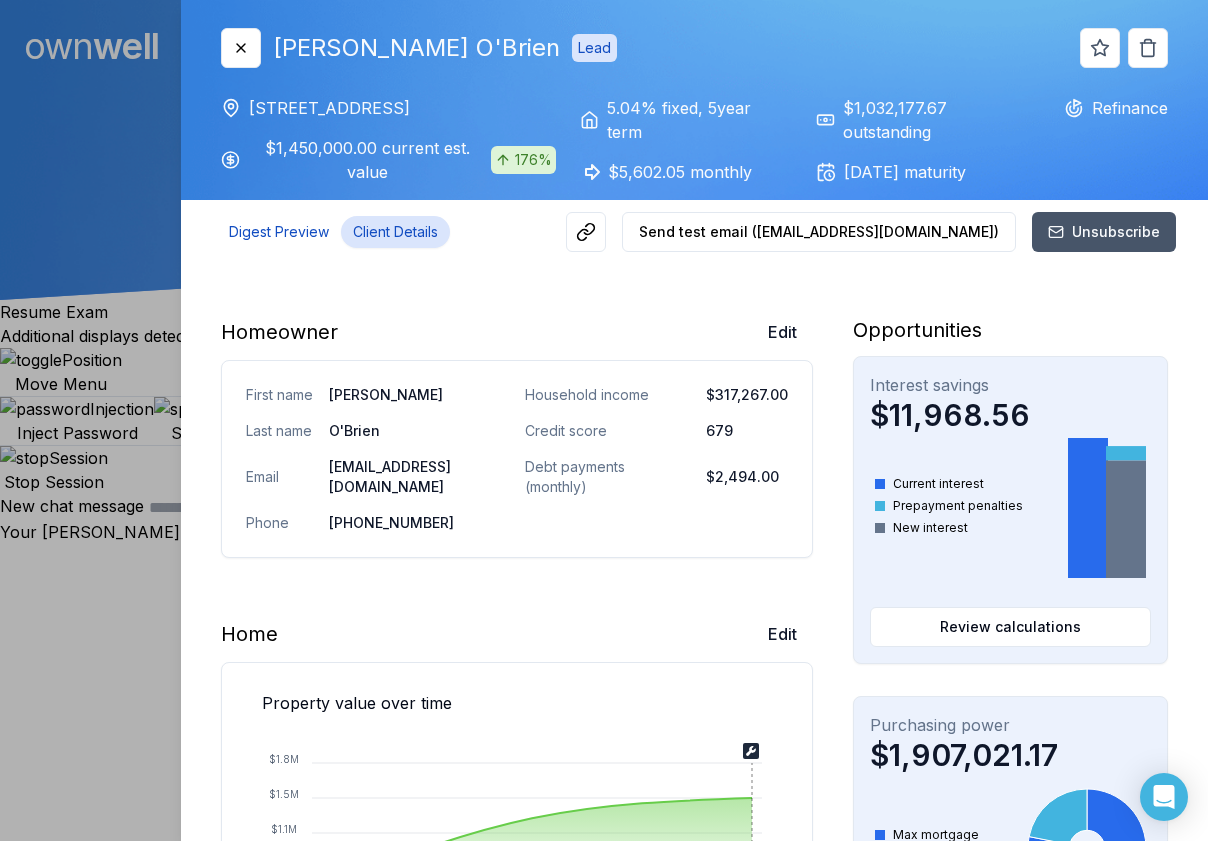click on "Digest Preview" at bounding box center [279, 232] 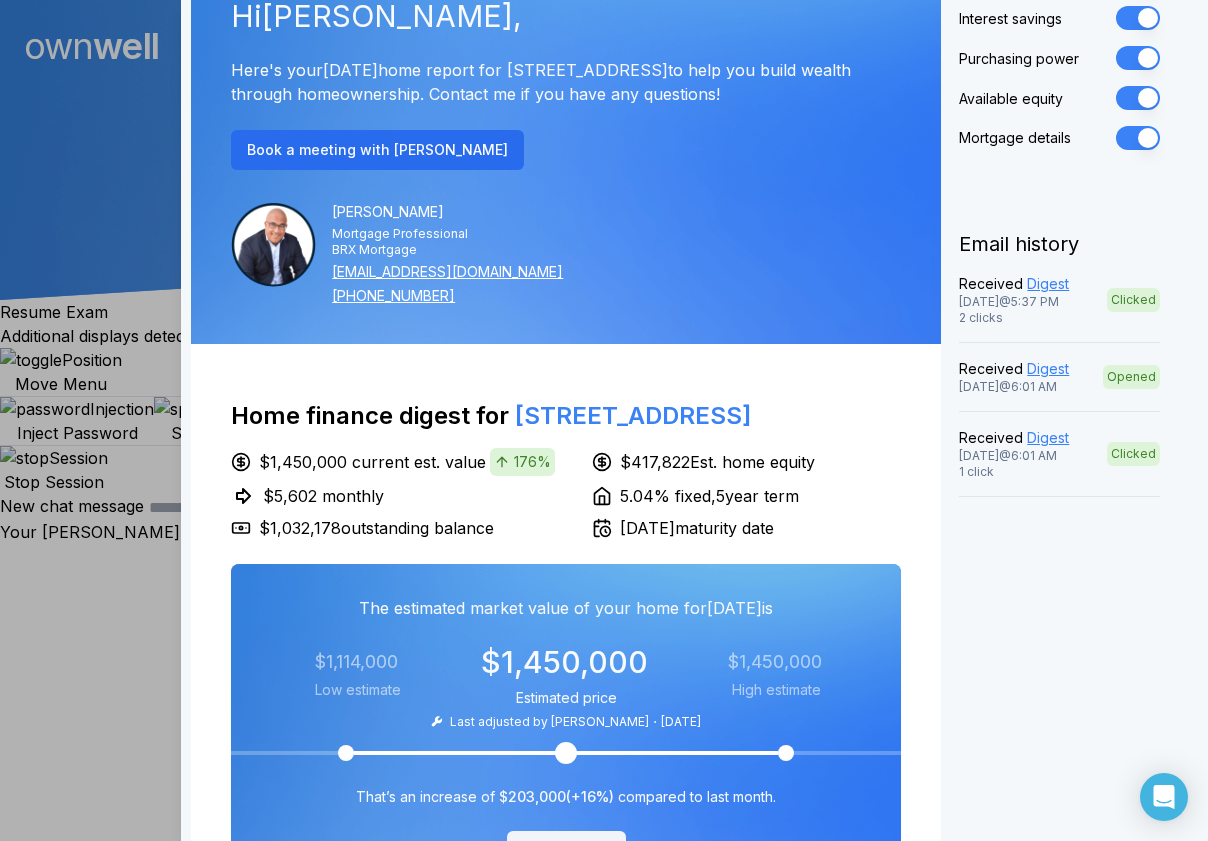 scroll, scrollTop: 0, scrollLeft: 0, axis: both 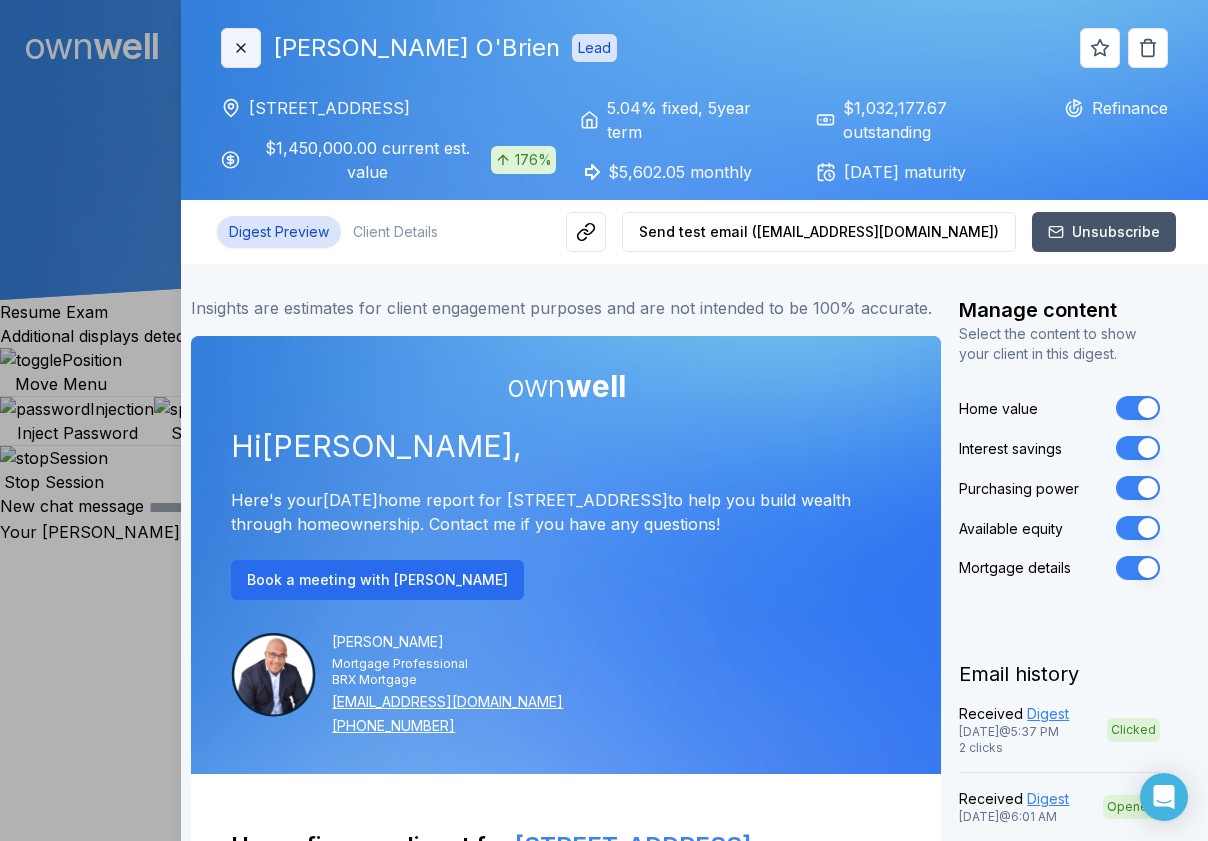 click 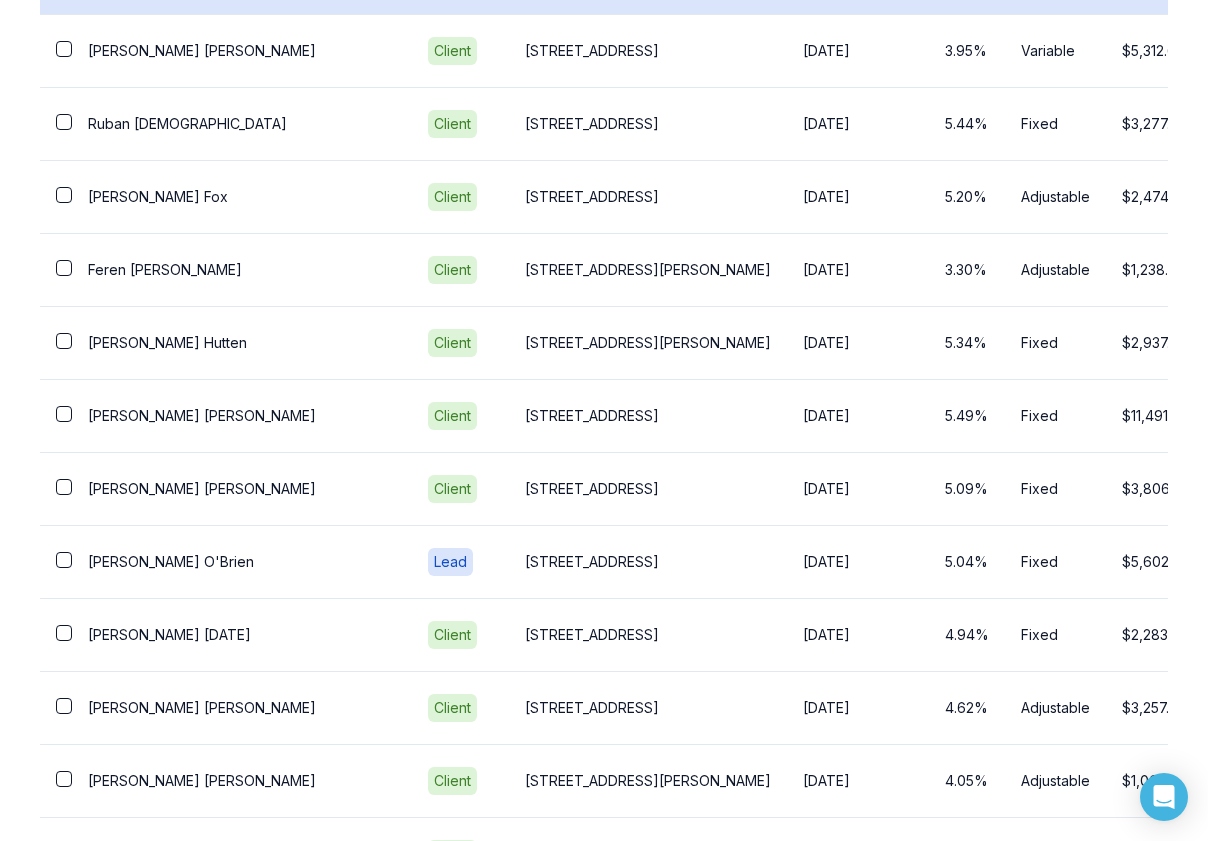 scroll, scrollTop: 1640, scrollLeft: 0, axis: vertical 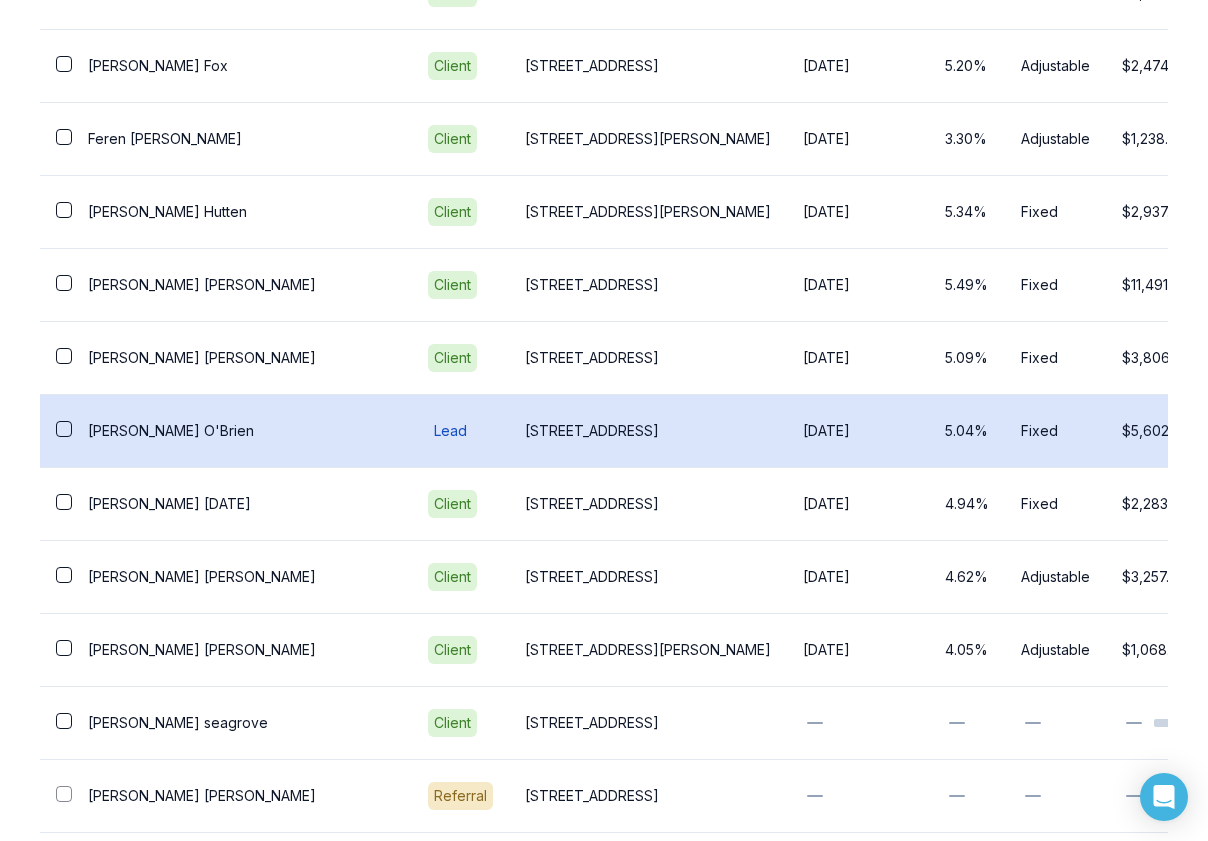 click on "[DATE]" at bounding box center [858, 431] 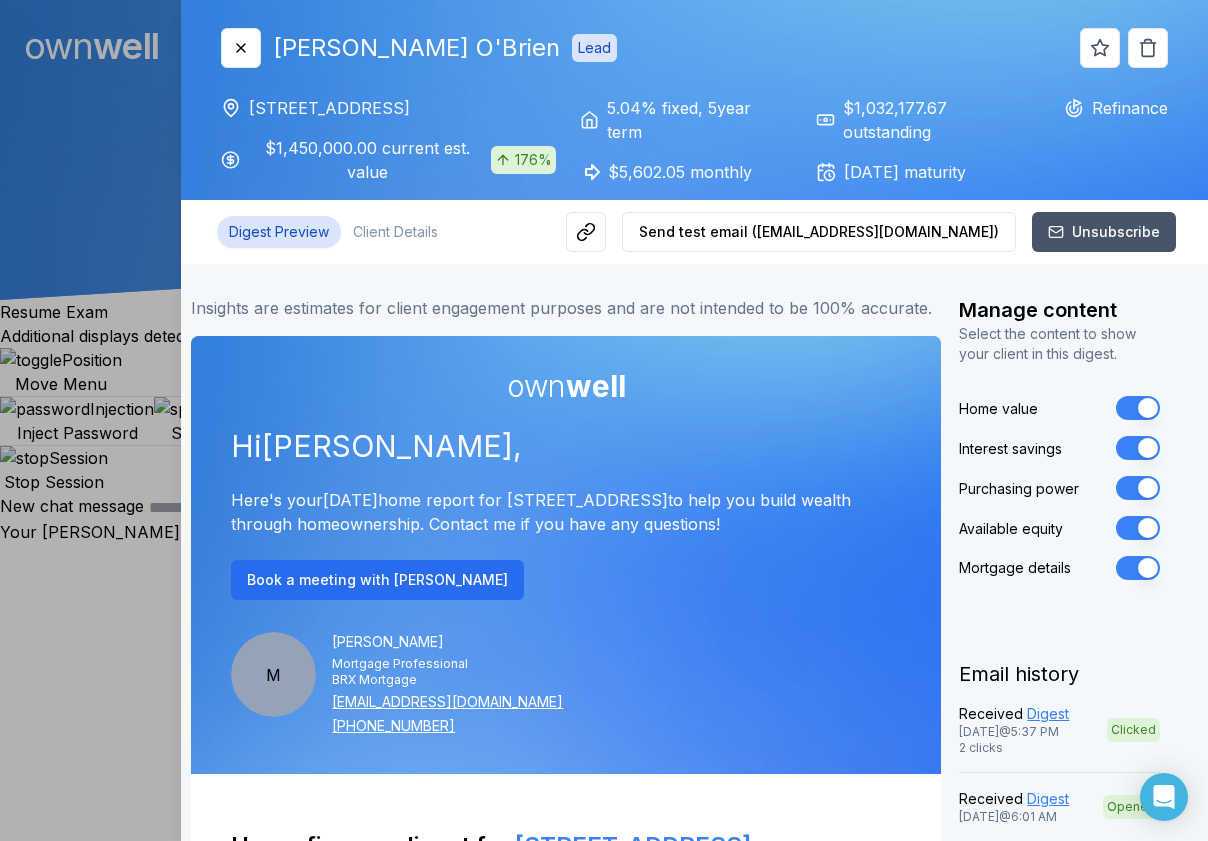 scroll, scrollTop: 0, scrollLeft: 0, axis: both 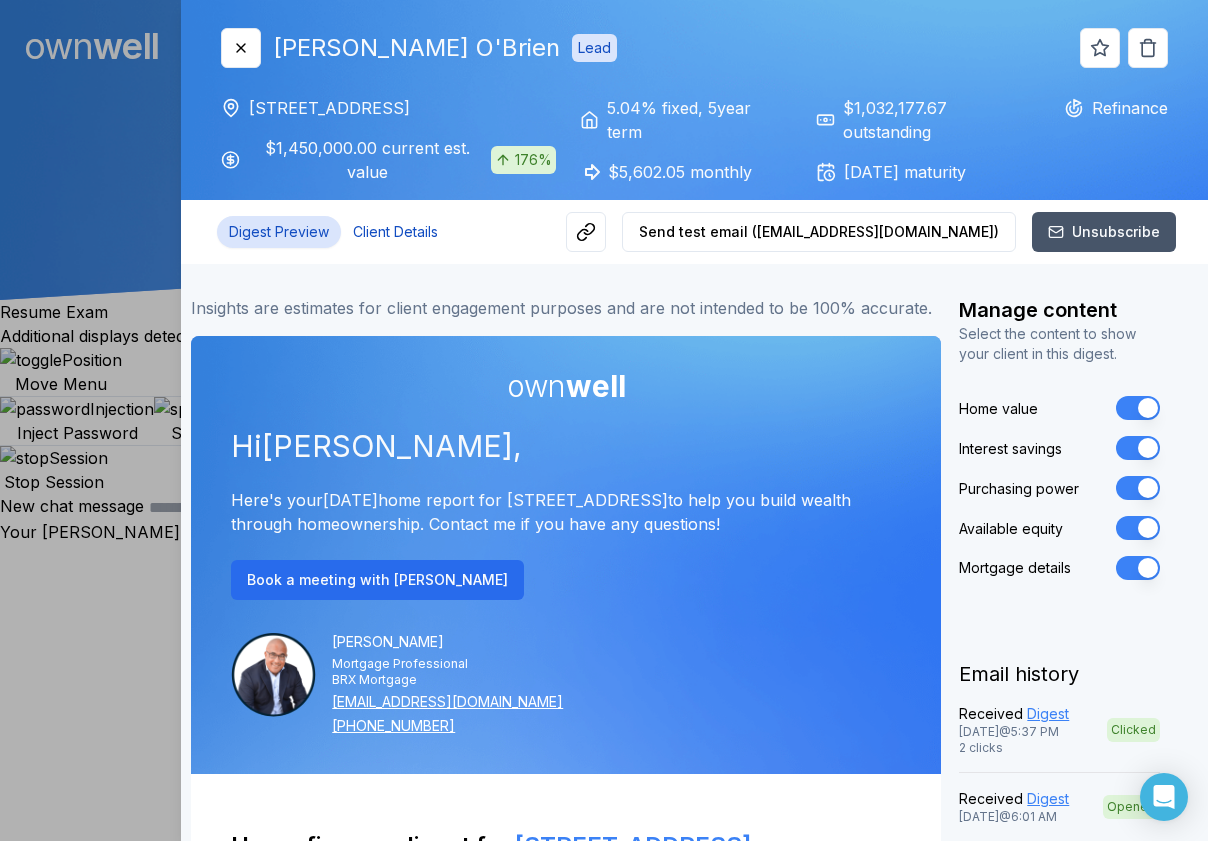 click on "Client Details" at bounding box center [395, 232] 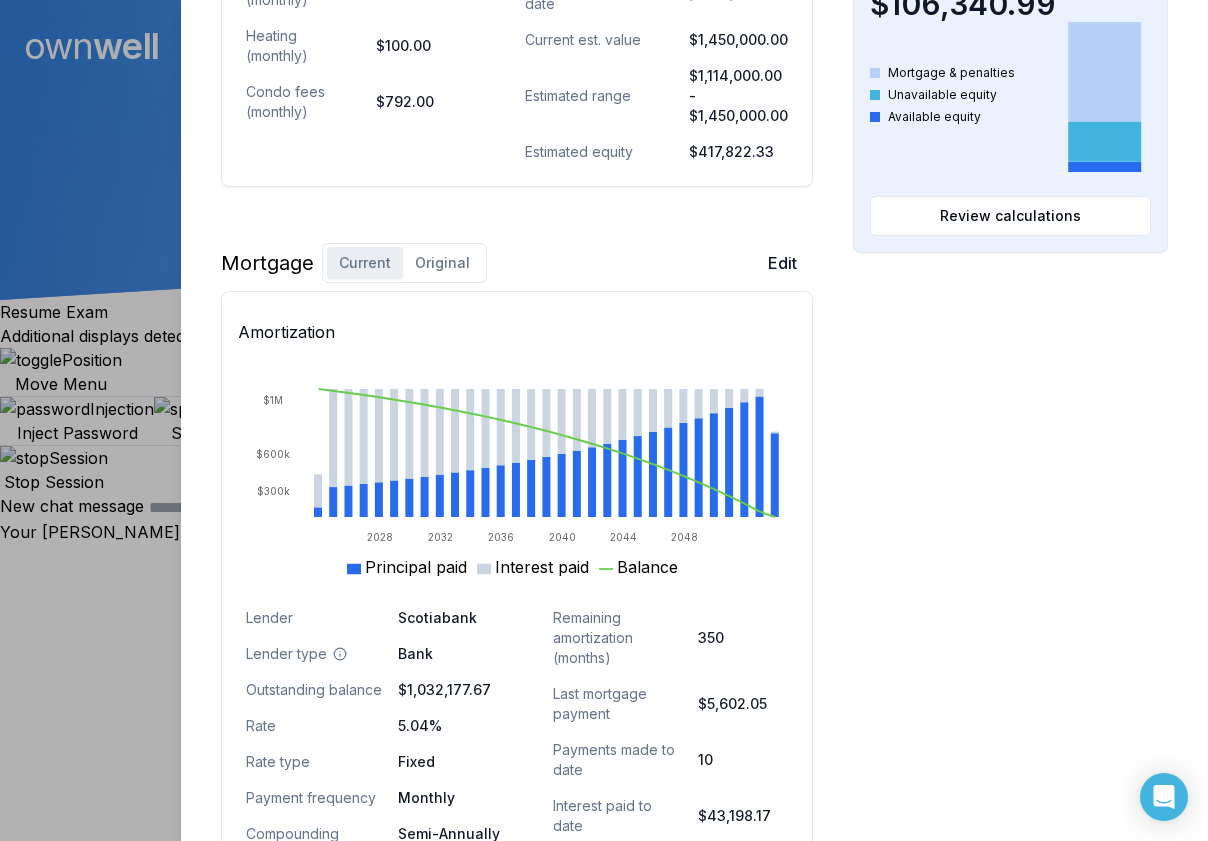 scroll, scrollTop: 1114, scrollLeft: 0, axis: vertical 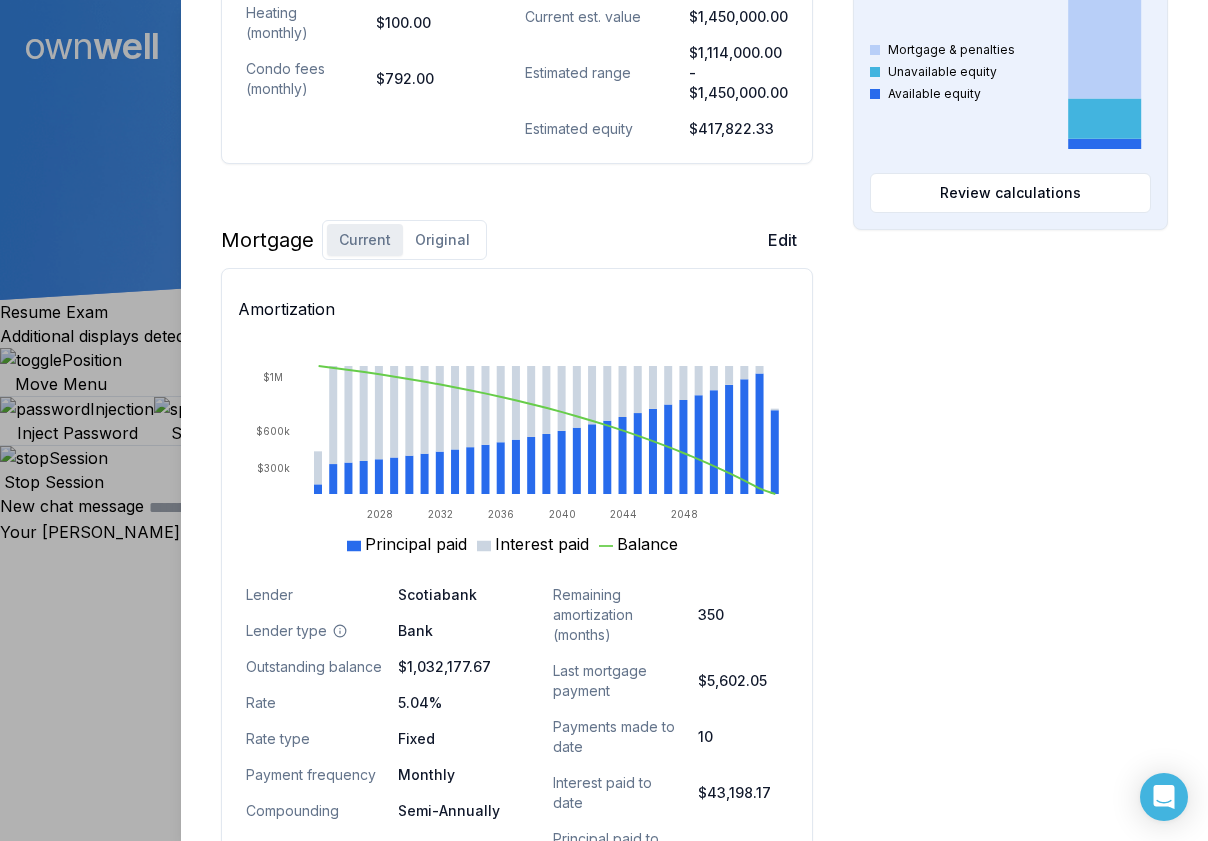 click on "Original" at bounding box center [442, 240] 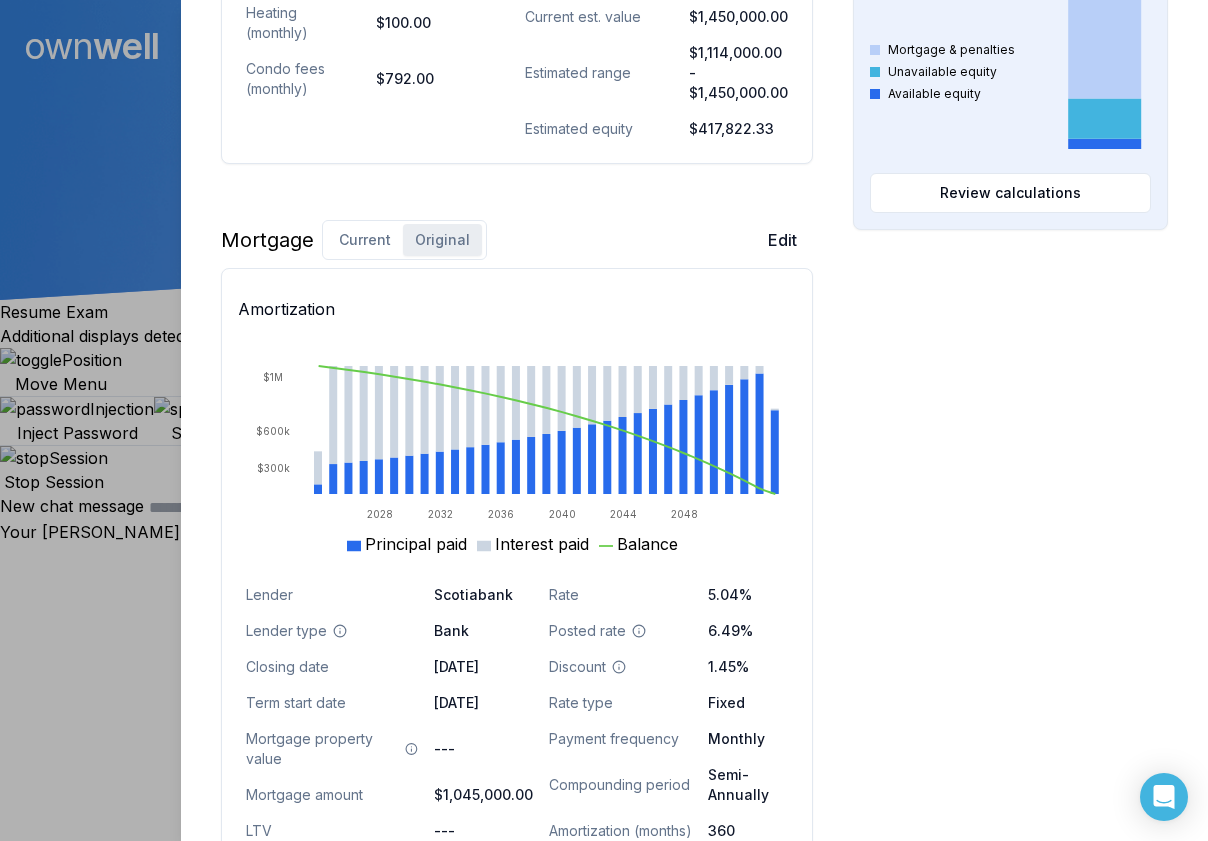click on "Current" at bounding box center (365, 240) 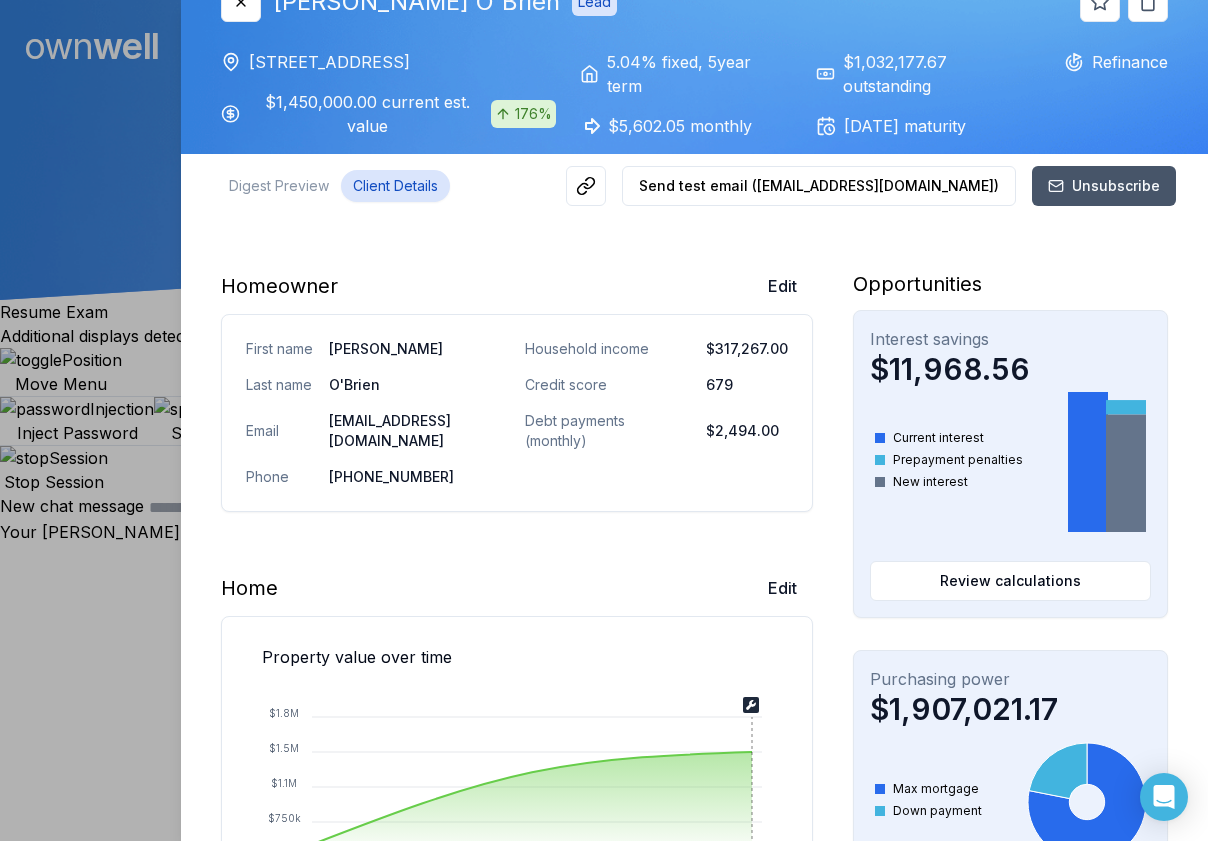 scroll, scrollTop: 0, scrollLeft: 0, axis: both 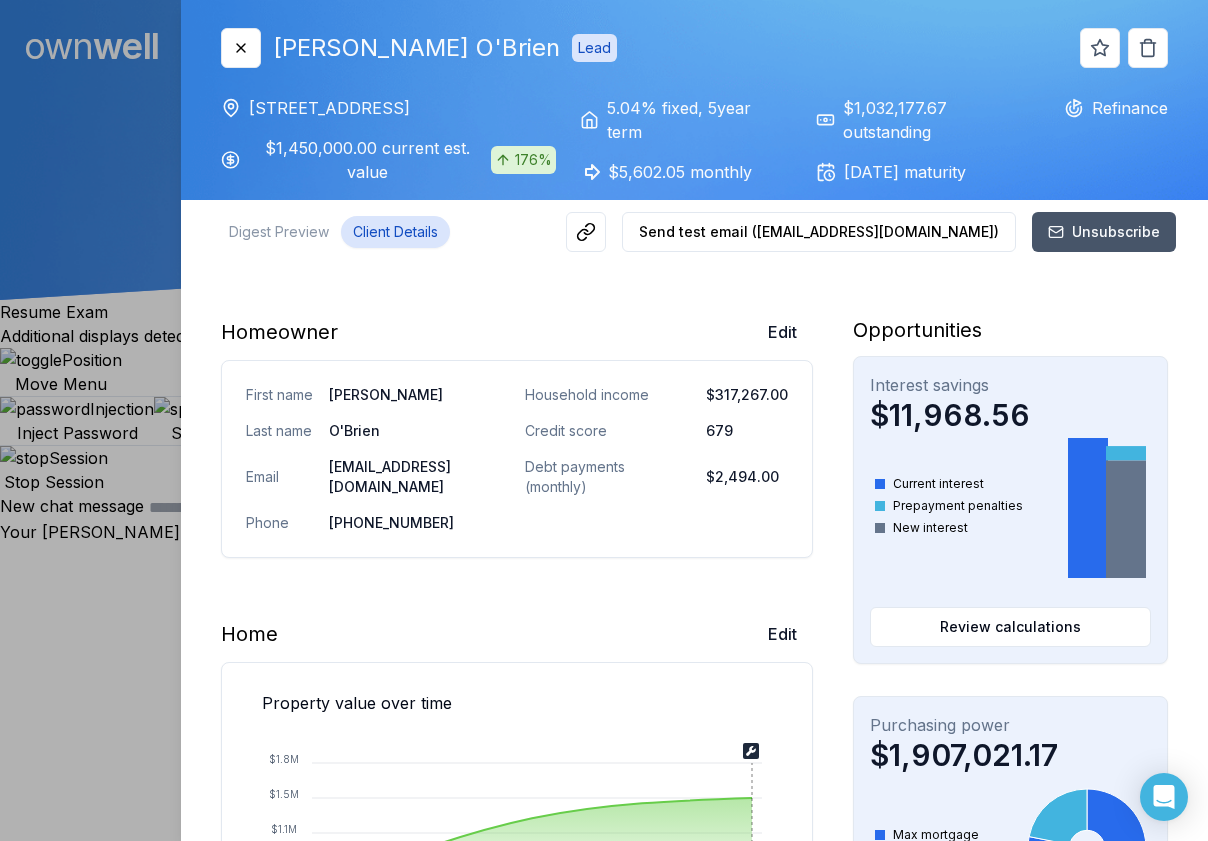click on "Lead" at bounding box center (594, 48) 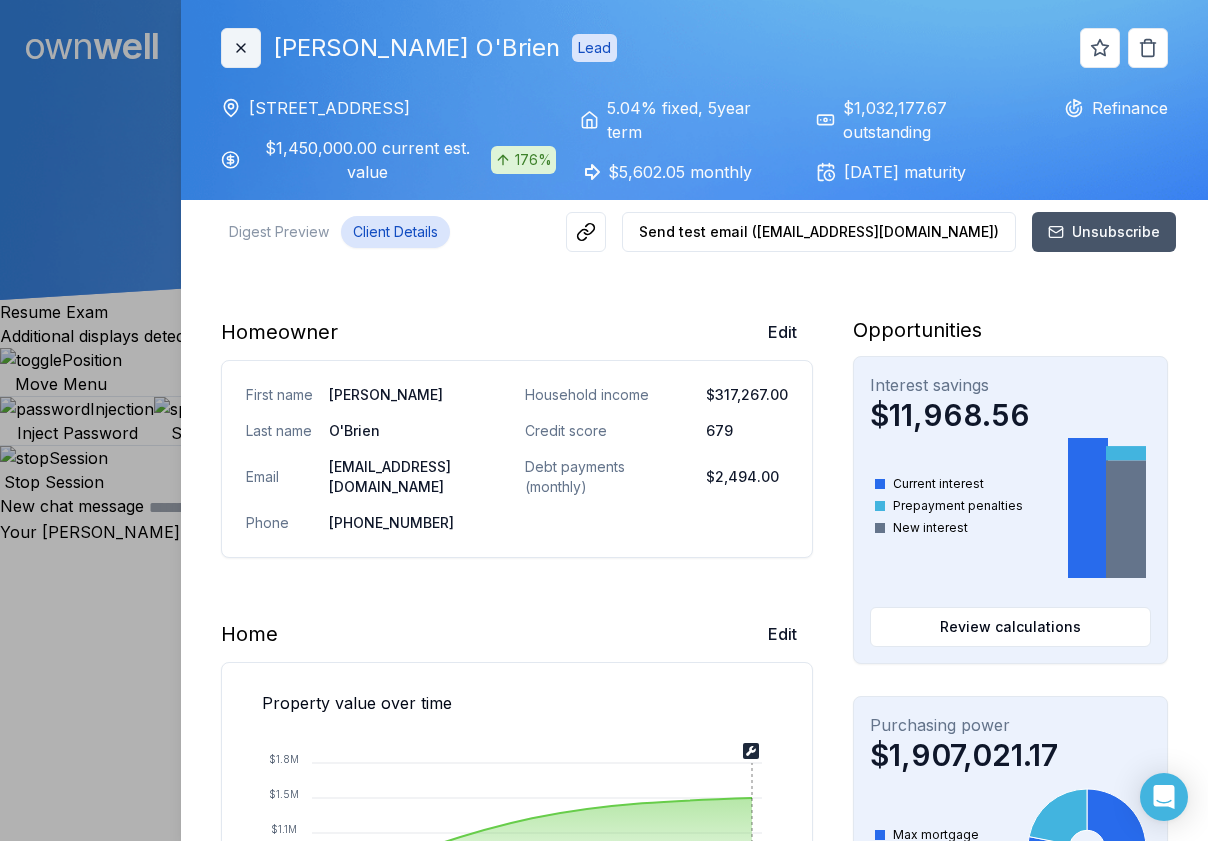 click 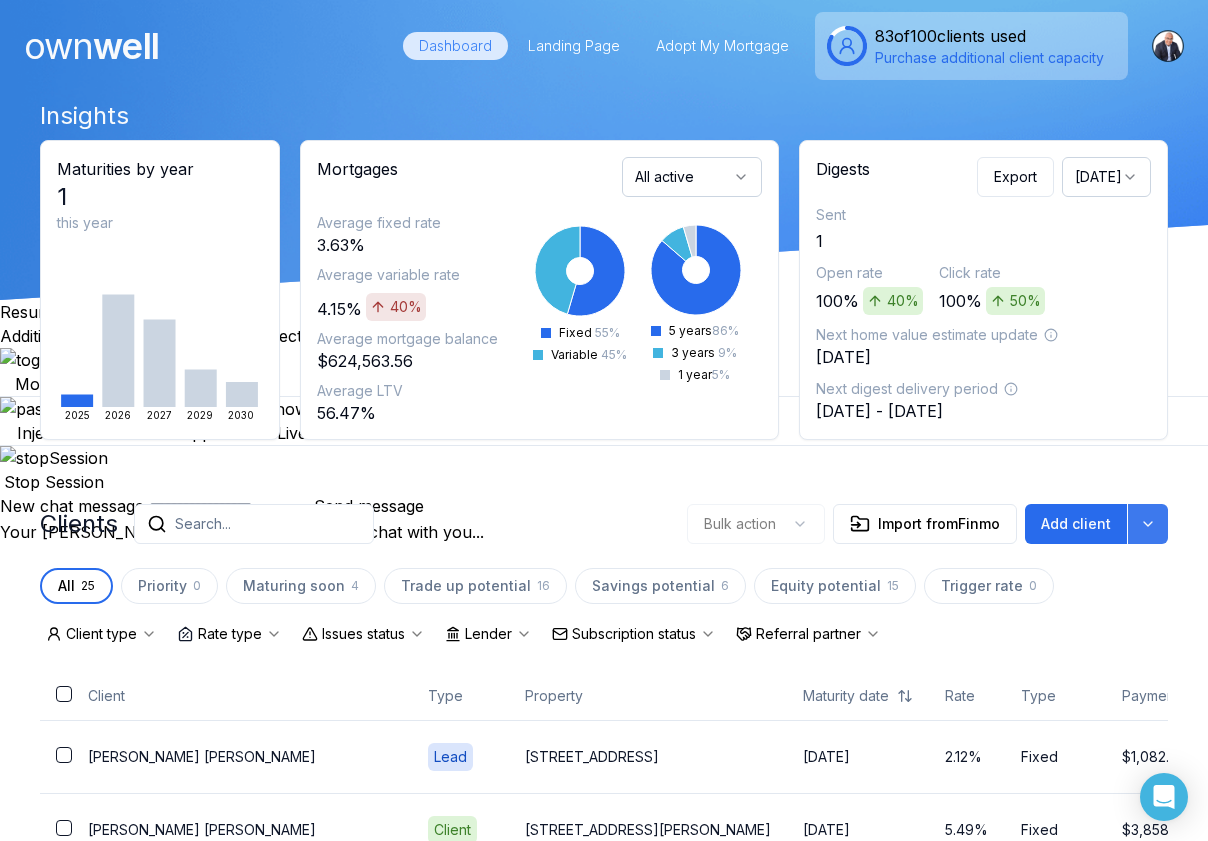 click 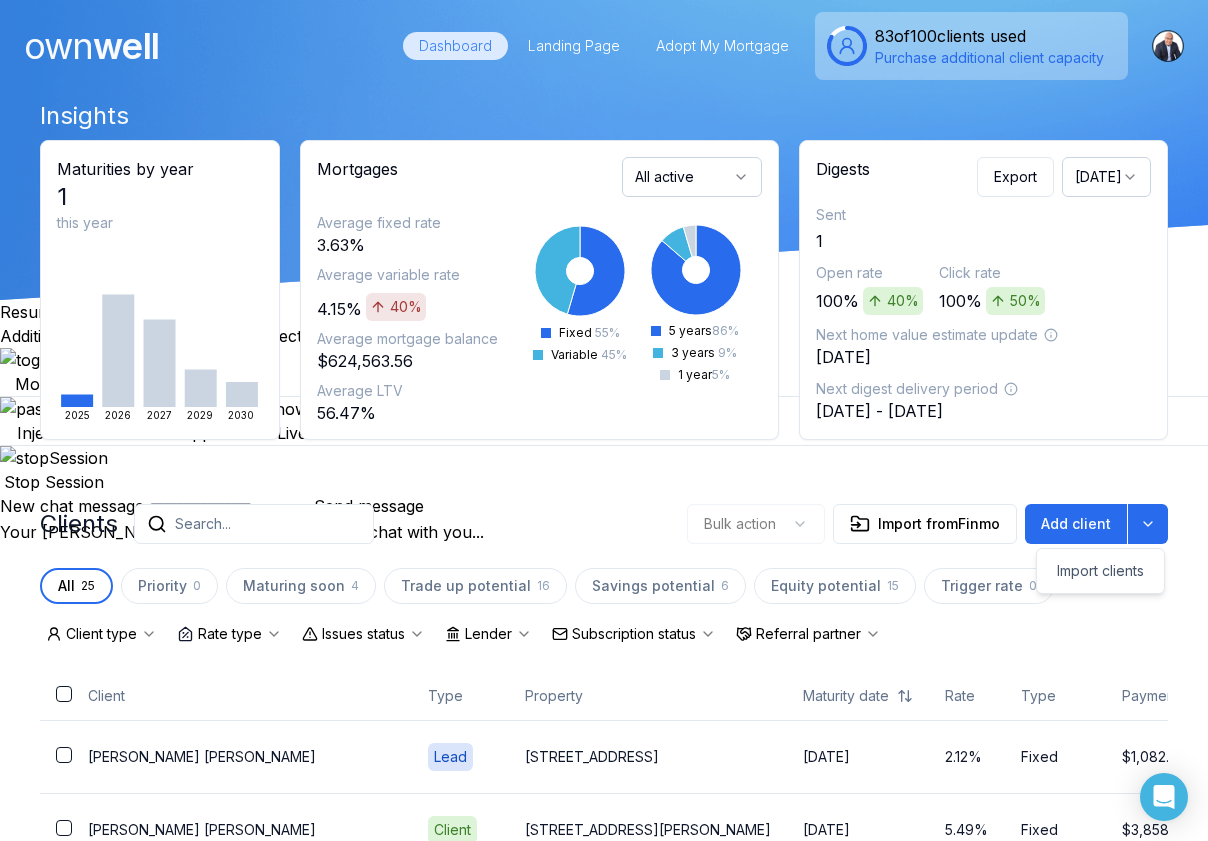 click on "Insights Maturities by year 1 this year [DATE] 2026 2027 2029 2030 Mortgages All active Average fixed rate 3.63% Average variable rate 4.15% 40% Average mortgage balance $624,563.56 Average LTV 56.47% Fixed   55 % Variable   45 % 5 years  86 % 3 years   9 % 1 year  5 % Digests Export [DATE] Sent 1 Open rate 100% 40% Click rate 100% 50% Next home value estimate update [DATE] Next digest delivery period [DATE] - [DATE] Clients Search... Bulk action   Import from  Finmo Add client All 25 Priority 0 Maturing soon 4 Trade up potential 16 Savings potential 6 Equity potential 15 Trigger rate 0 Client type Rate type Issues status Lender Subscription status Referral partner Client Type Property Maturity date Rate Type Payment Actions [PERSON_NAME] Lead [STREET_ADDRESS] [DATE] 2.12% Fixed $1,082.02 [PERSON_NAME] Client 5 [PERSON_NAME] Drive [DATE] 5.49% Fixed $3,858.58 [PERSON_NAME] Client [STREET_ADDRESS][GEOGRAPHIC_DATA] [DATE] 1.84% Fixed $2,241.06 [PERSON_NAME] Lead [STREET_ADDRESS]" at bounding box center [604, 1356] 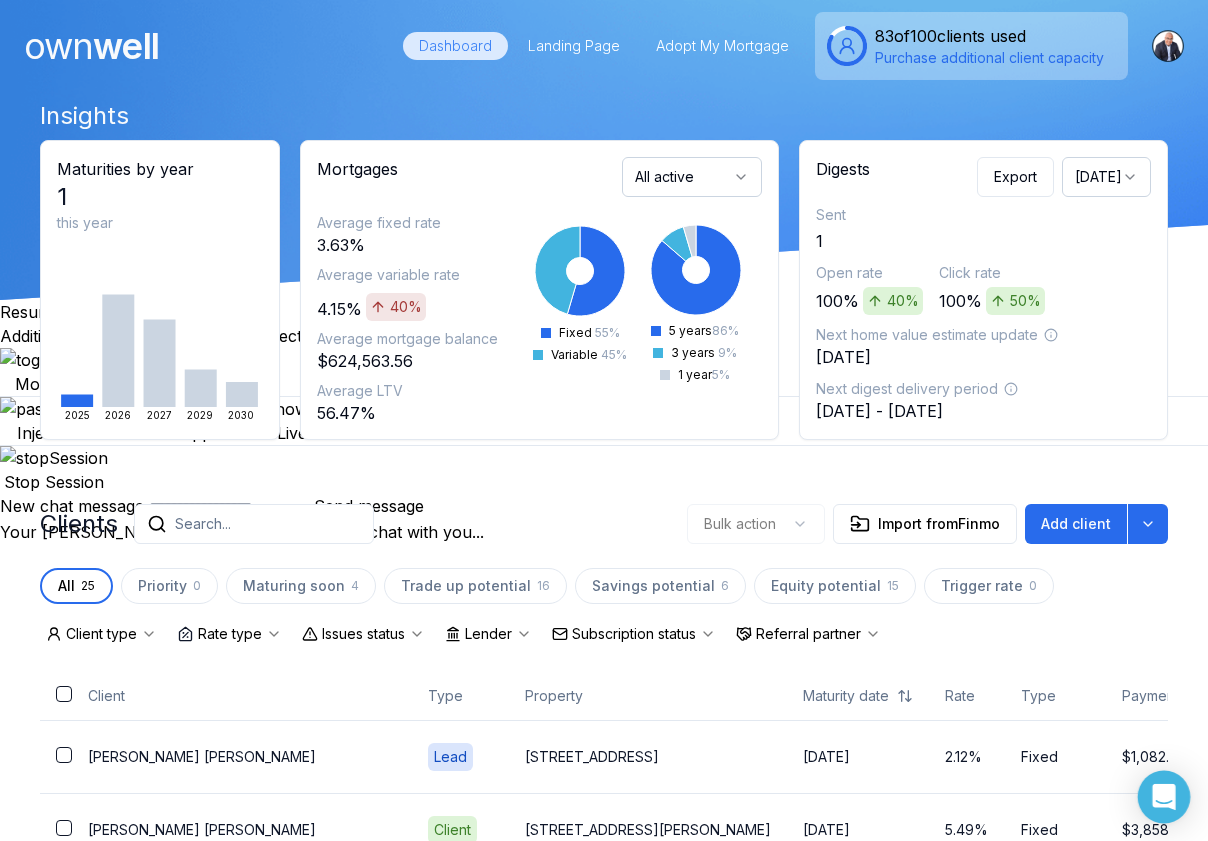 click 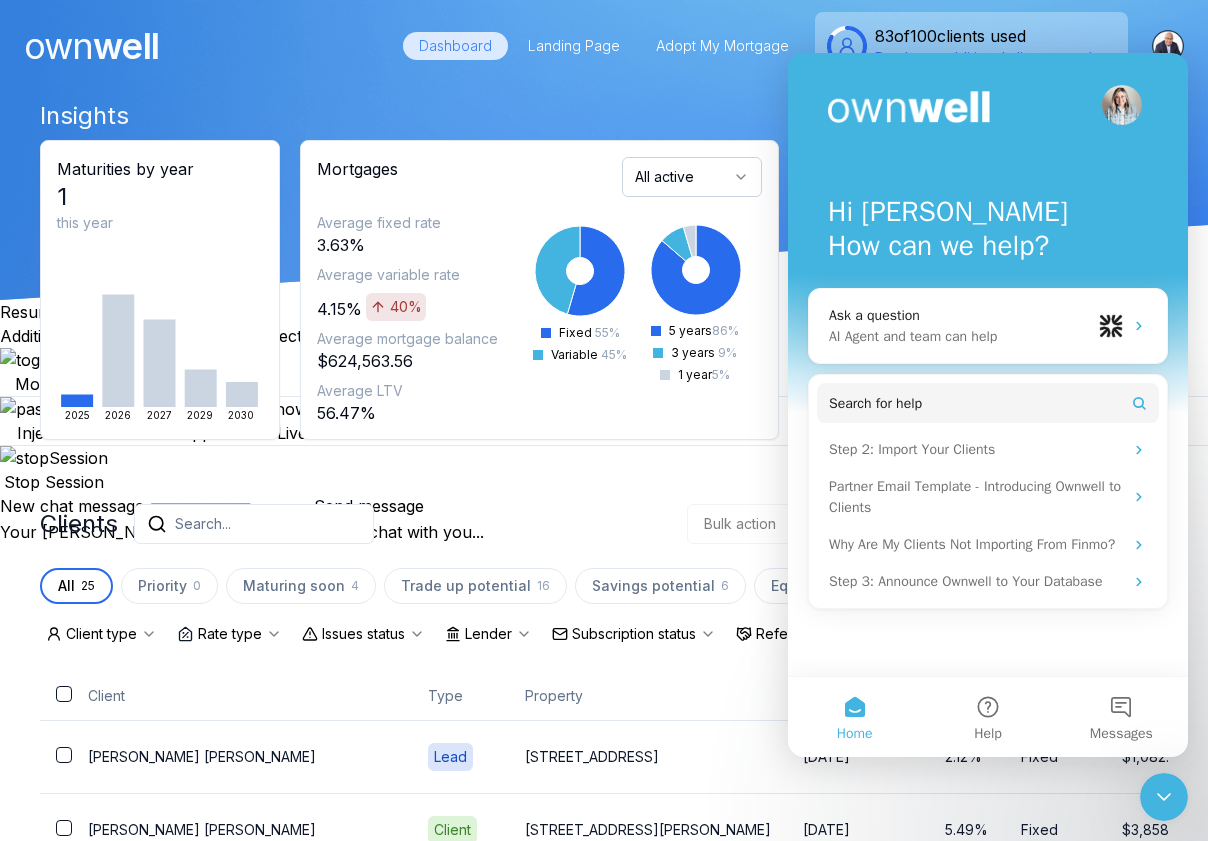 scroll, scrollTop: 0, scrollLeft: 0, axis: both 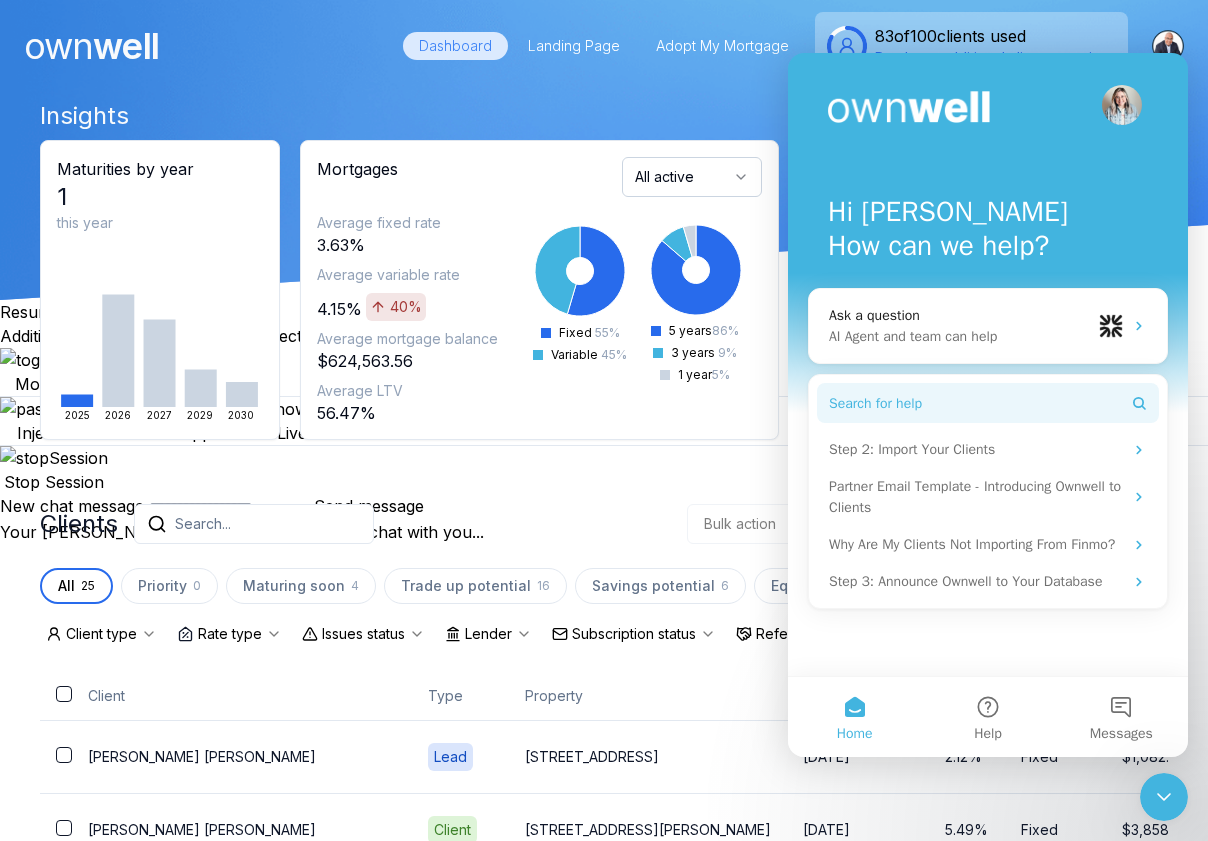 click on "Search for help" at bounding box center [875, 403] 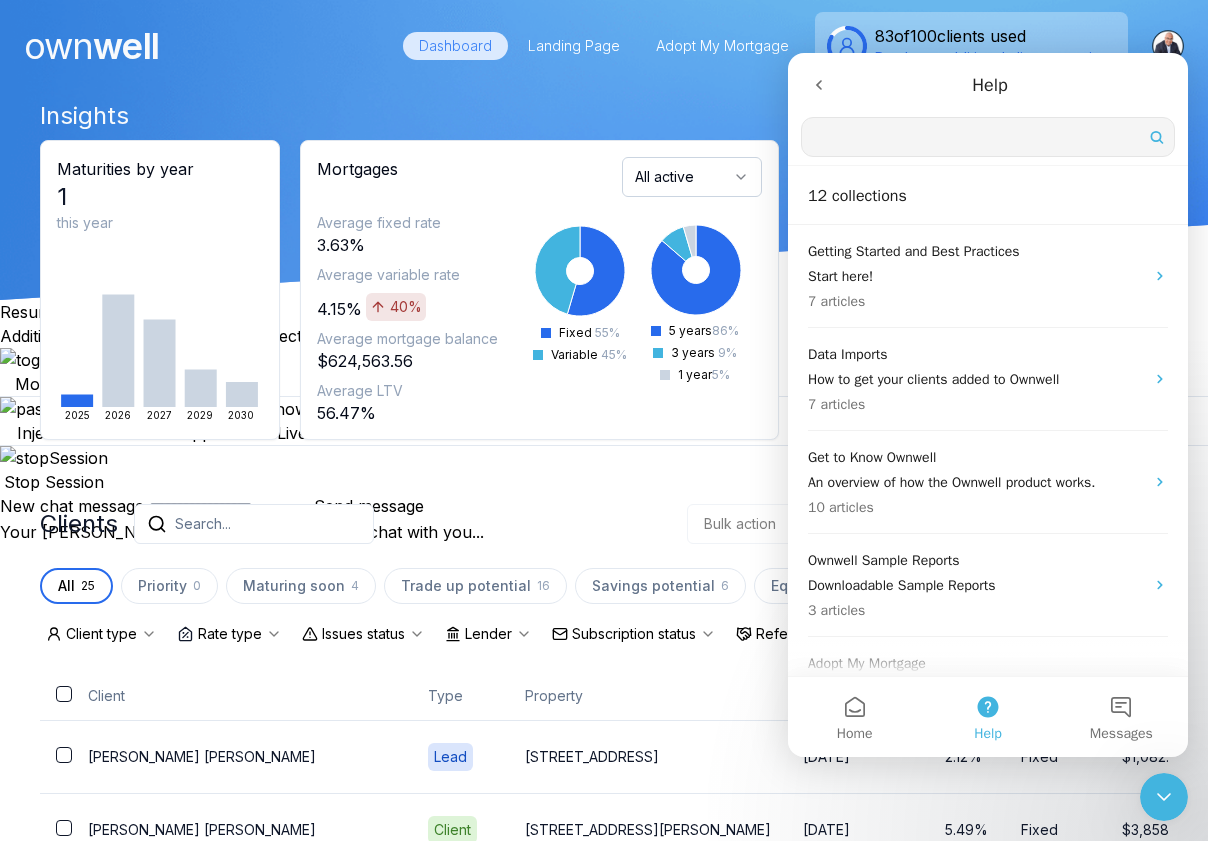 scroll, scrollTop: 0, scrollLeft: 0, axis: both 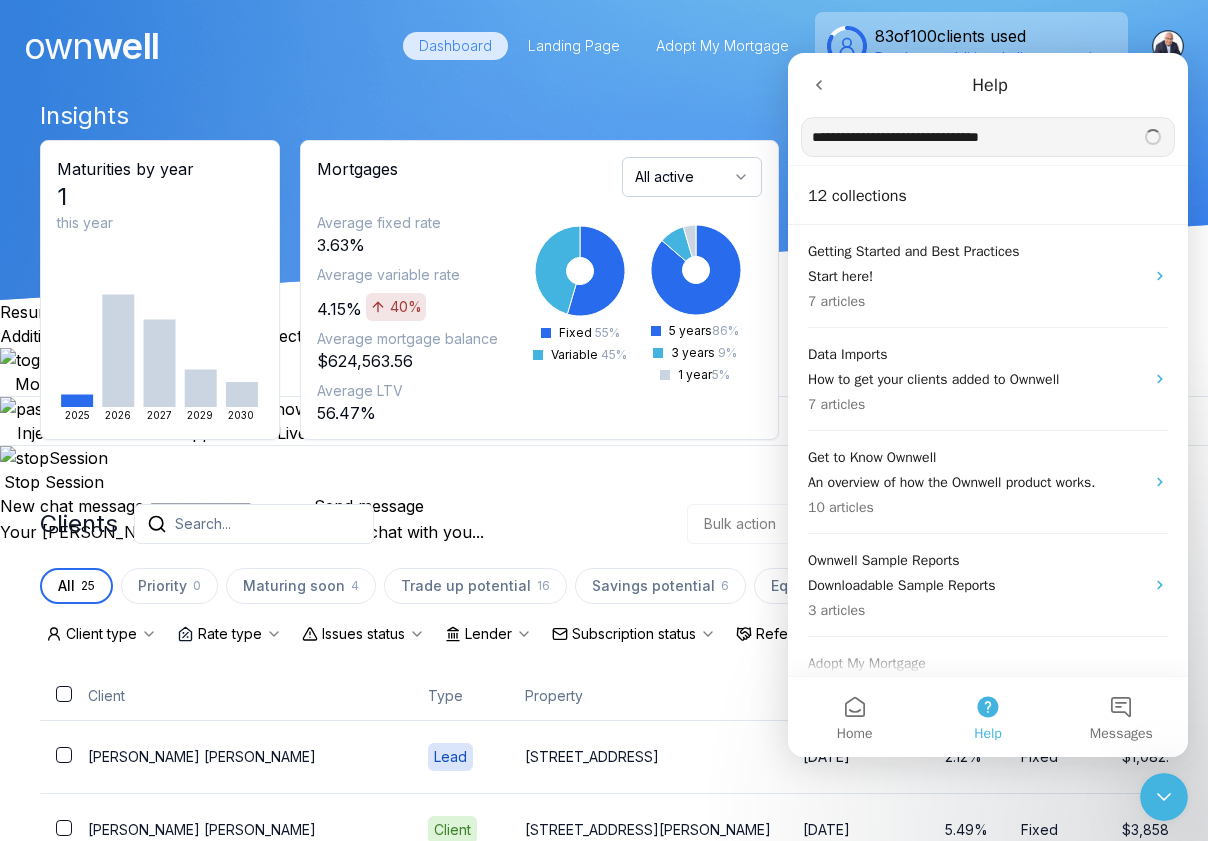 type on "**********" 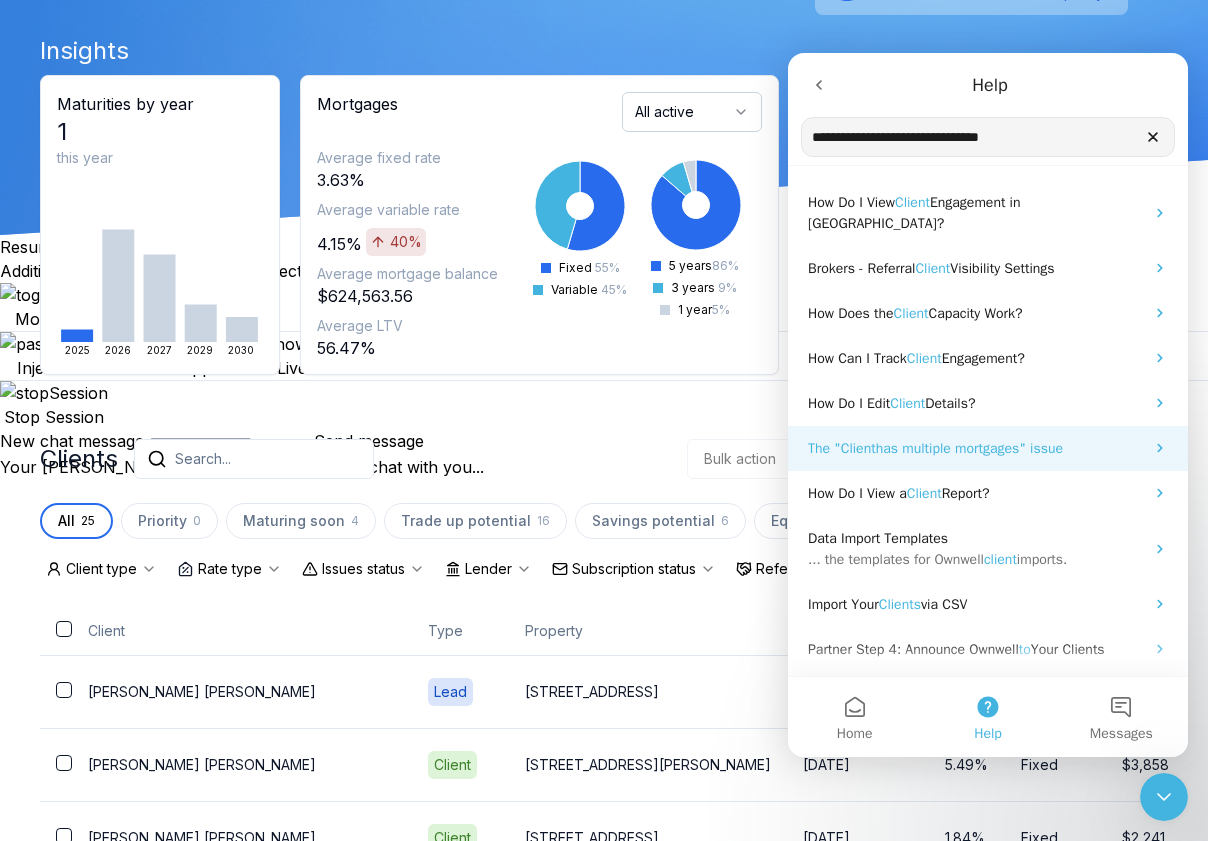 scroll, scrollTop: 0, scrollLeft: 0, axis: both 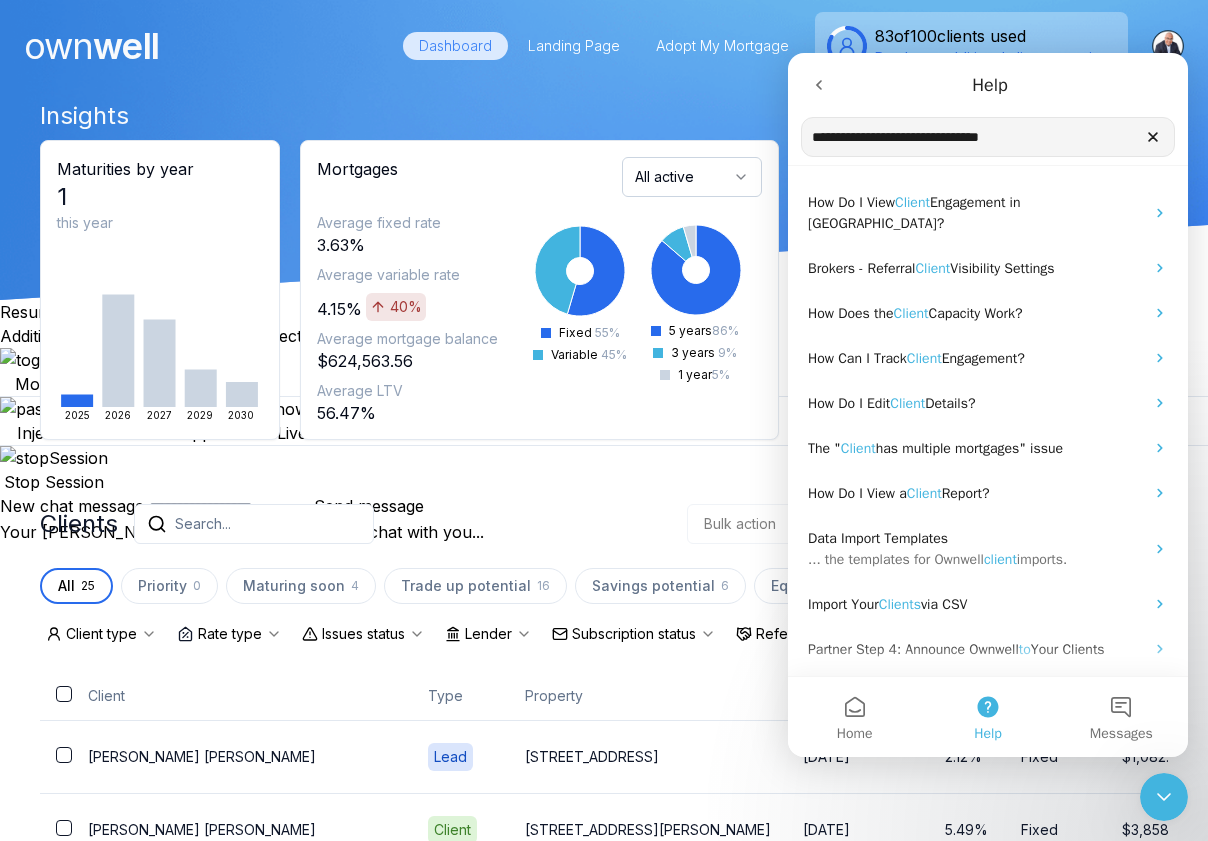 click on "Search for help" at bounding box center (988, 137) 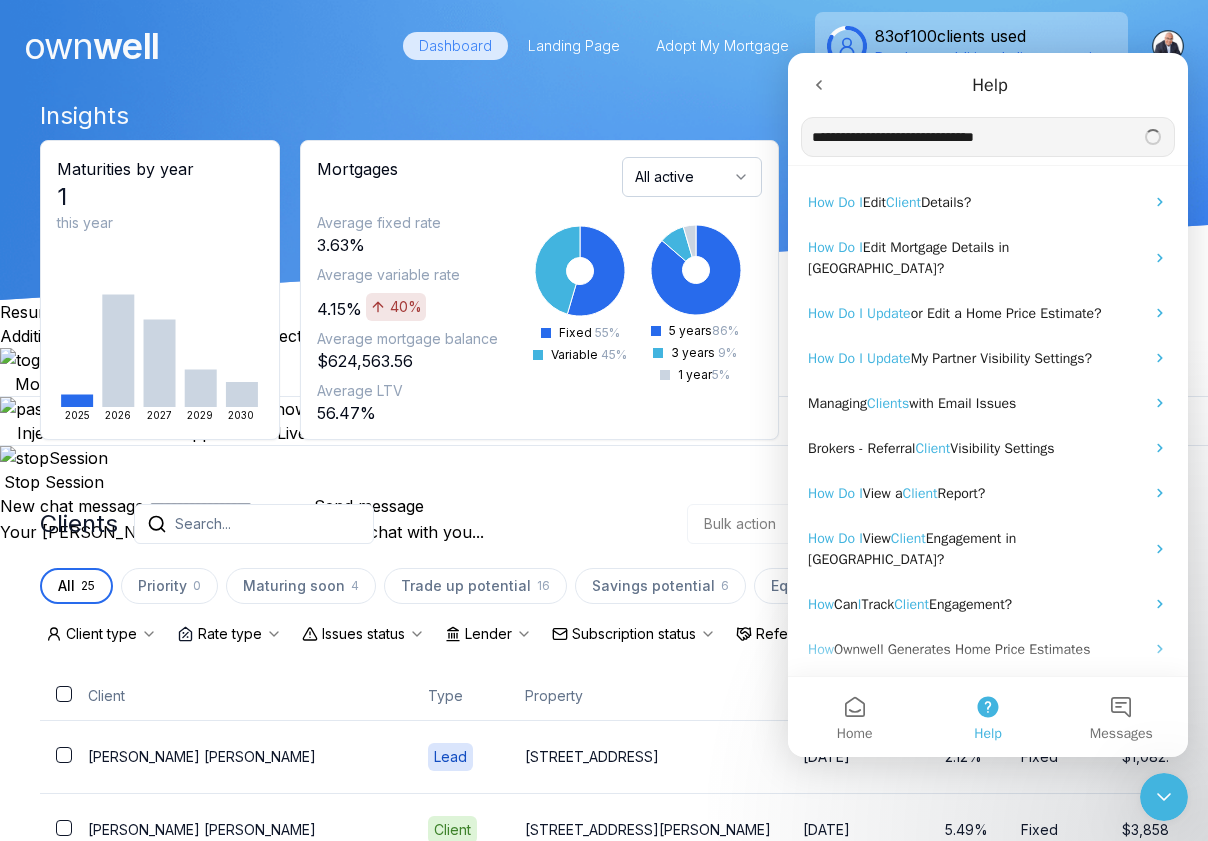 type on "**********" 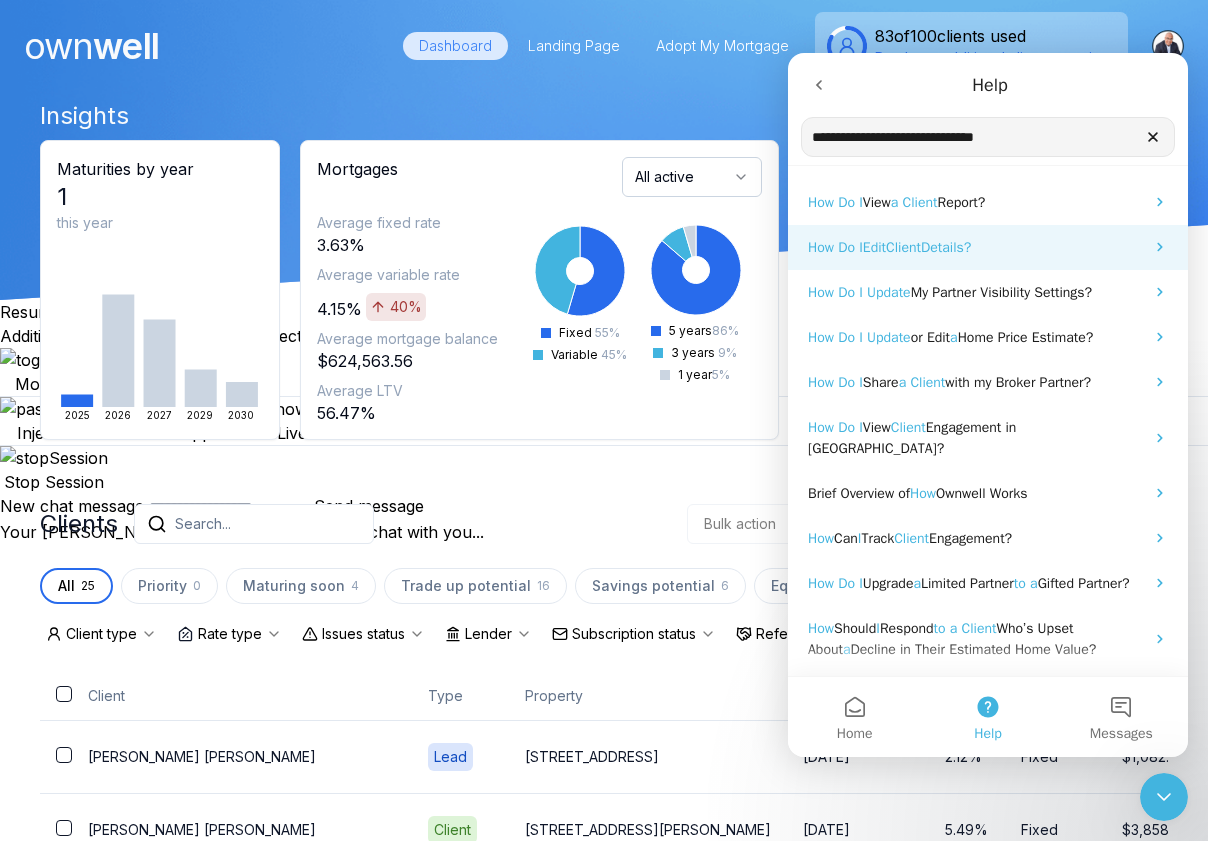 click on "Edit" at bounding box center (874, 247) 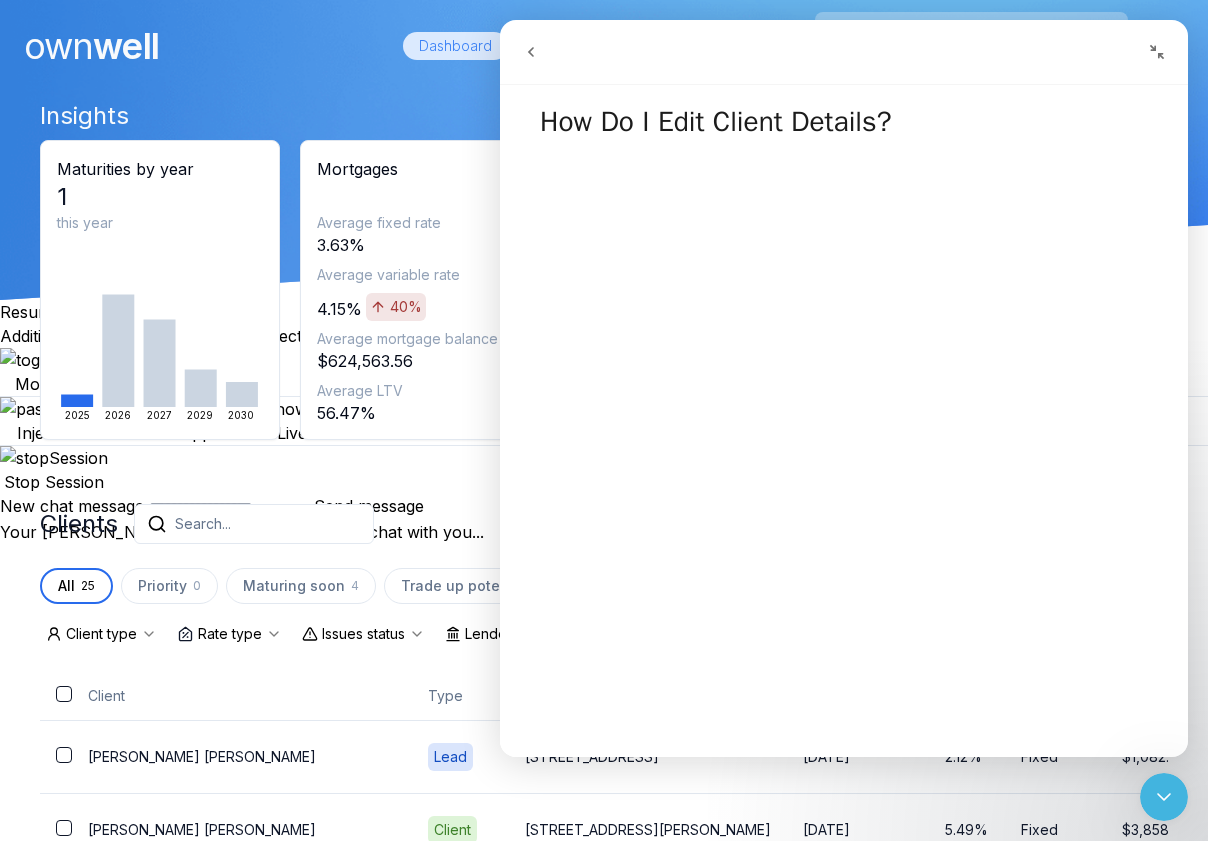 click 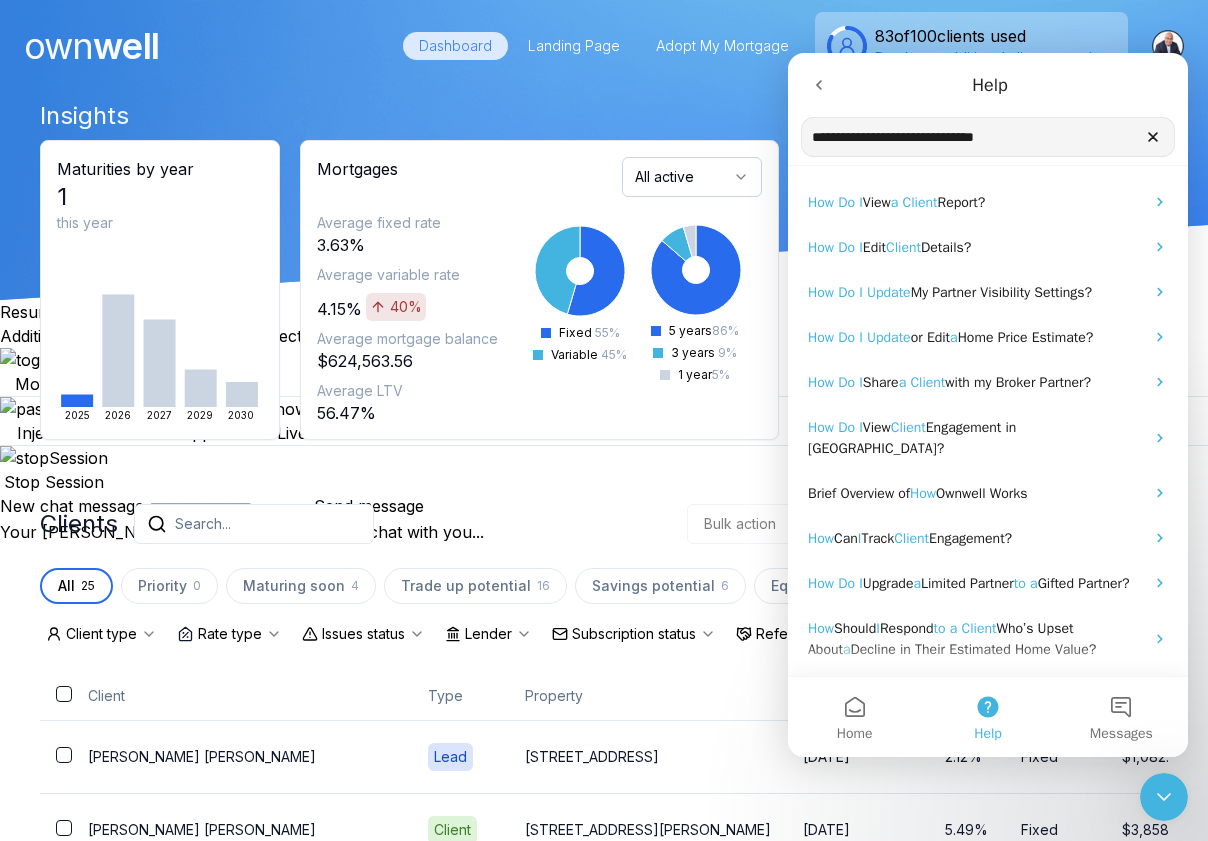 click 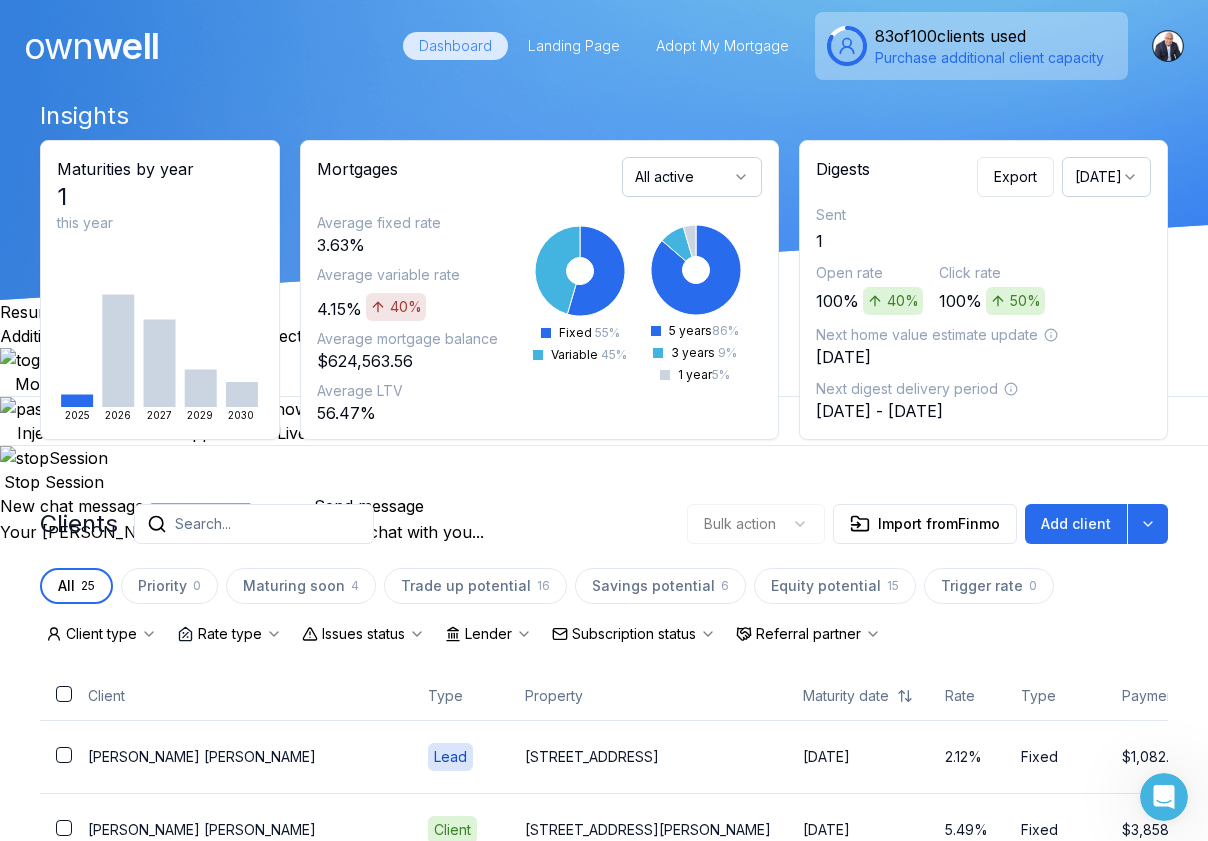 scroll, scrollTop: 0, scrollLeft: 0, axis: both 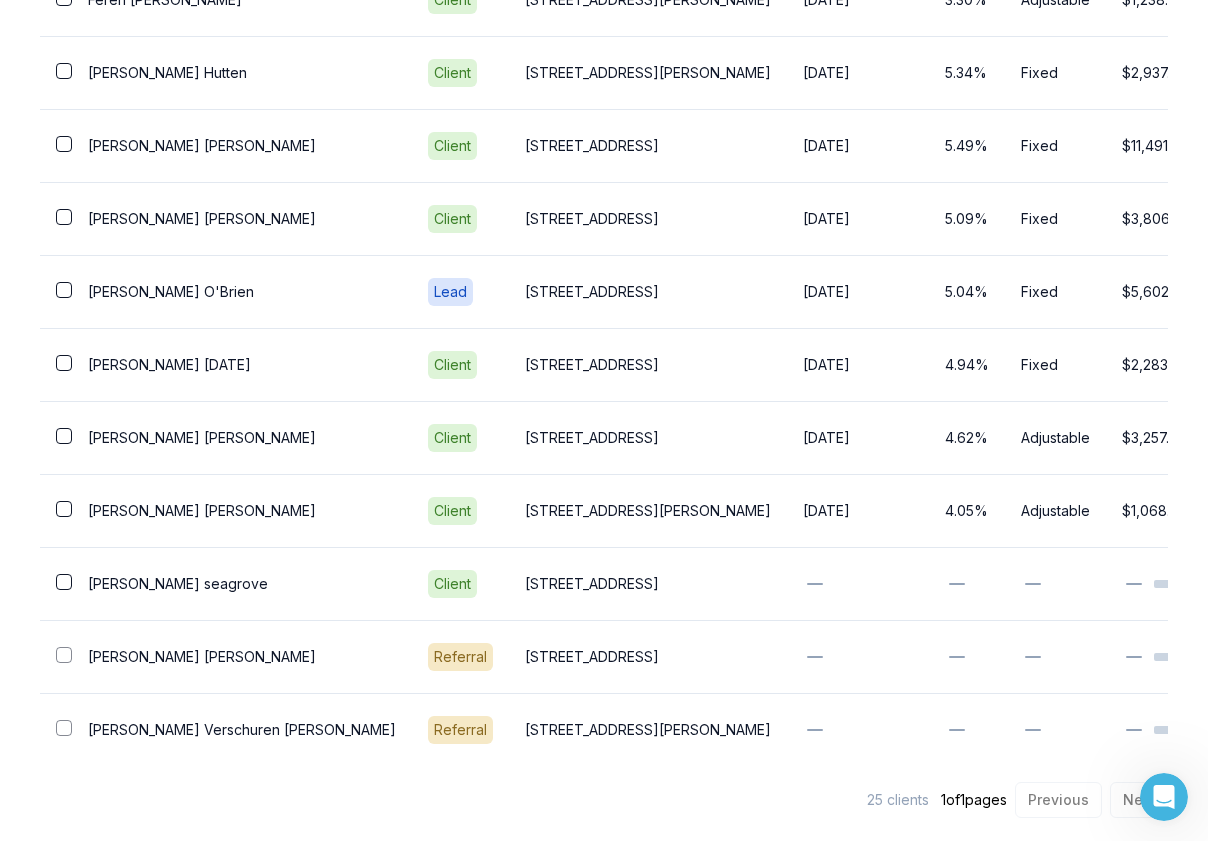 click 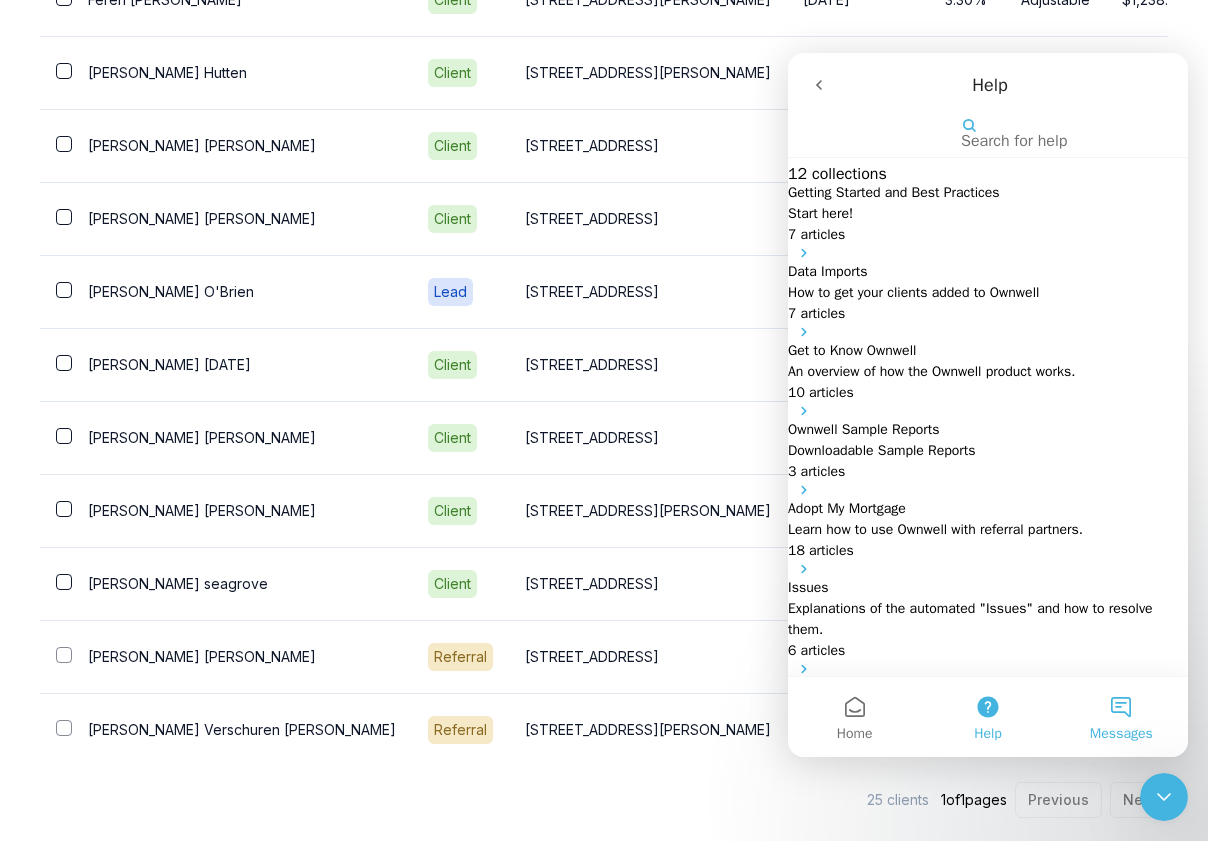click on "Messages" at bounding box center [1121, 717] 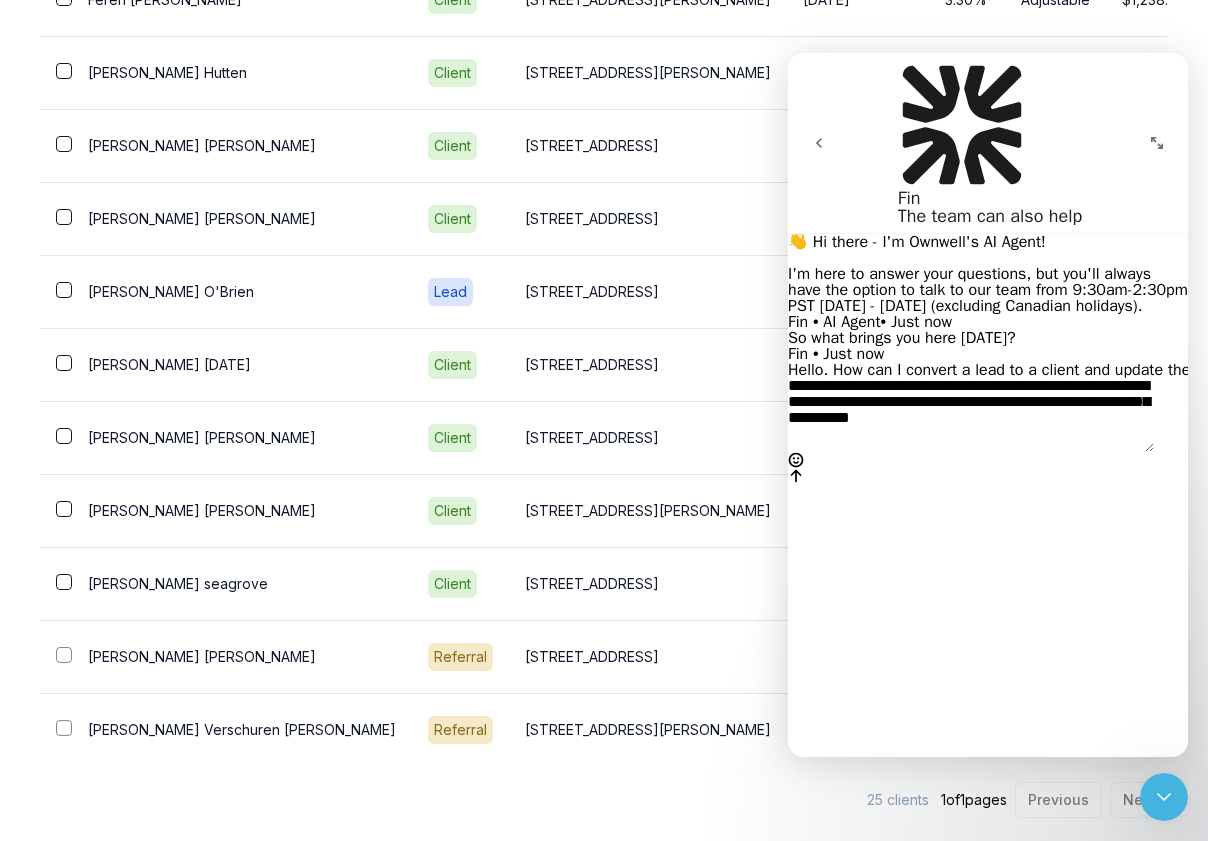 type 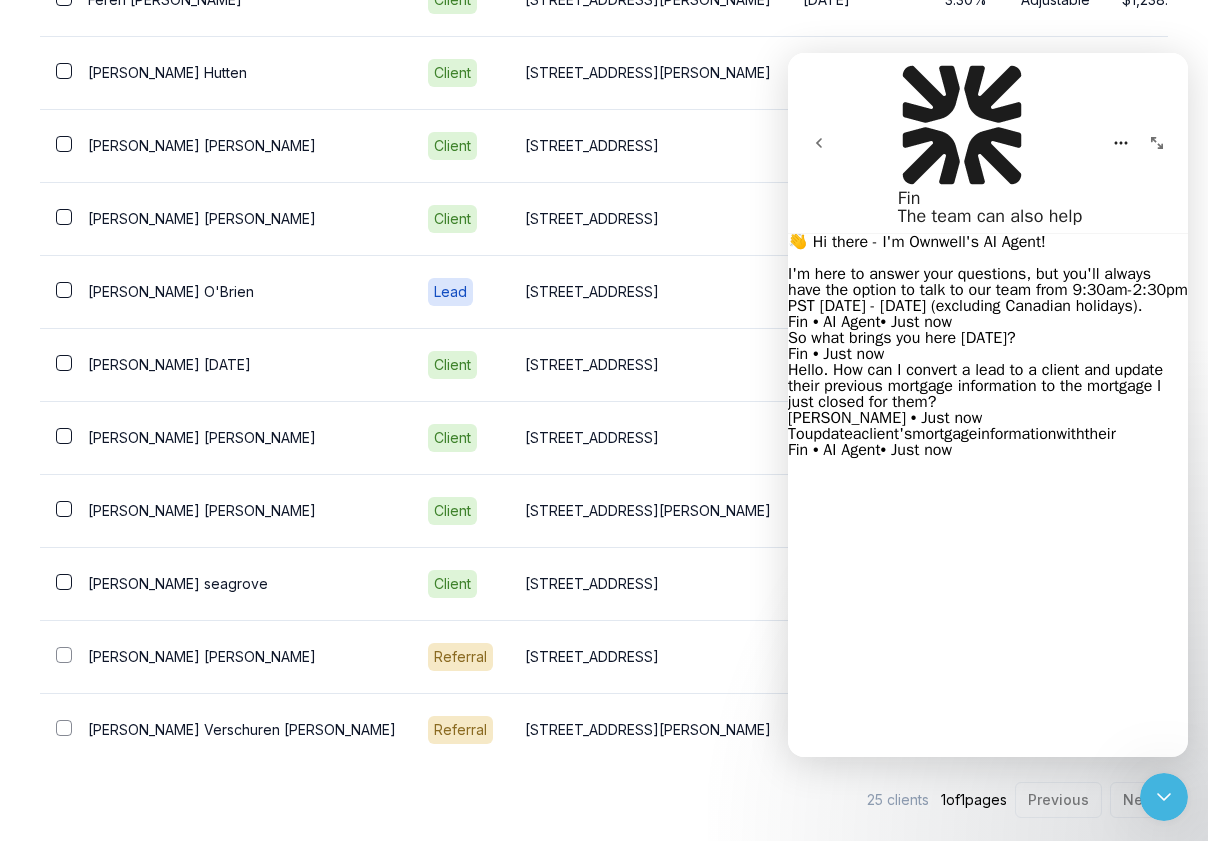 scroll, scrollTop: 3, scrollLeft: 0, axis: vertical 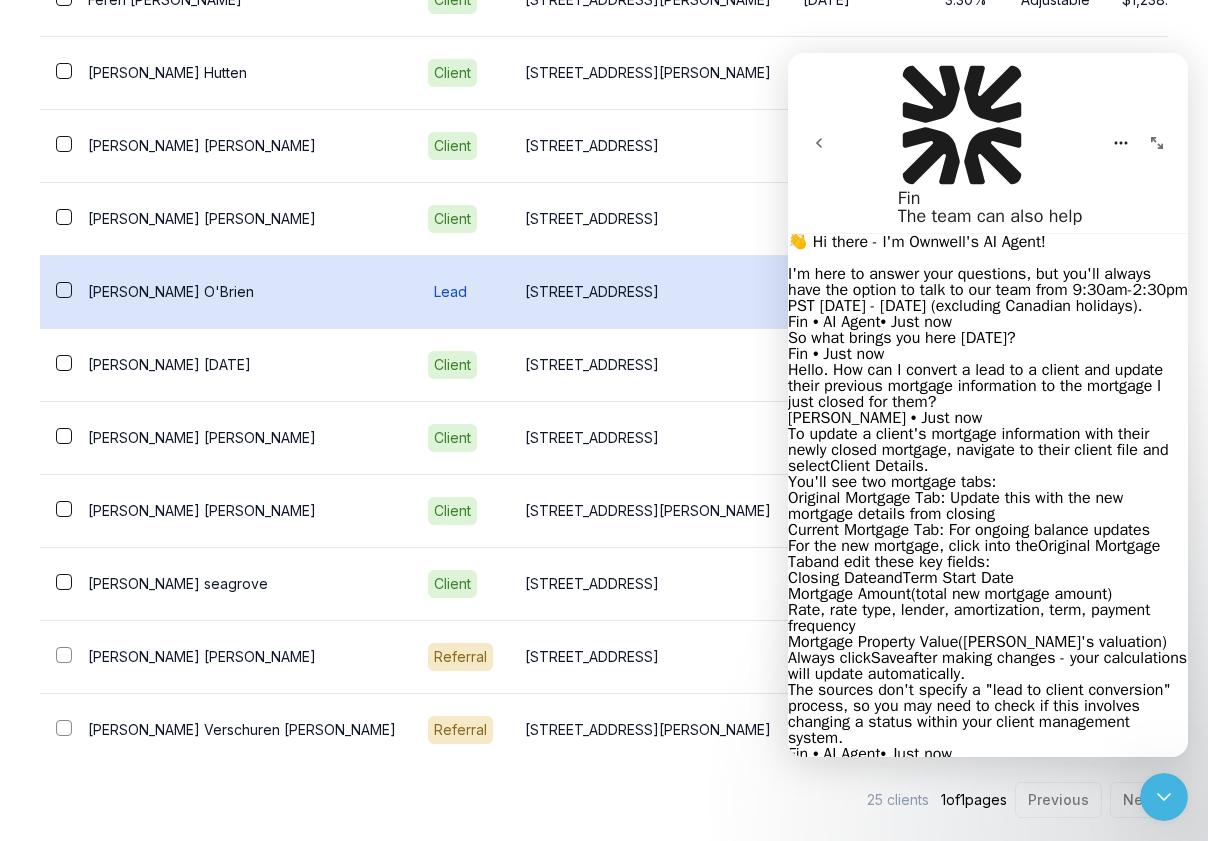 click on "[PERSON_NAME]" at bounding box center (242, 292) 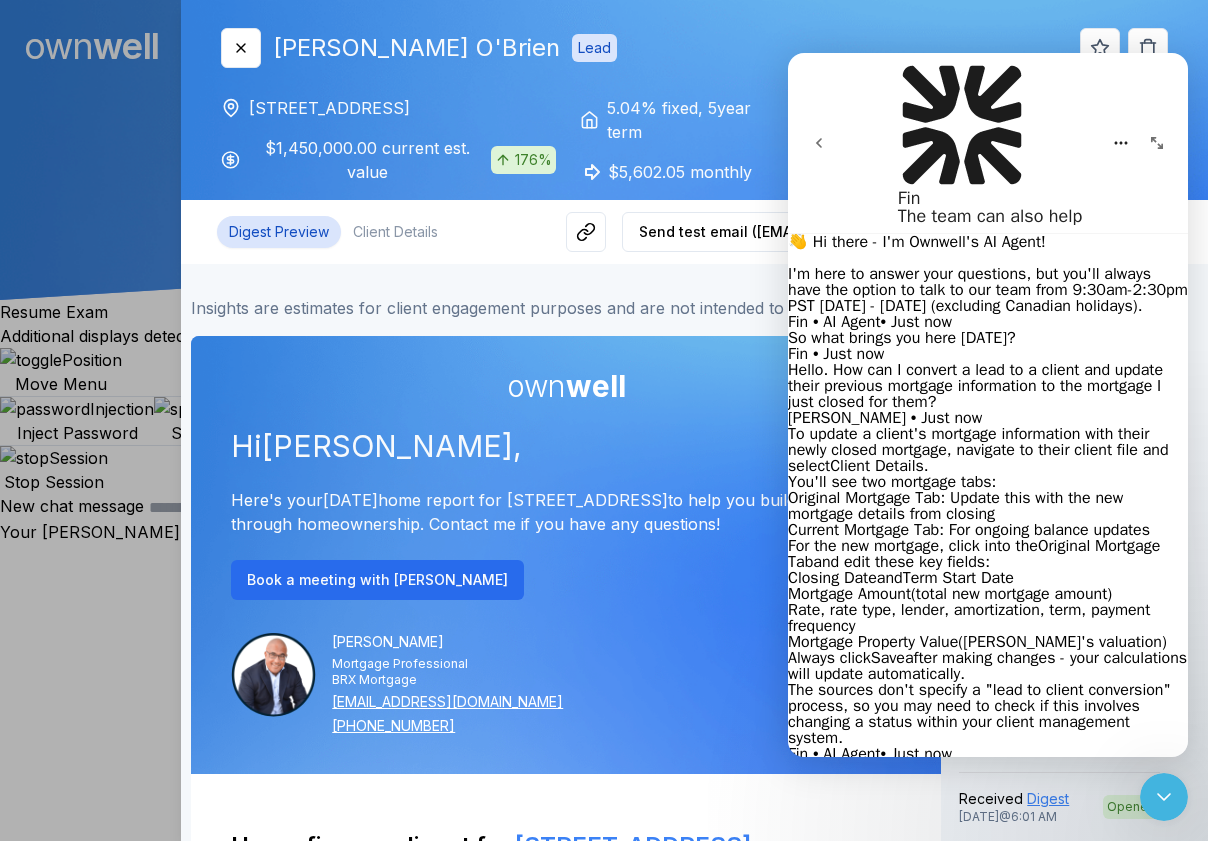 scroll, scrollTop: 0, scrollLeft: 0, axis: both 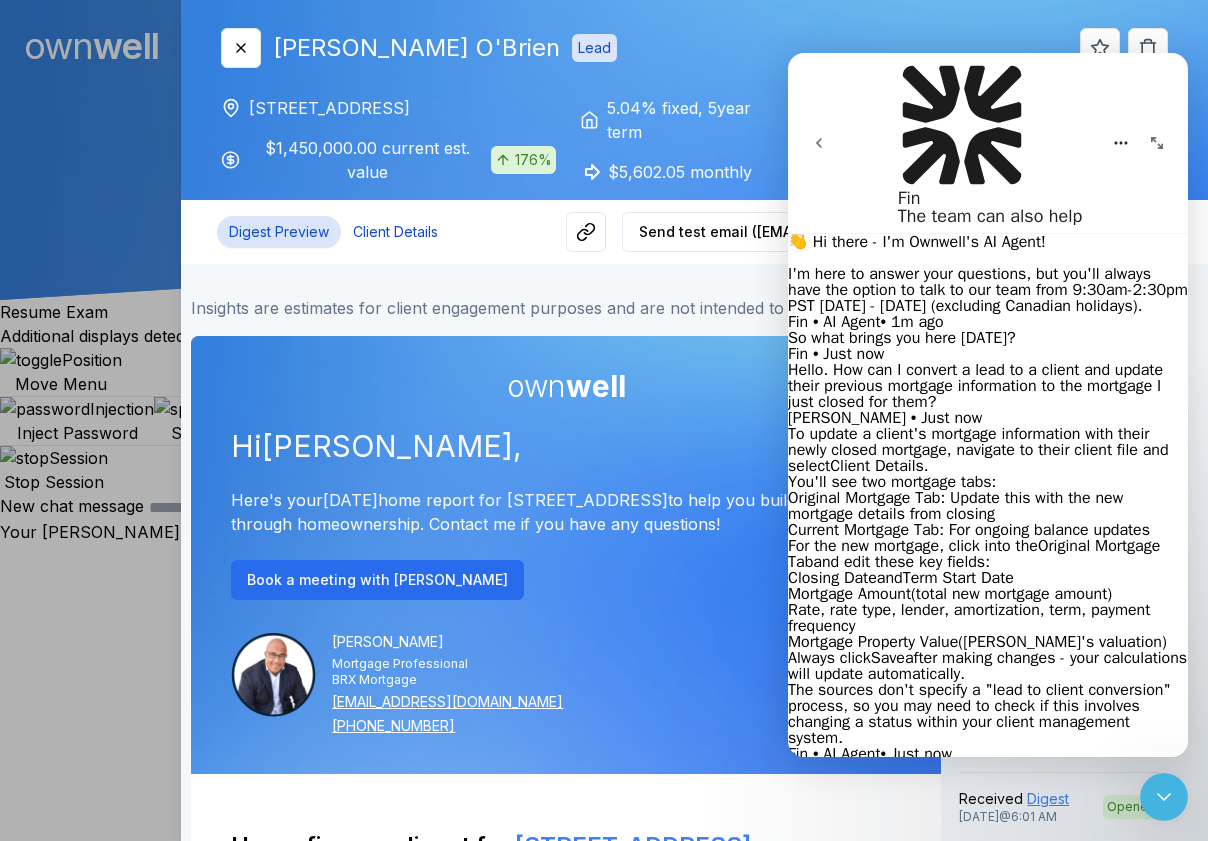 click on "Client Details" at bounding box center (395, 232) 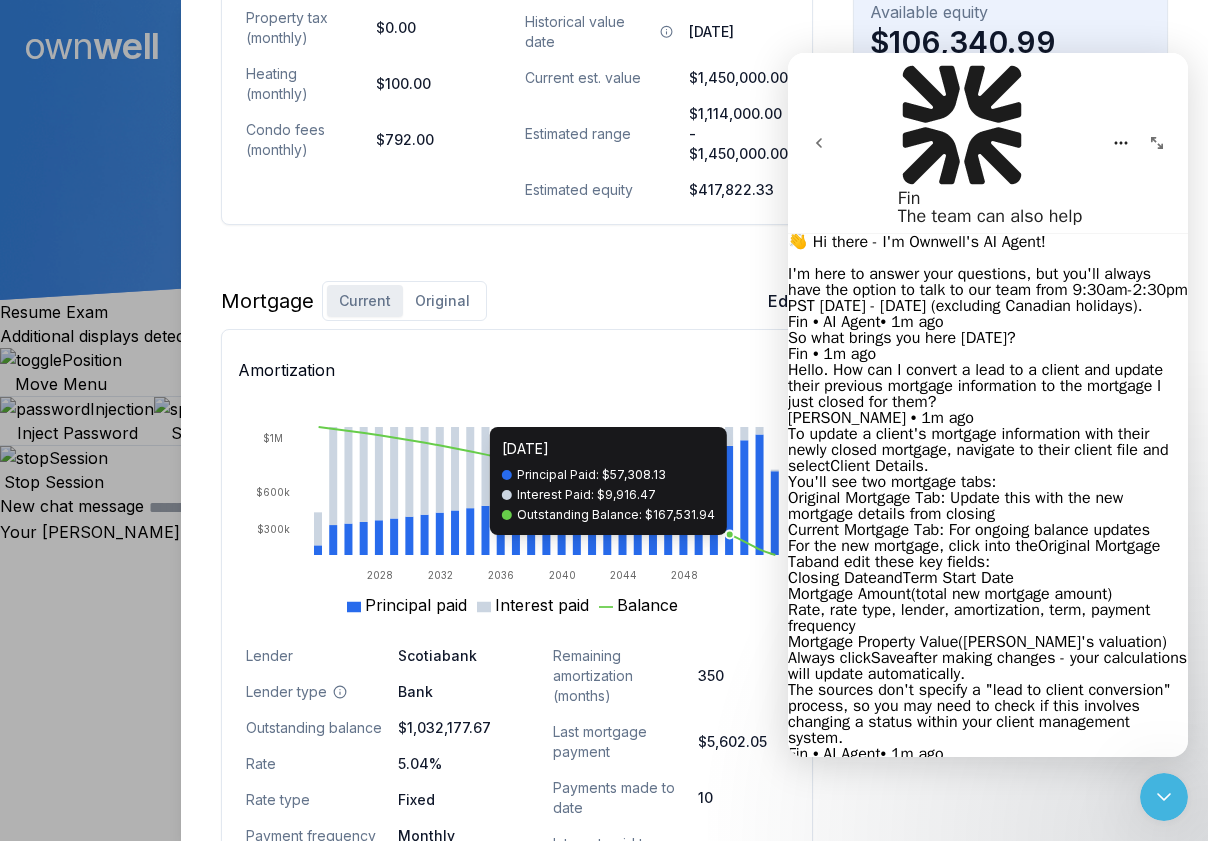 scroll, scrollTop: 1067, scrollLeft: 0, axis: vertical 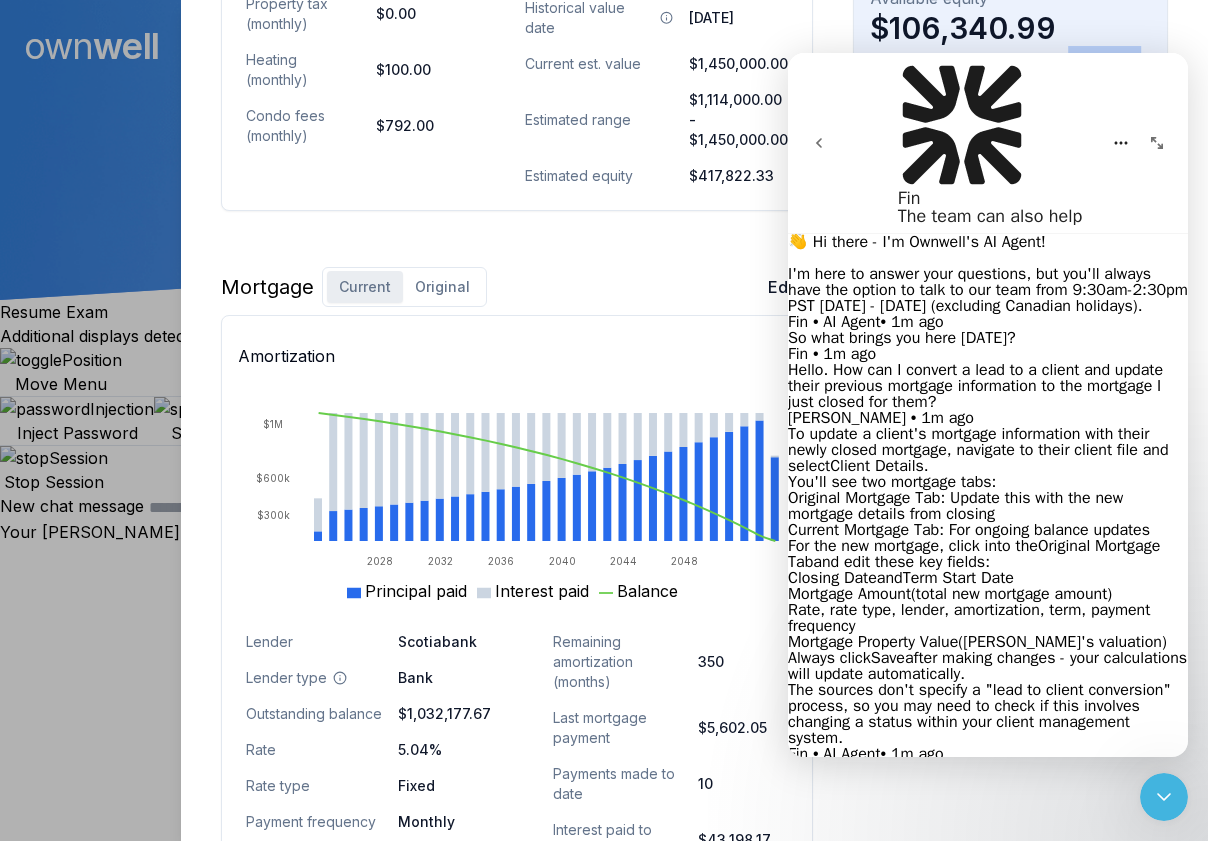 click on "Original" at bounding box center [442, 287] 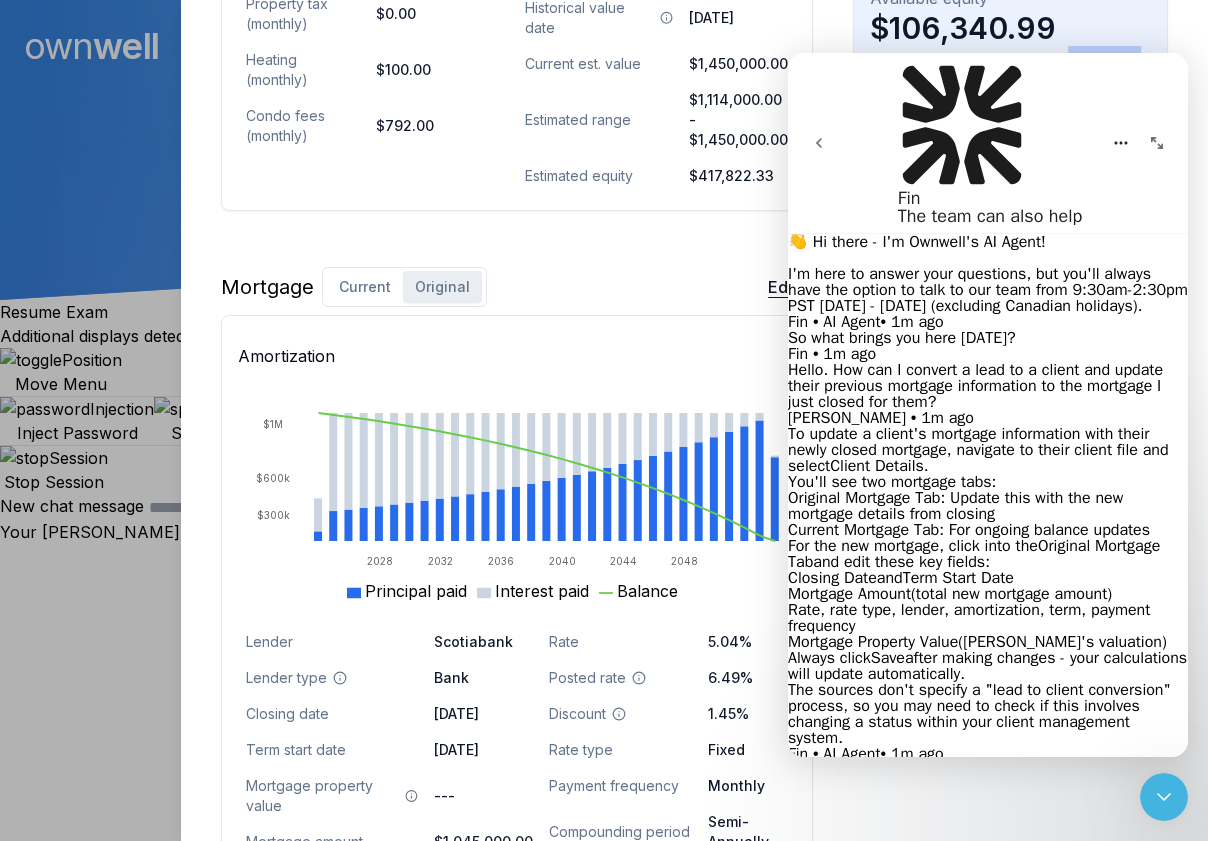 click on "Edit" at bounding box center (782, 287) 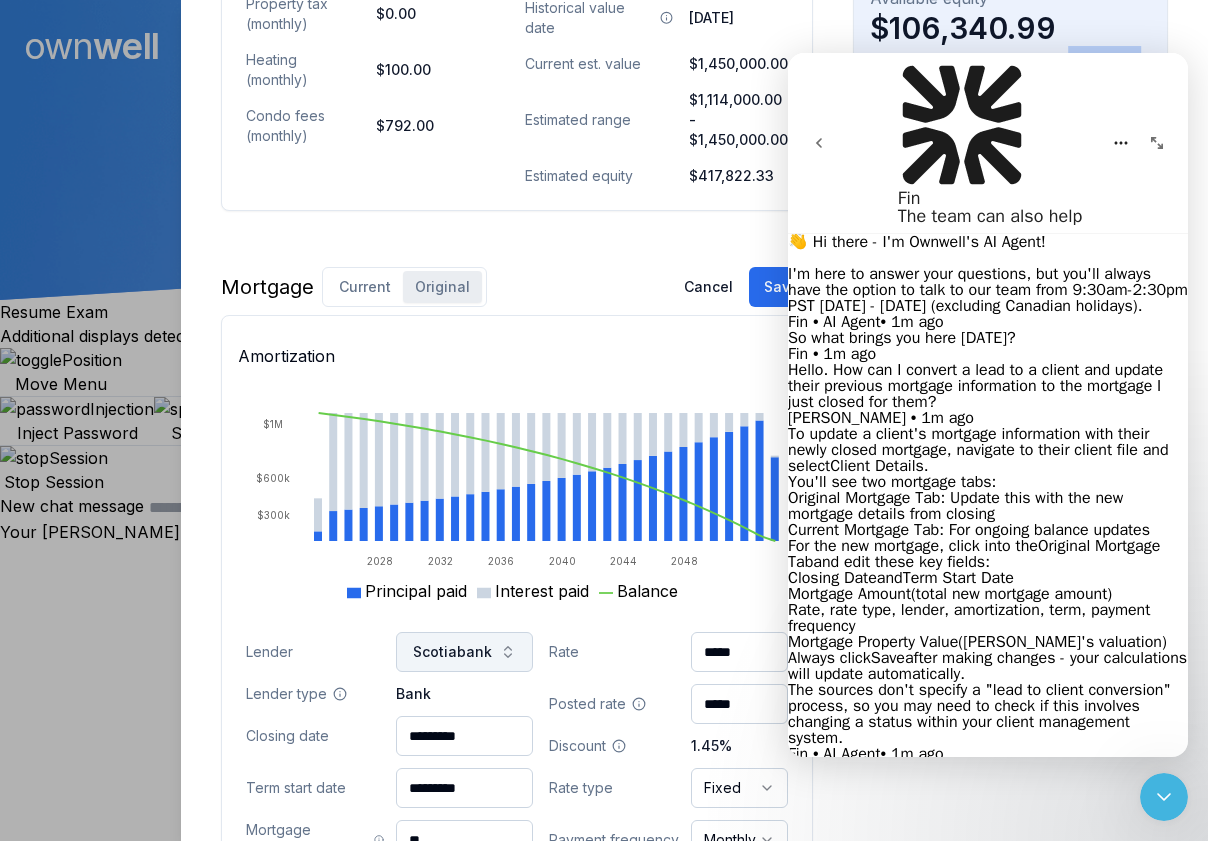 click 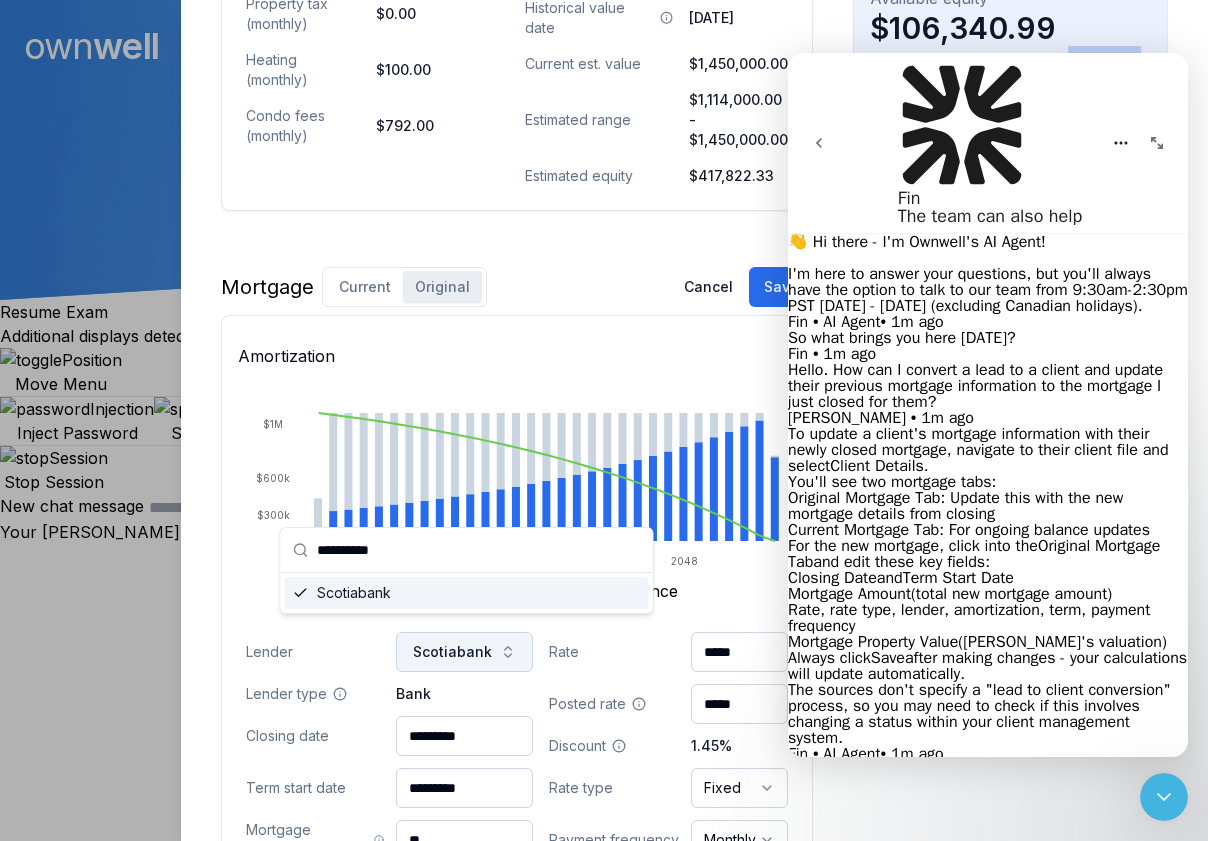 click 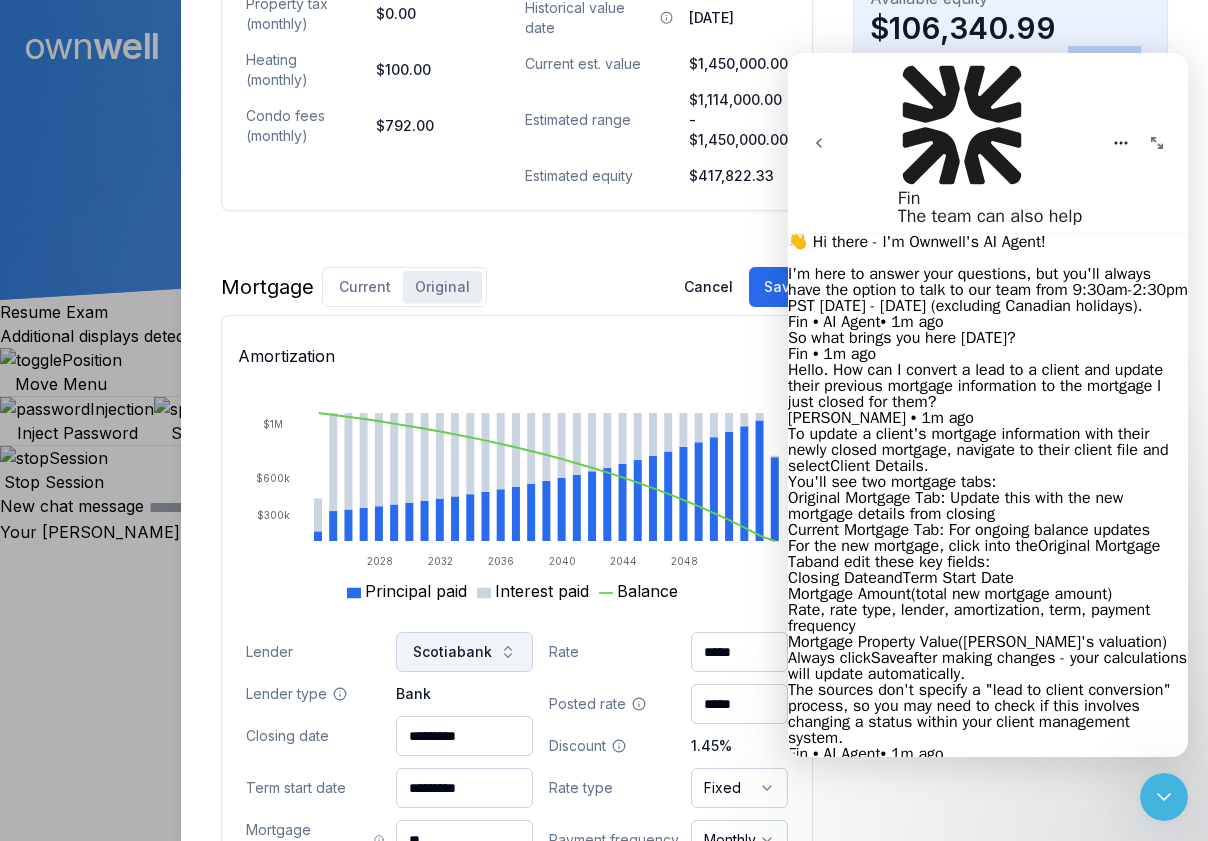 click 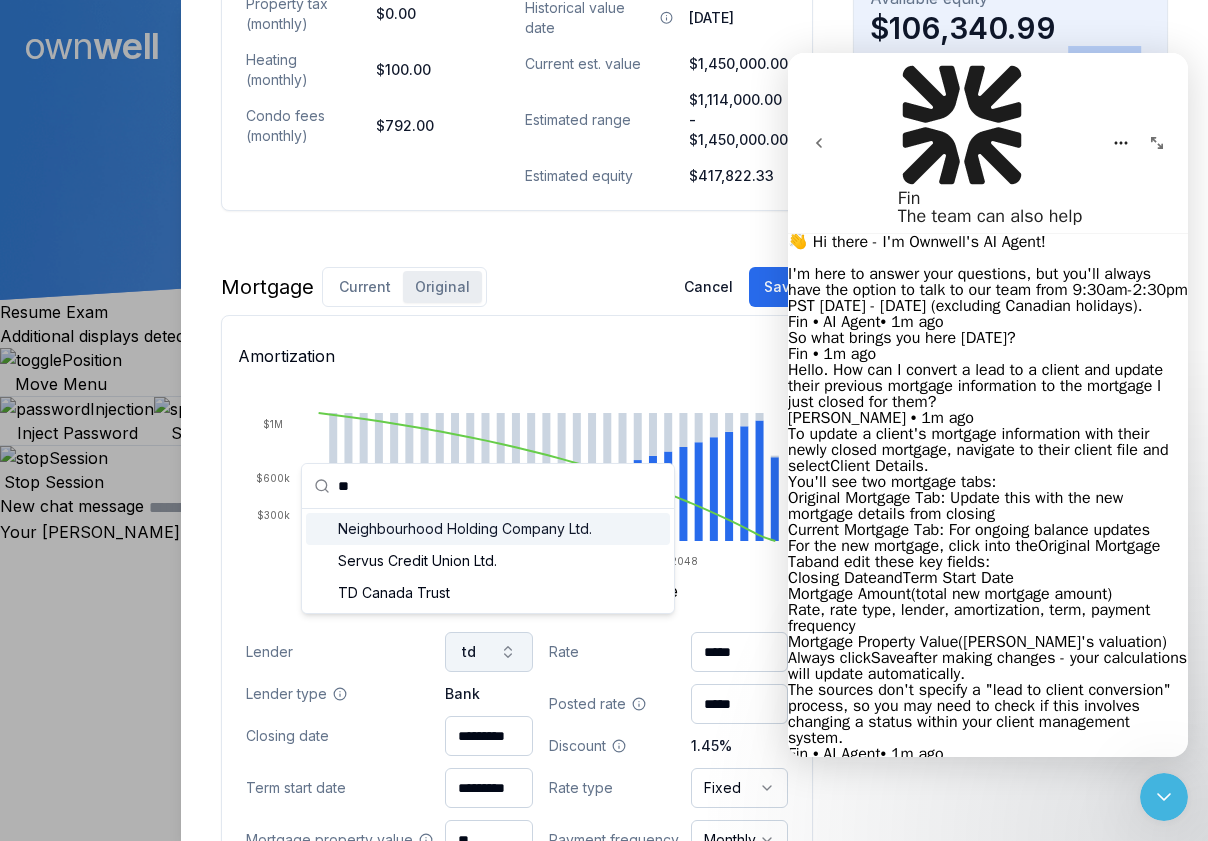 scroll, scrollTop: 0, scrollLeft: 0, axis: both 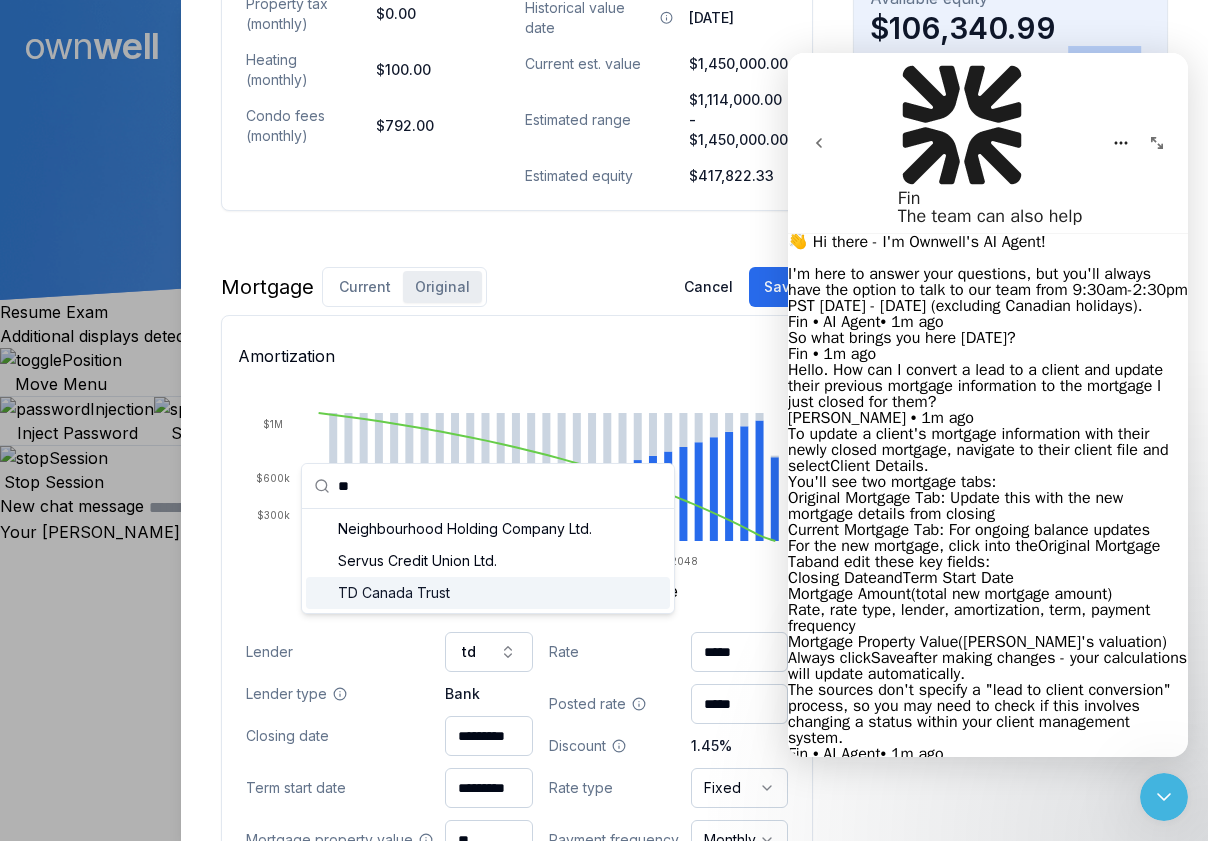 click on "TD Canada Trust" at bounding box center [488, 593] 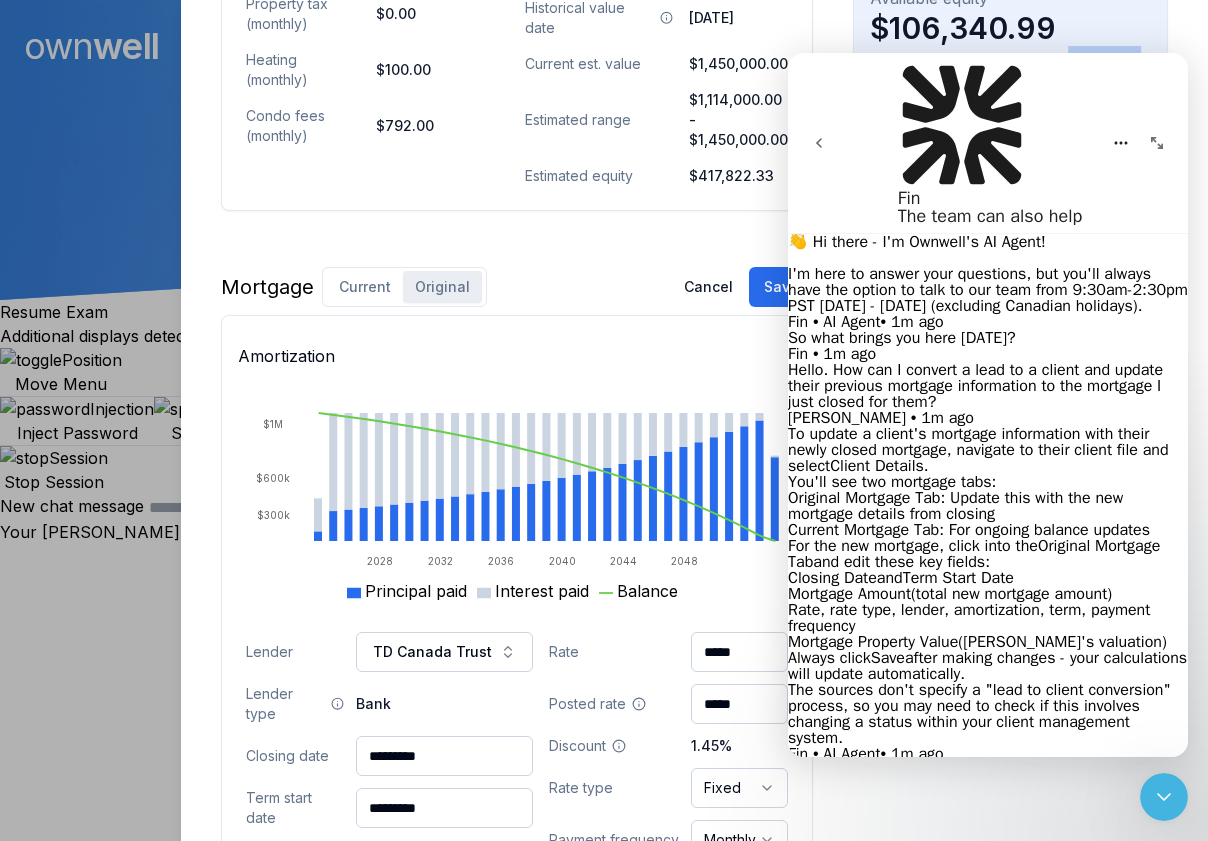 click at bounding box center (819, 143) 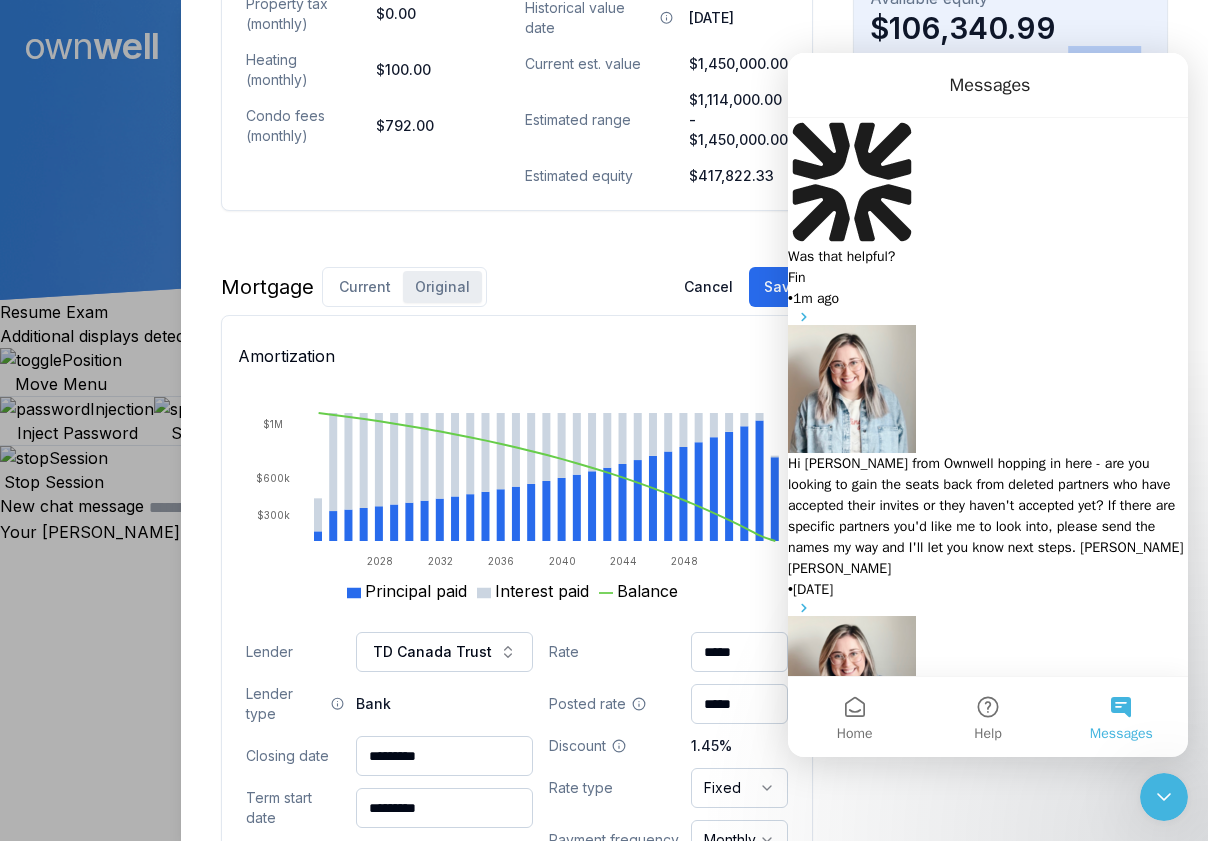scroll, scrollTop: 313, scrollLeft: 0, axis: vertical 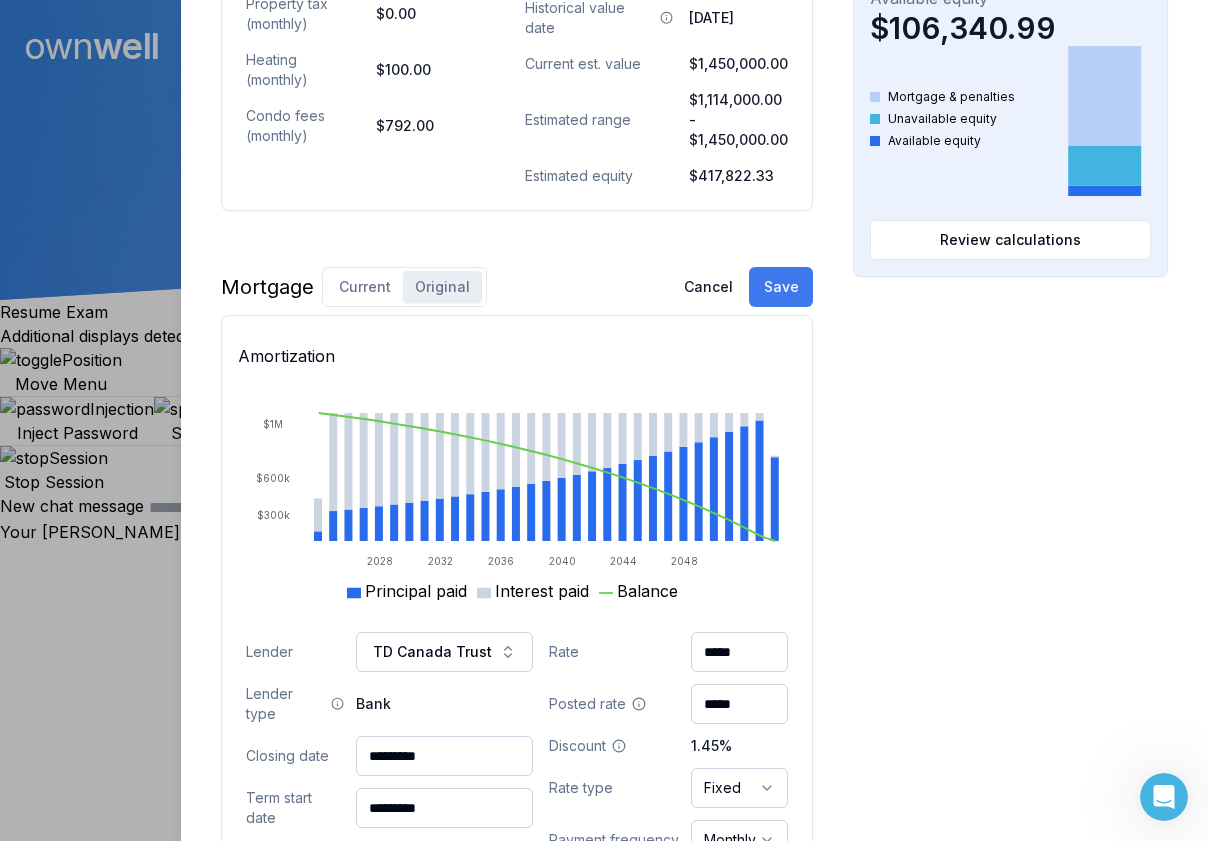 click on "Save" at bounding box center [781, 287] 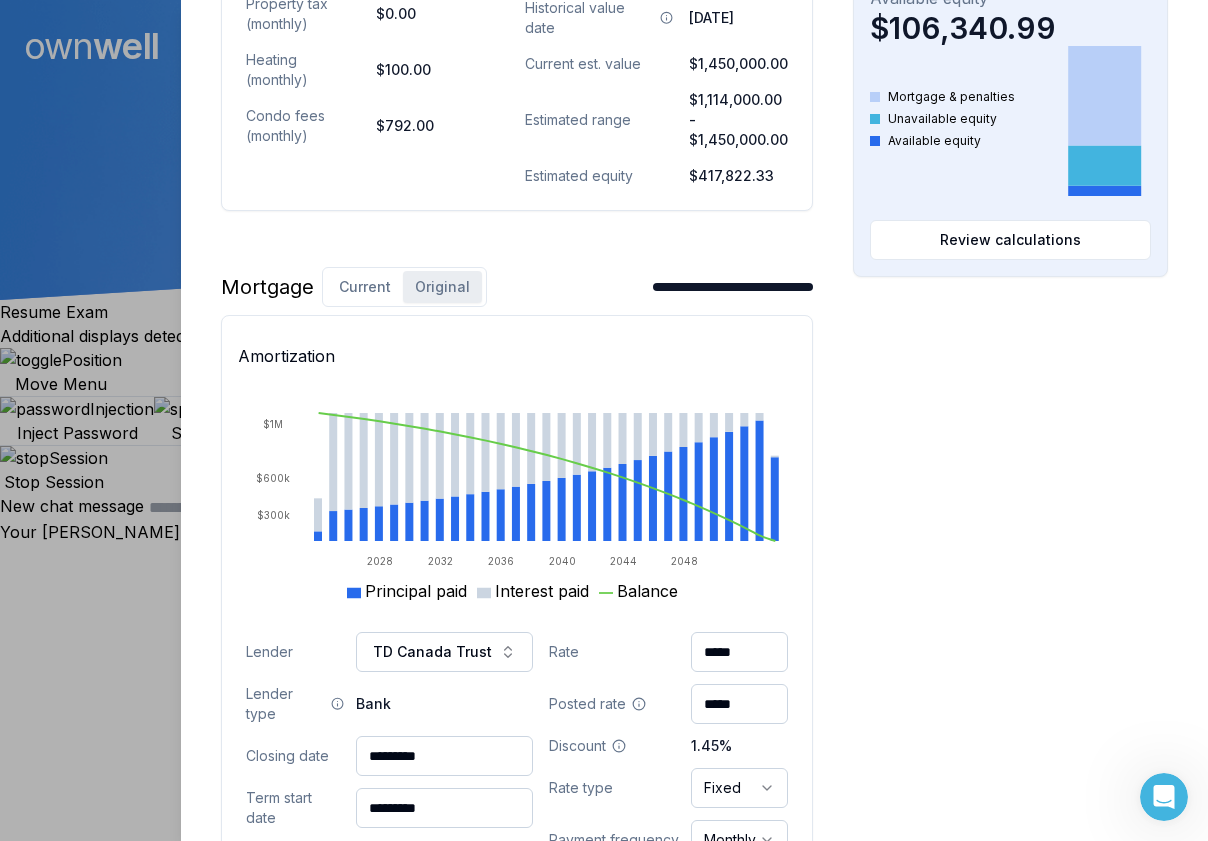 click on "Mortgage" at bounding box center [267, 287] 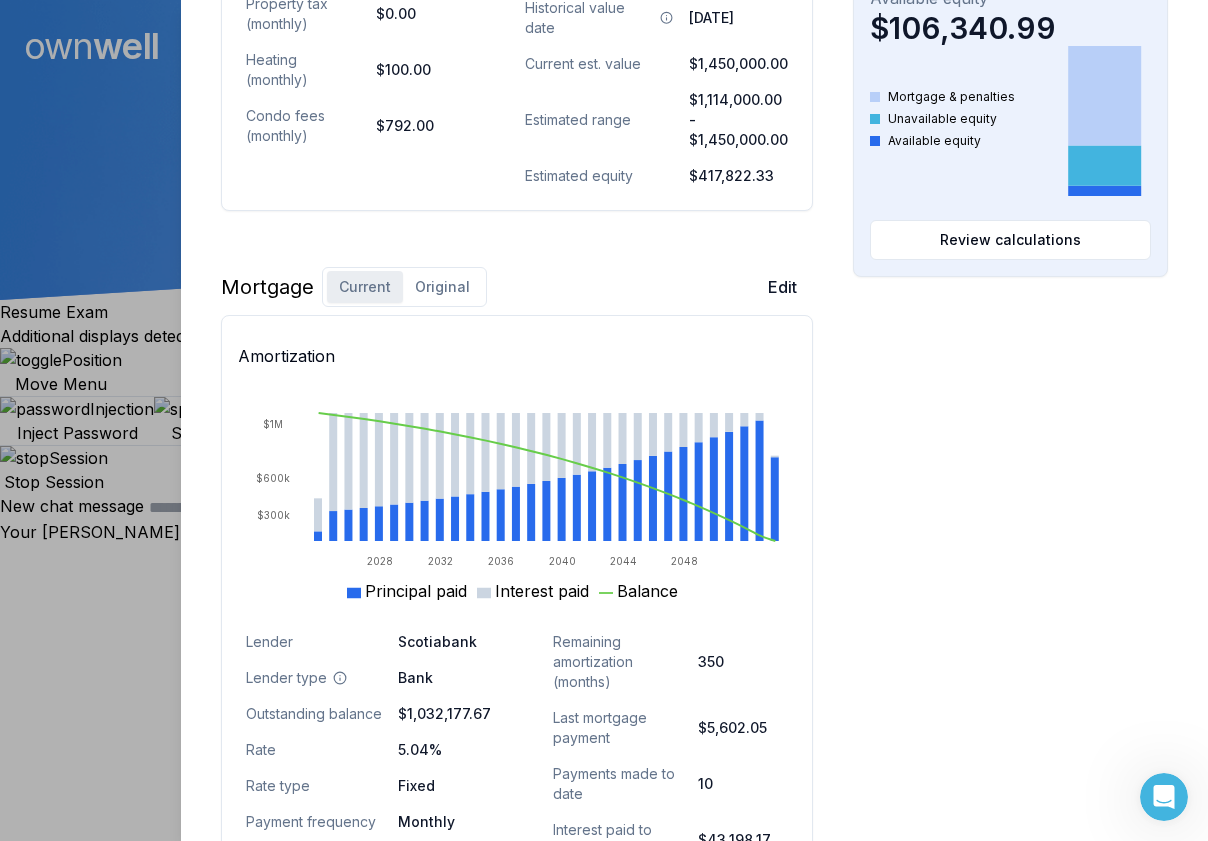 click on "Original" at bounding box center [442, 287] 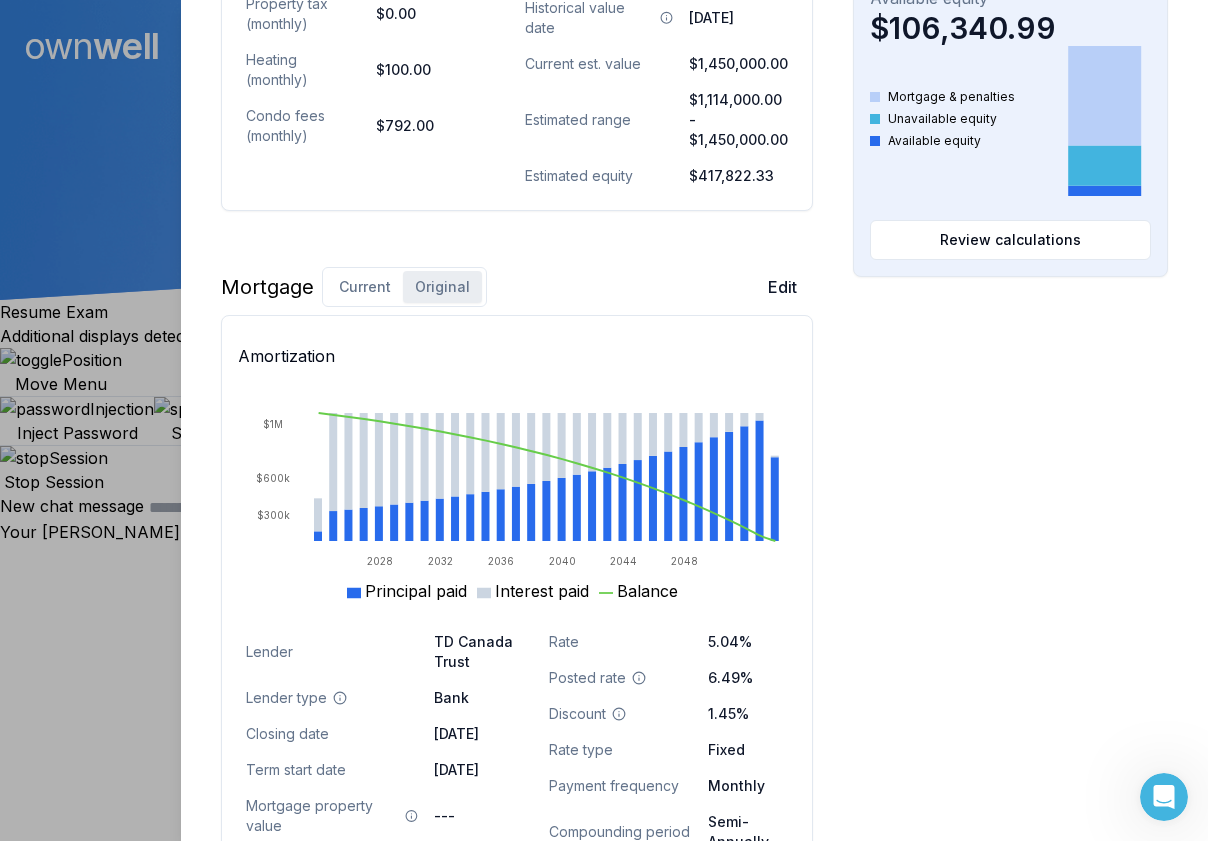 click on "Current" at bounding box center (365, 287) 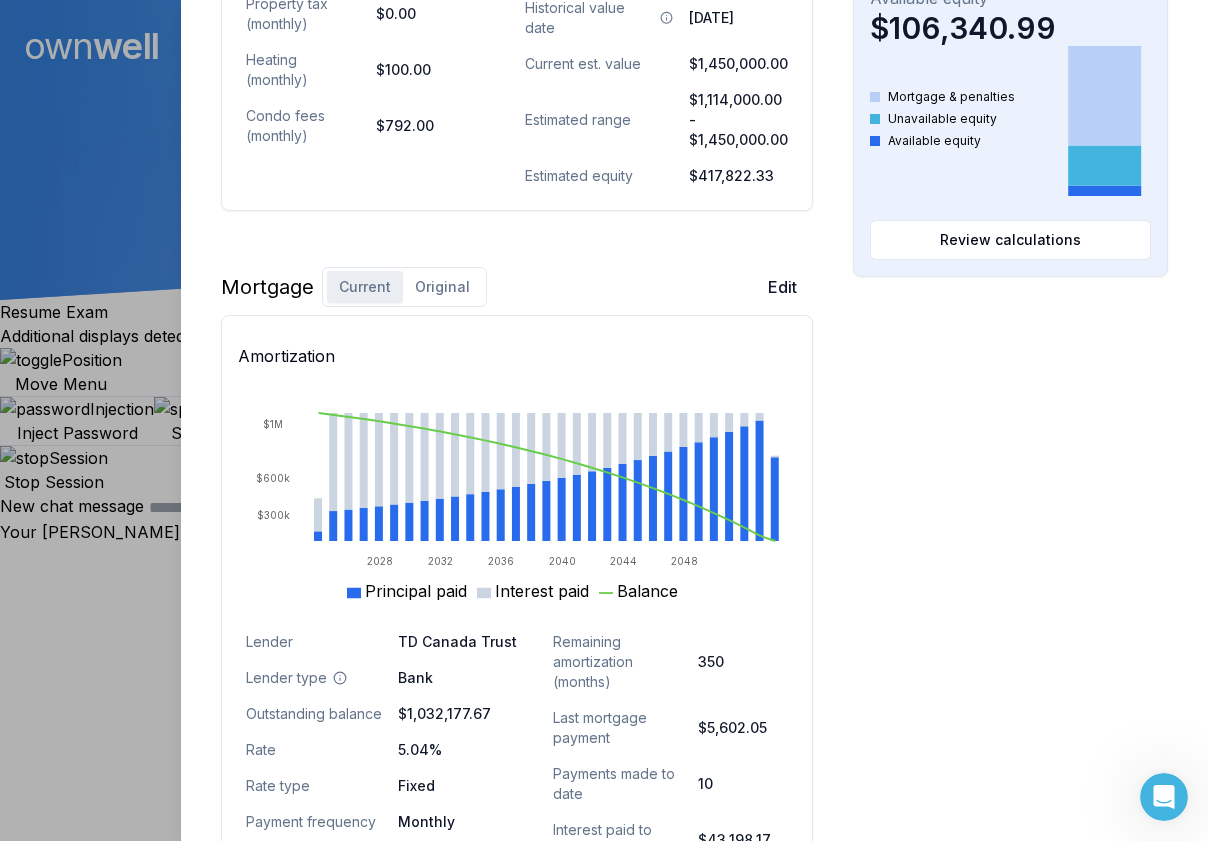 click on "Original" at bounding box center [442, 287] 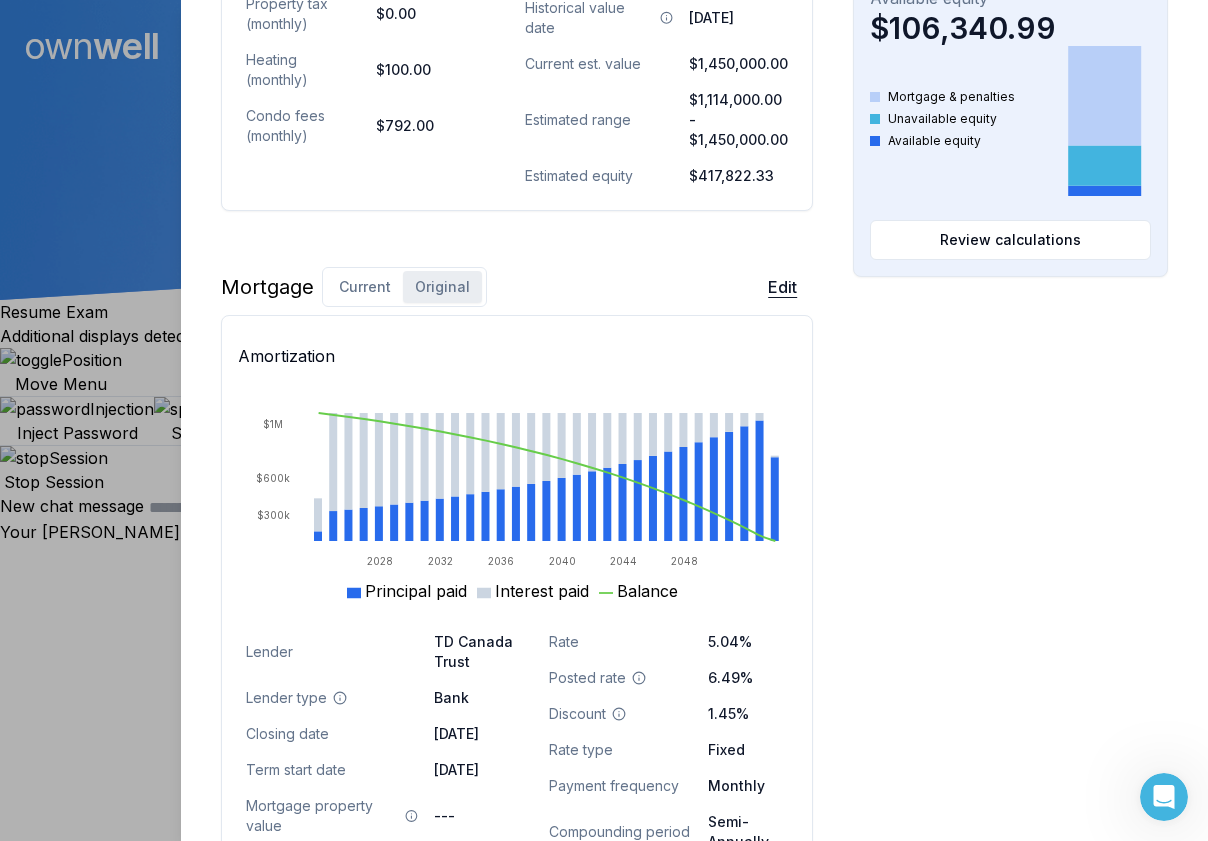 click on "Edit" at bounding box center (782, 287) 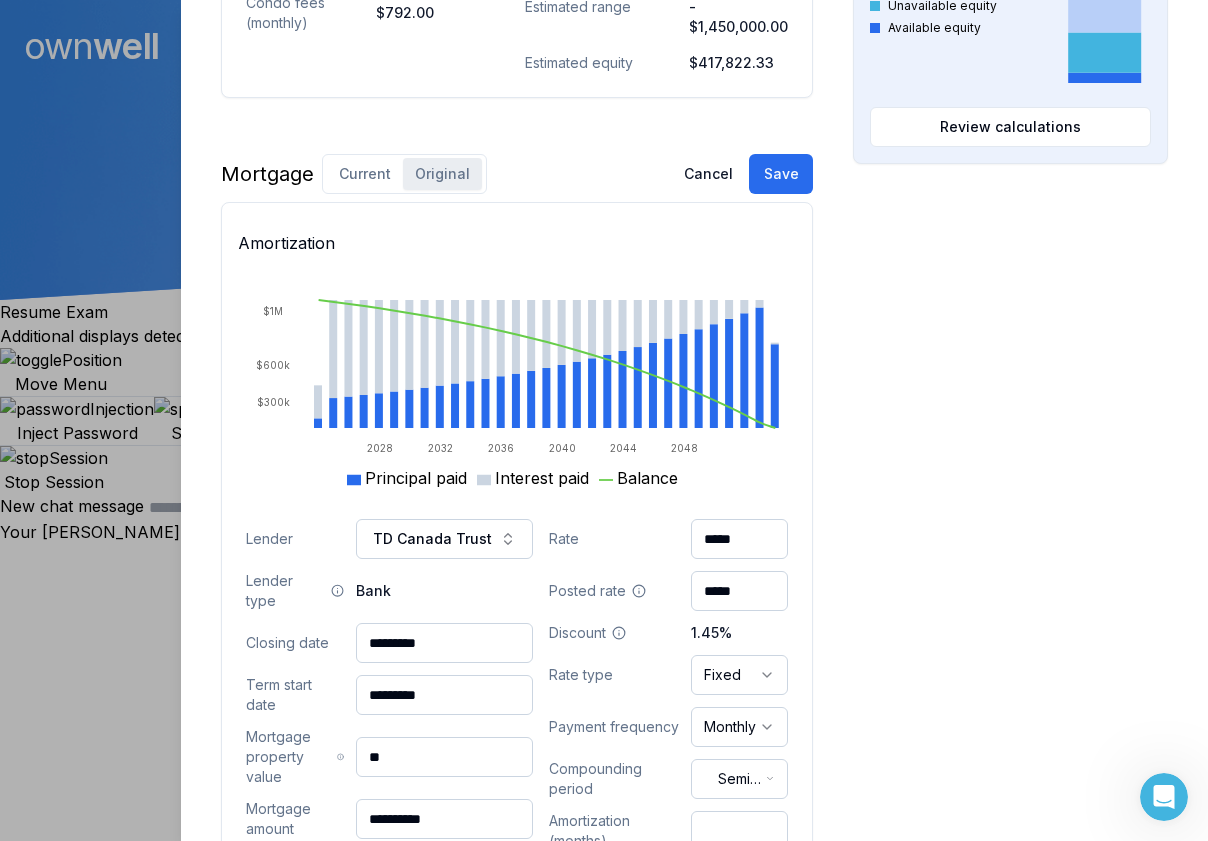 scroll, scrollTop: 1199, scrollLeft: 0, axis: vertical 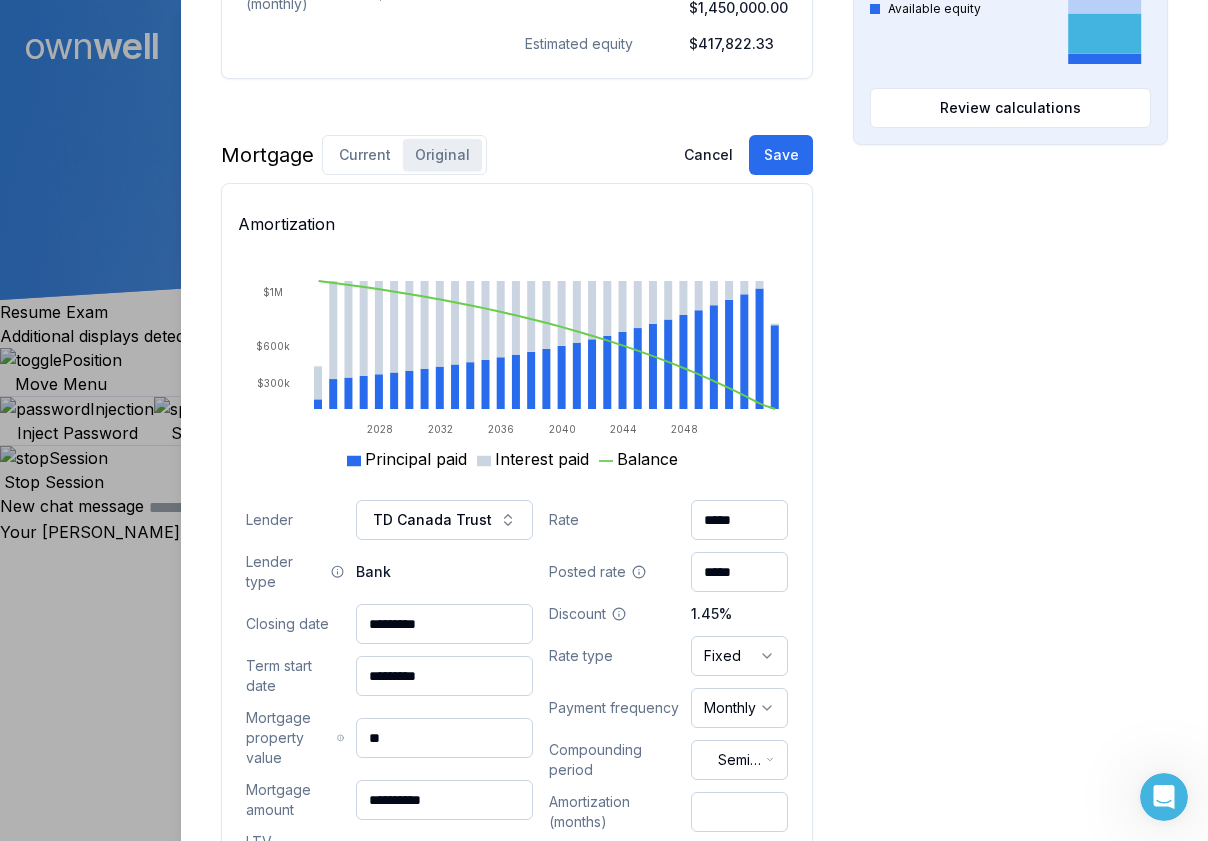 click on "*****" at bounding box center [739, 520] 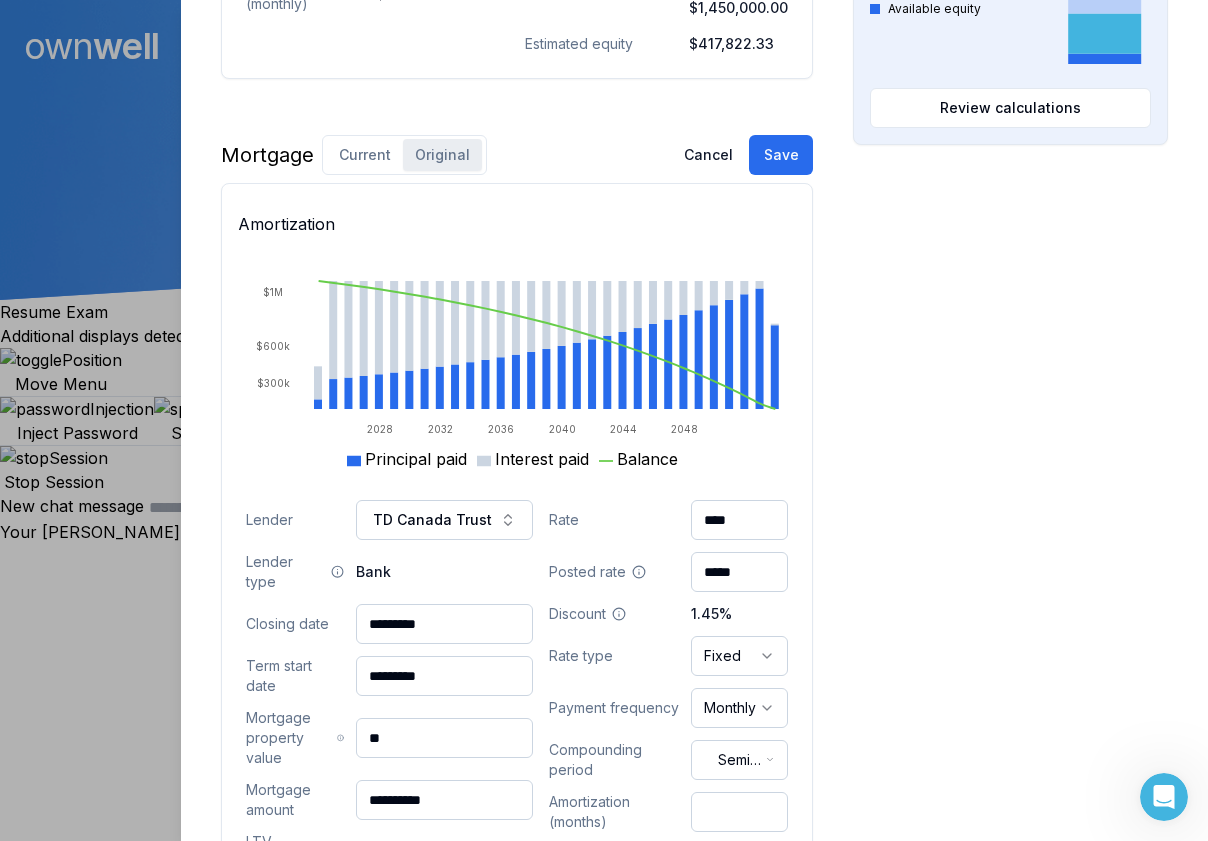 type on "****" 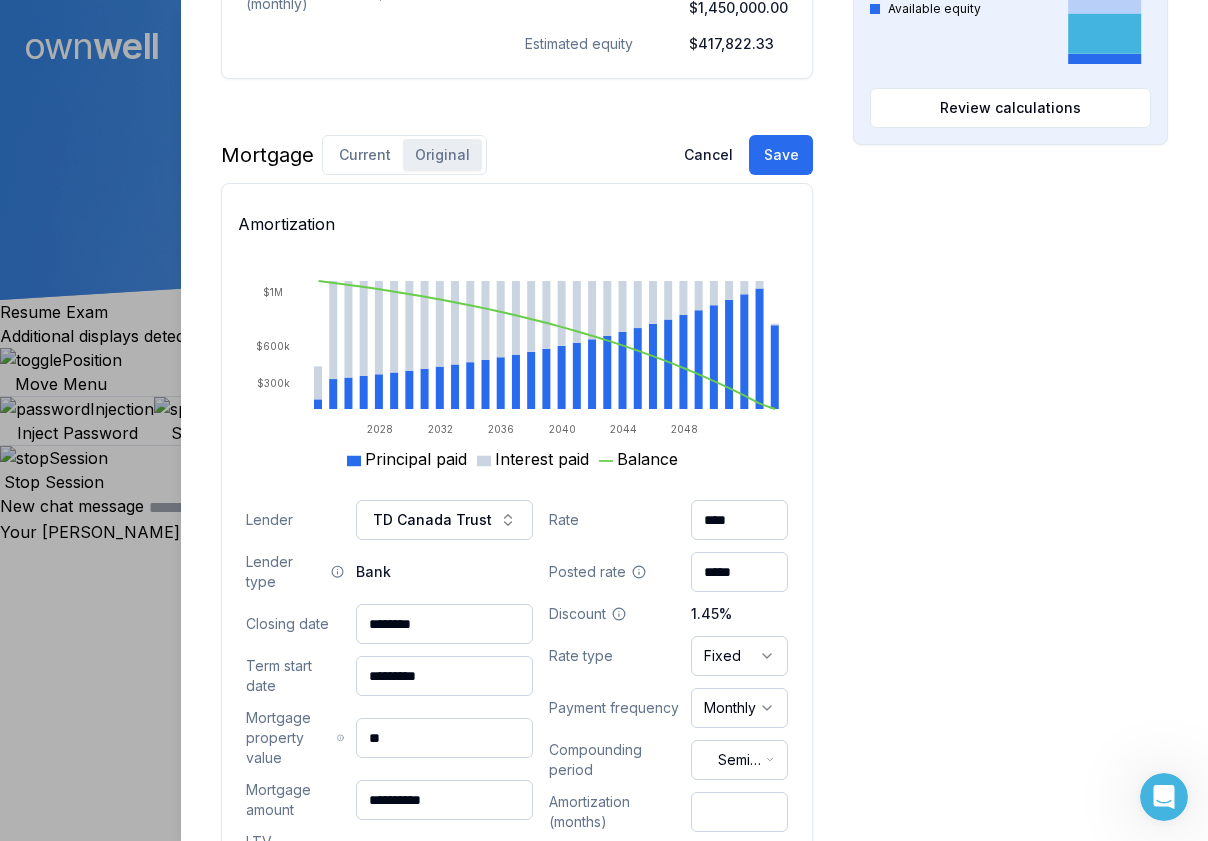click on "********" at bounding box center [444, 624] 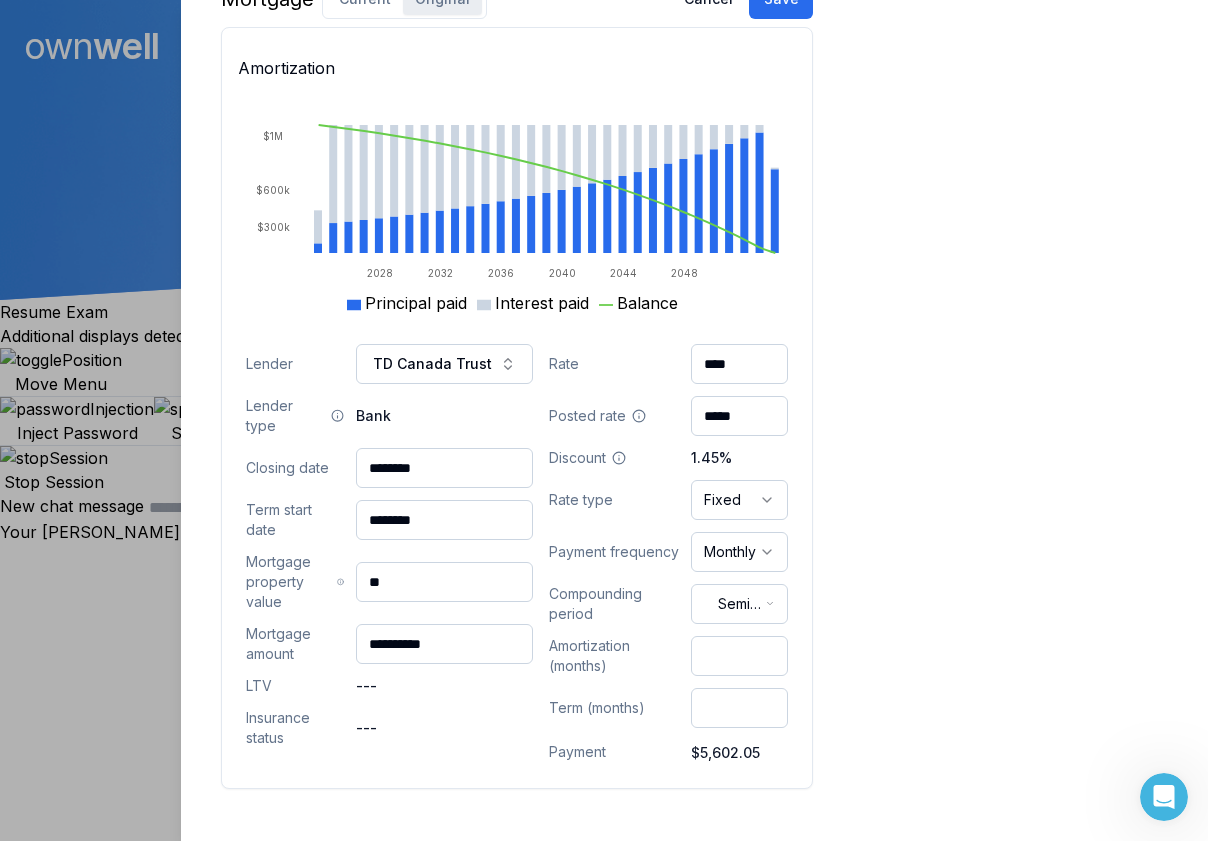 scroll, scrollTop: 1361, scrollLeft: 0, axis: vertical 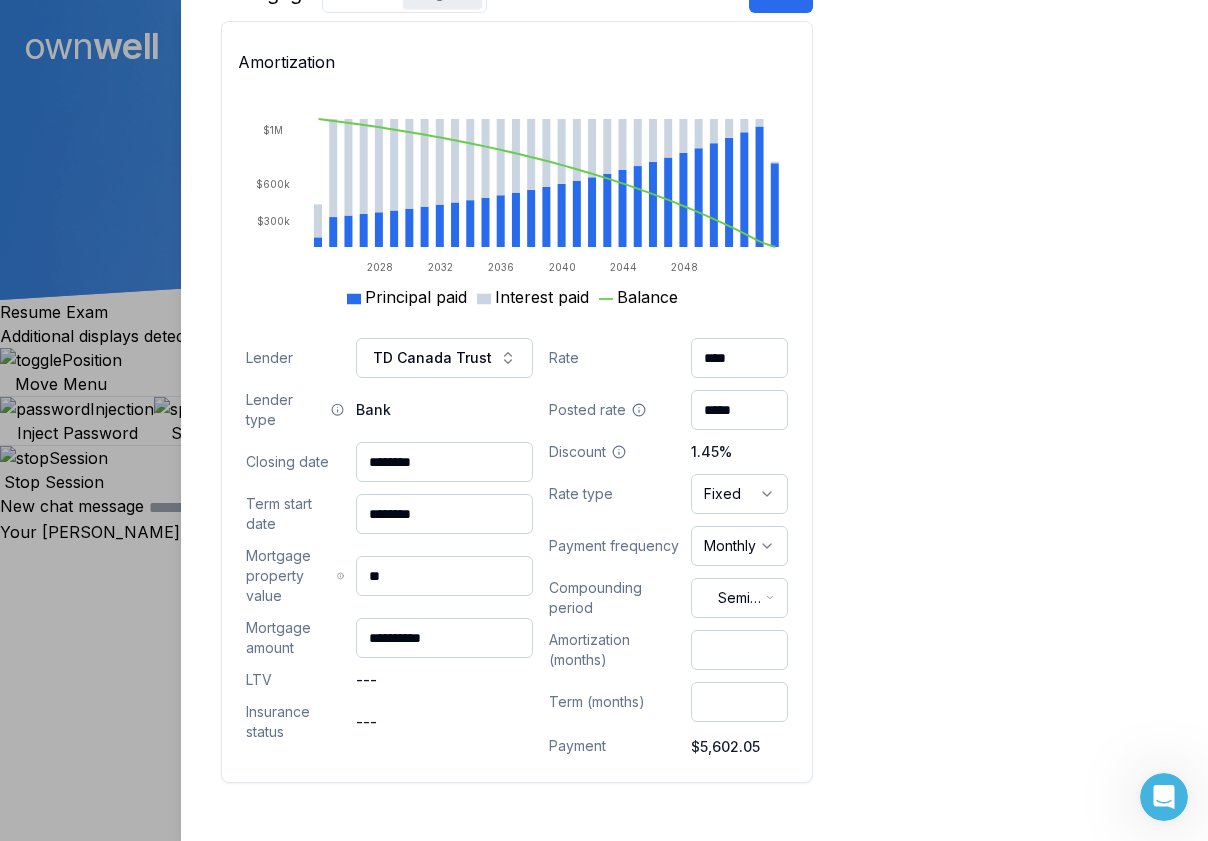 type on "********" 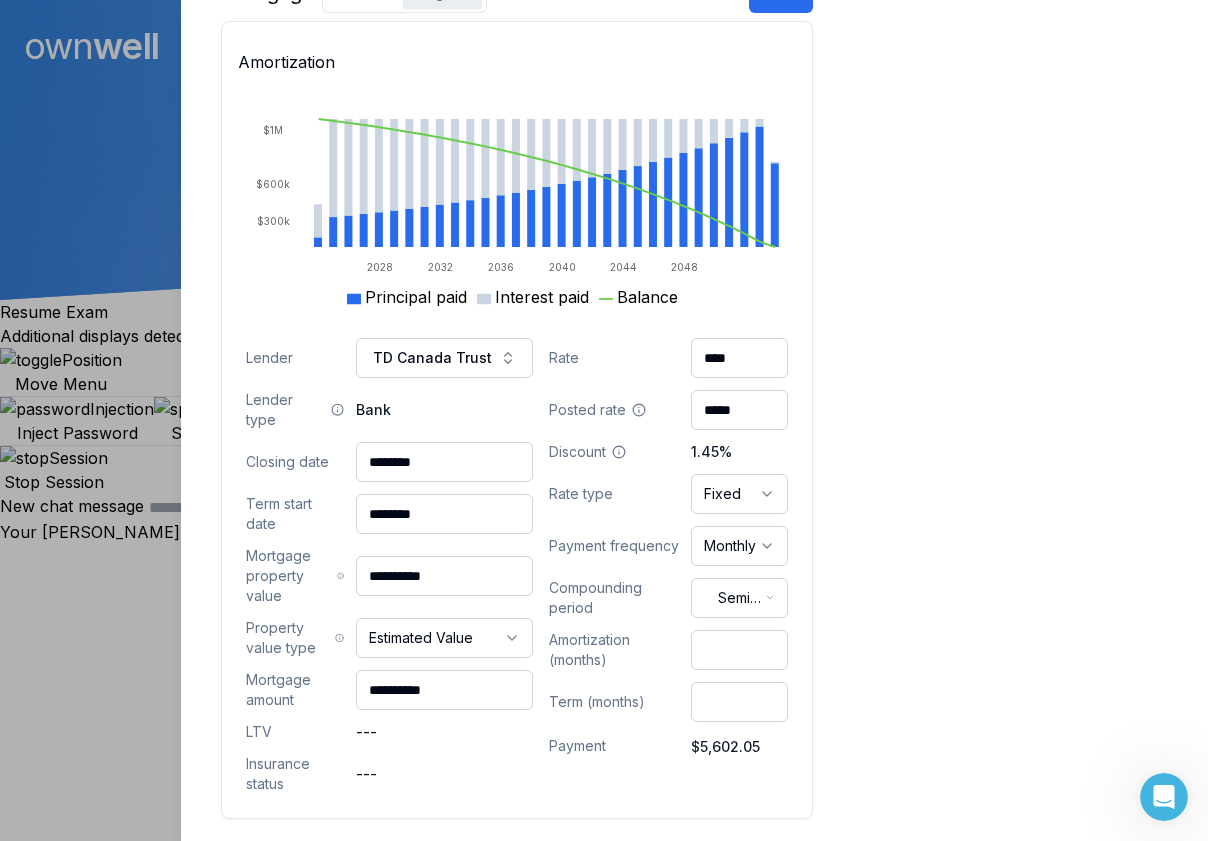 type on "**********" 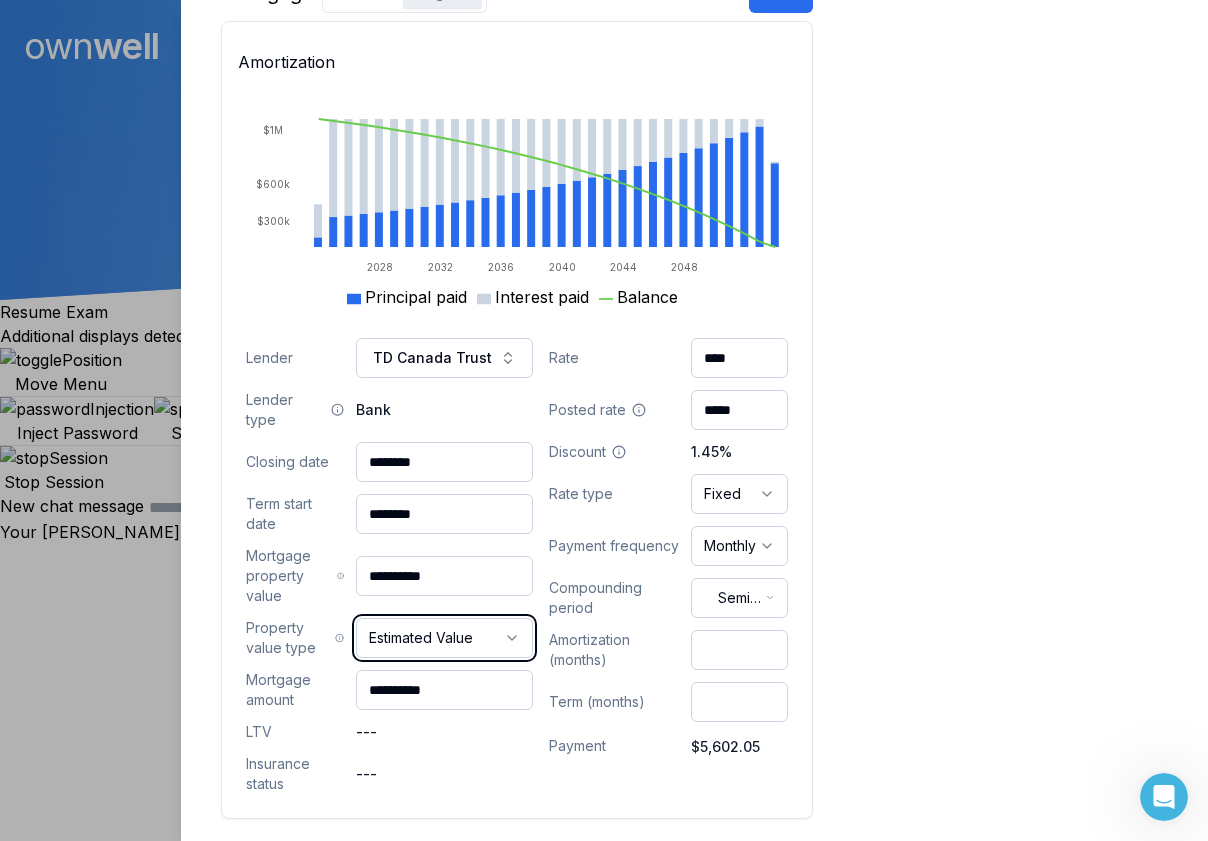 type 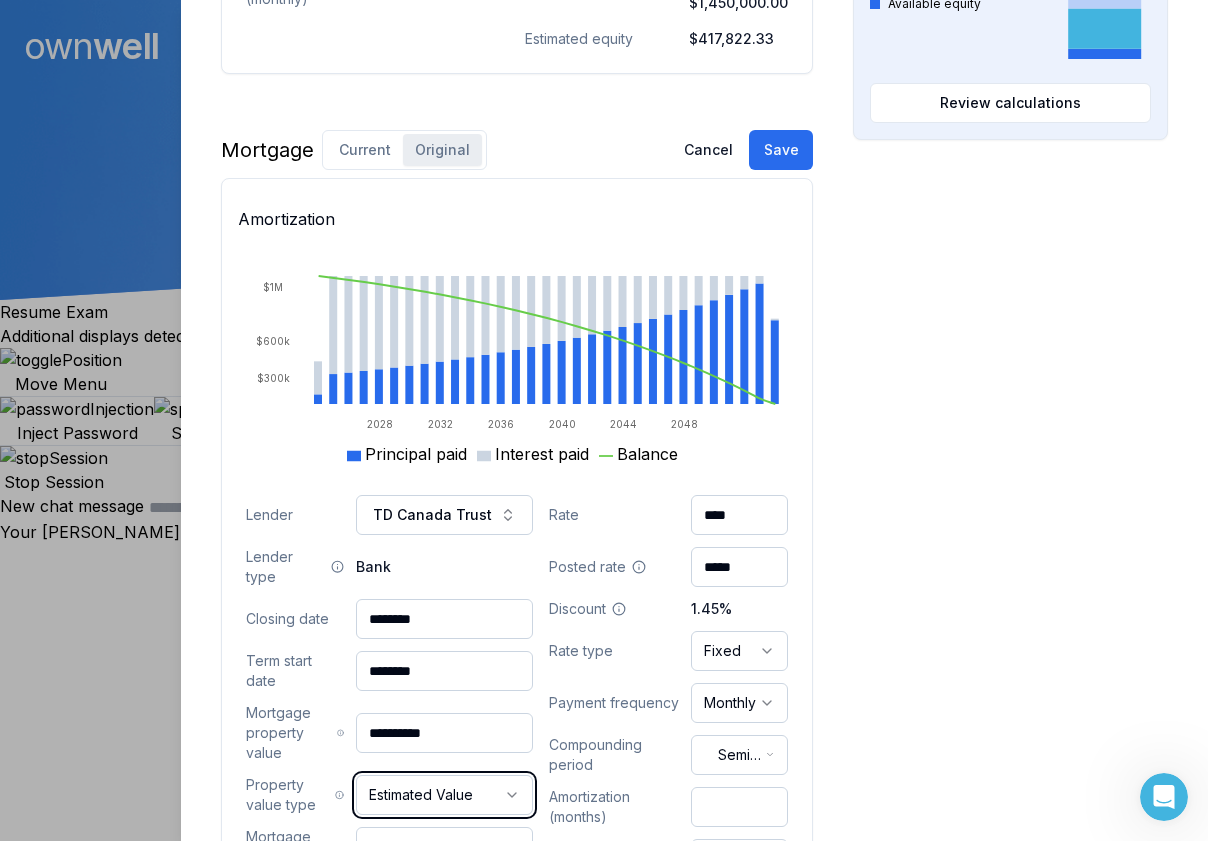 scroll, scrollTop: 1205, scrollLeft: 0, axis: vertical 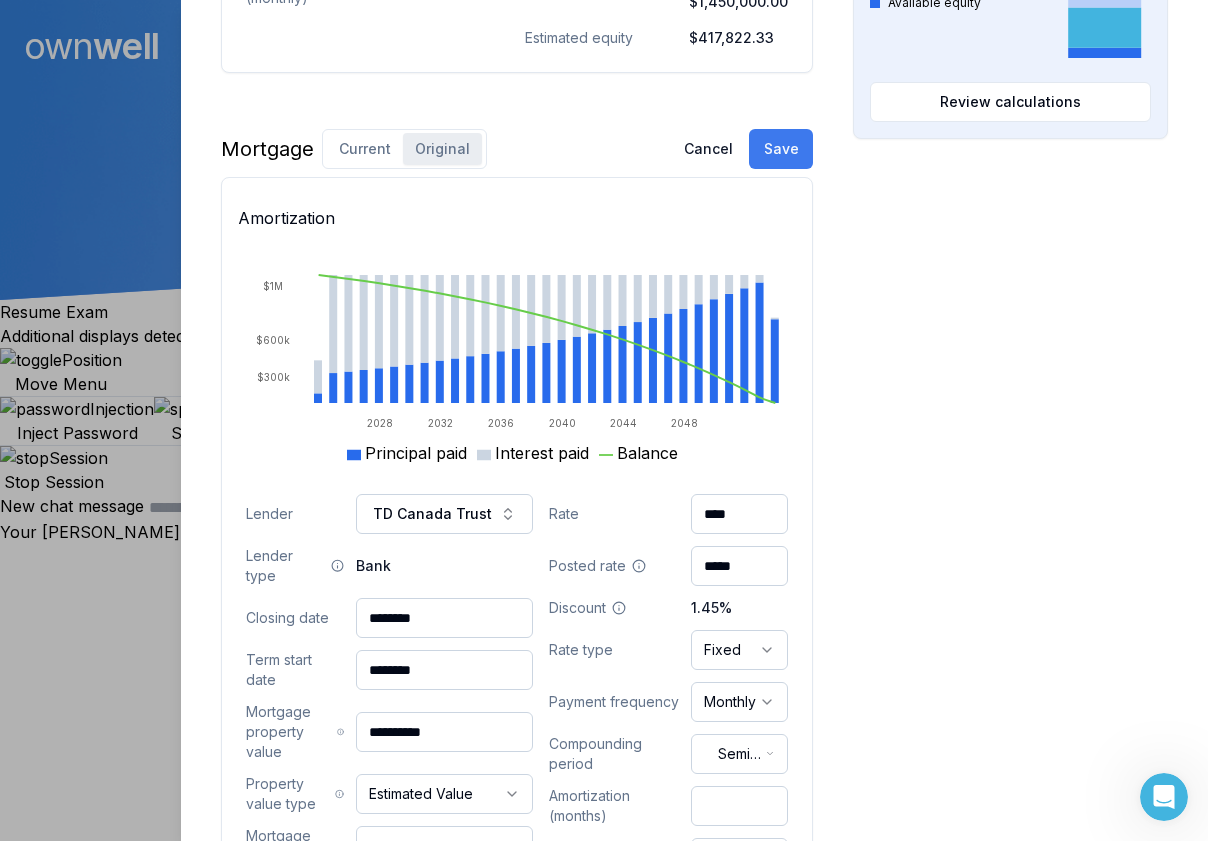 click on "Save" at bounding box center (781, 149) 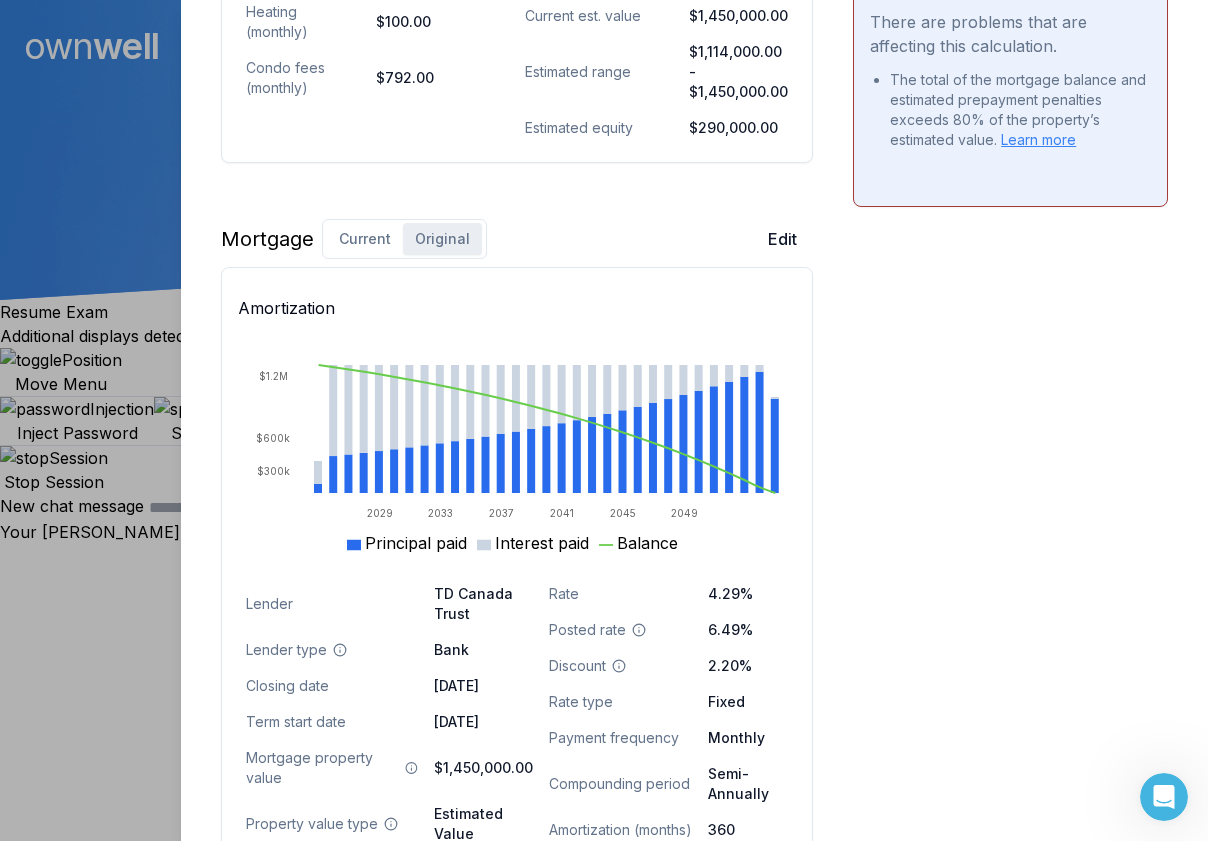 scroll, scrollTop: 1159, scrollLeft: 0, axis: vertical 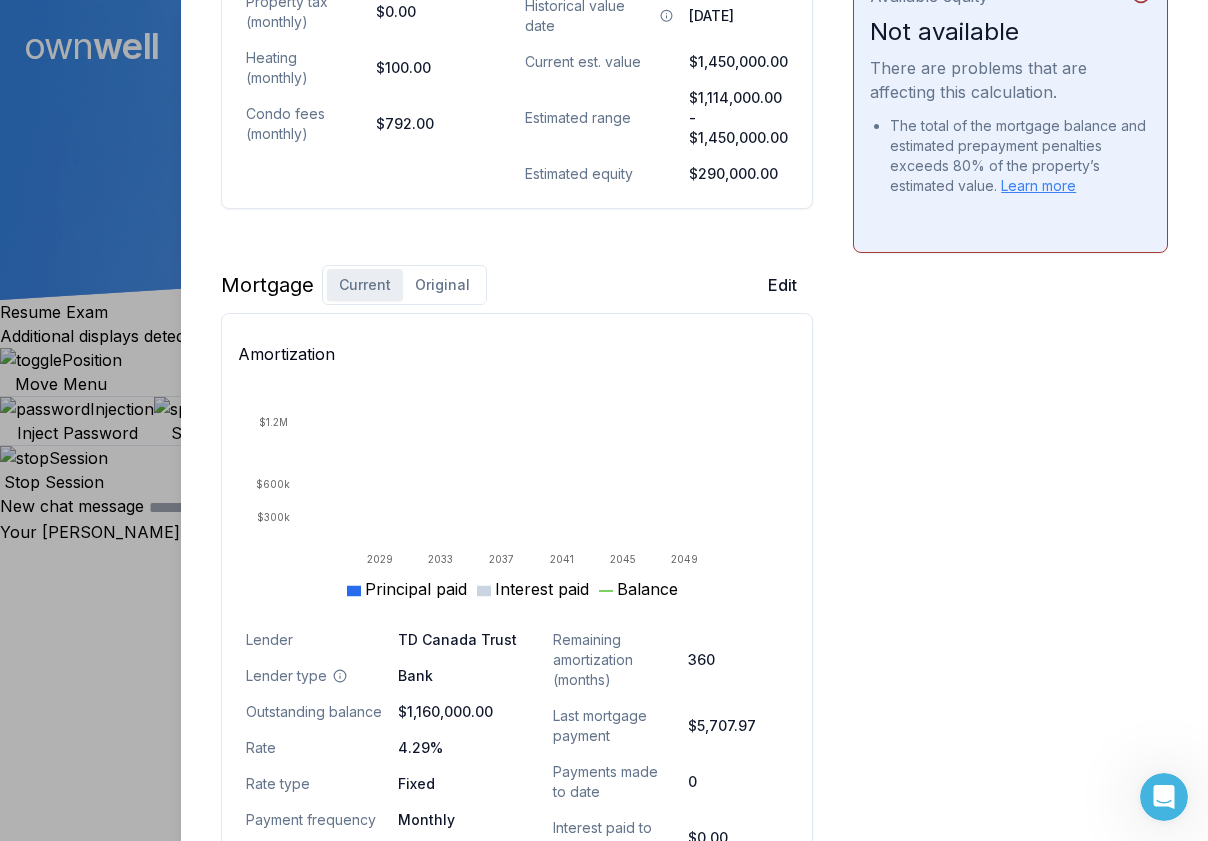 click on "Current" at bounding box center [365, 285] 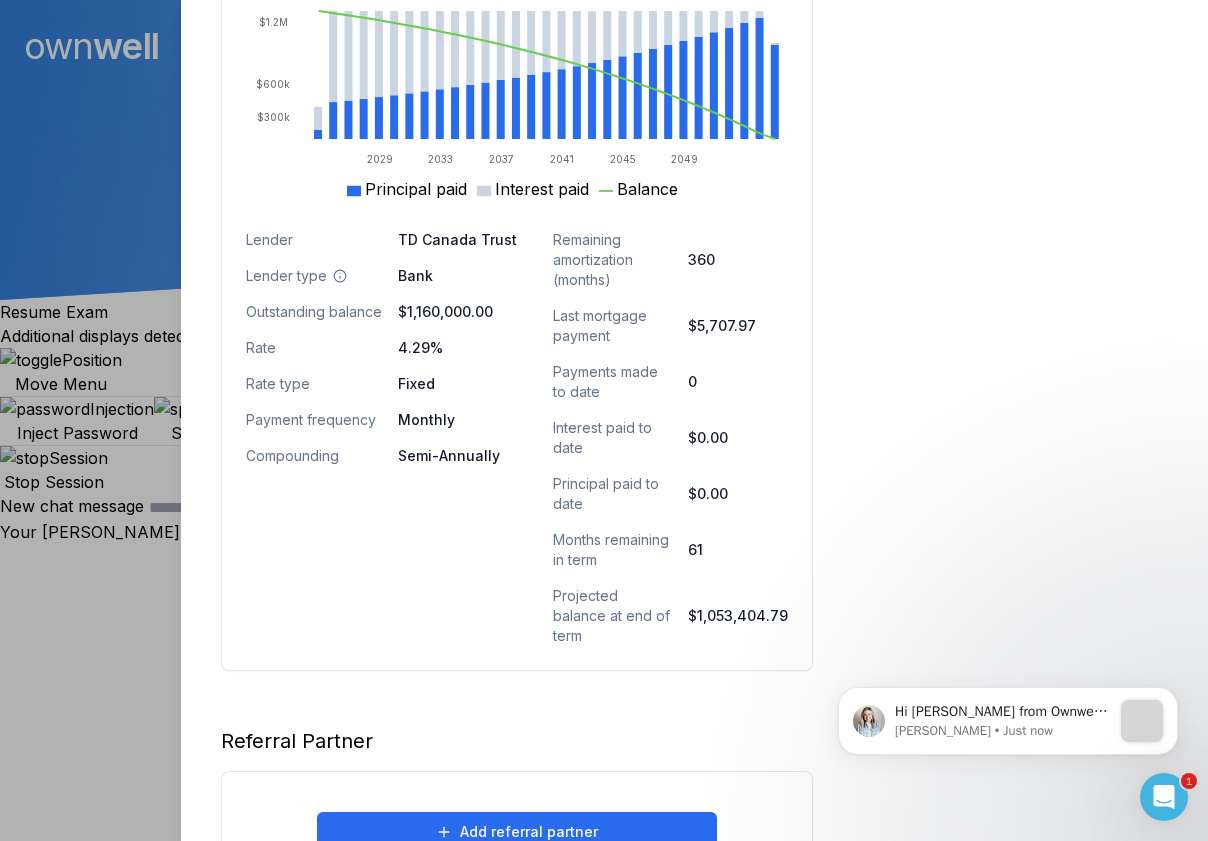 scroll, scrollTop: 1575, scrollLeft: 0, axis: vertical 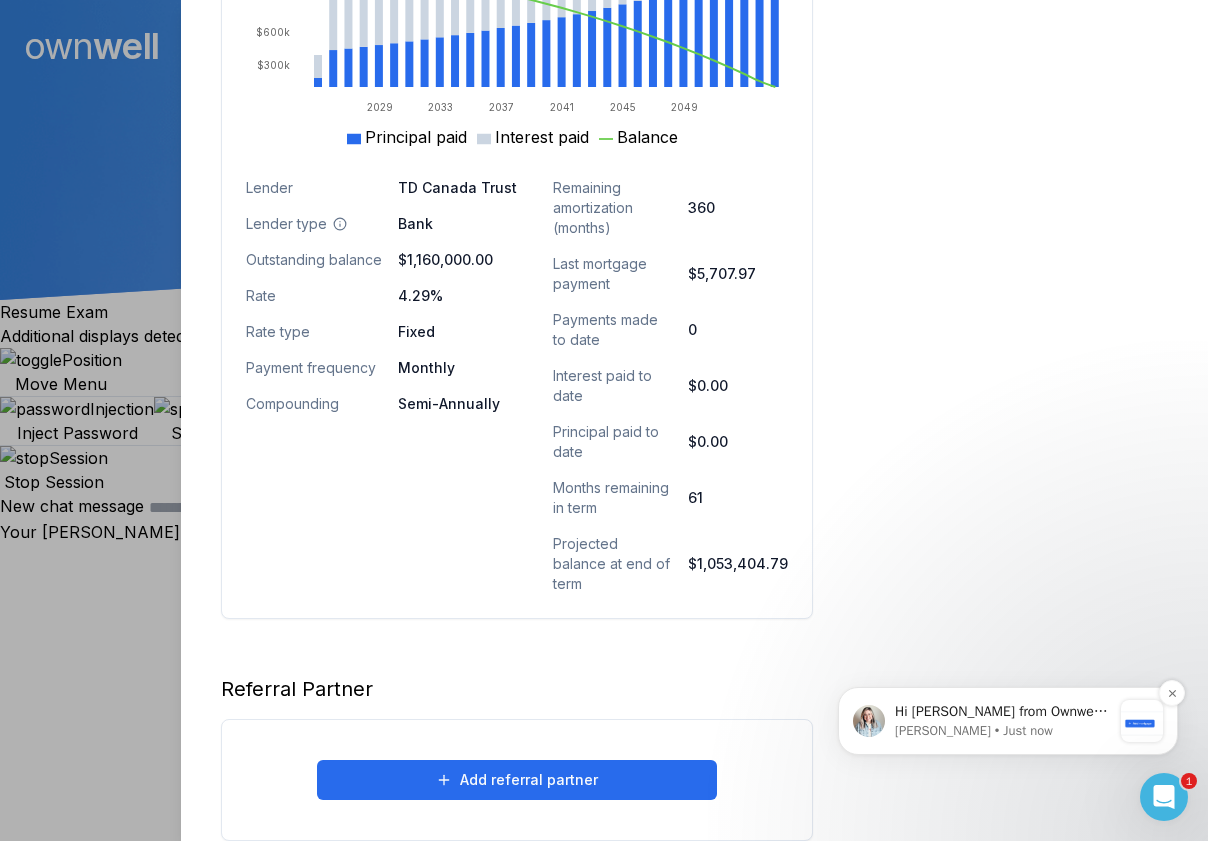 click on "Hi [PERSON_NAME] from Ownwell hopping in here for our AI Agent.   In terms of whether the client is listed as a lead or a client - it doesn't impact any calculations and is merely for record keeping purposes. If it doesn't bother you, you can leave it as a lead and update the mortgage detail section. If it does bother you, we recommend deleting the lead and then adding the client as a new client with their mortgage details and subscribing. Totally up to you depending on whether the lead/client status bothers you - but it has no impact on the reports or calculations.   If you'd like to update the mortgage detail section - here's how: [URL][DOMAIN_NAME]  Hope this helps,  [PERSON_NAME]" at bounding box center (1003, 712) 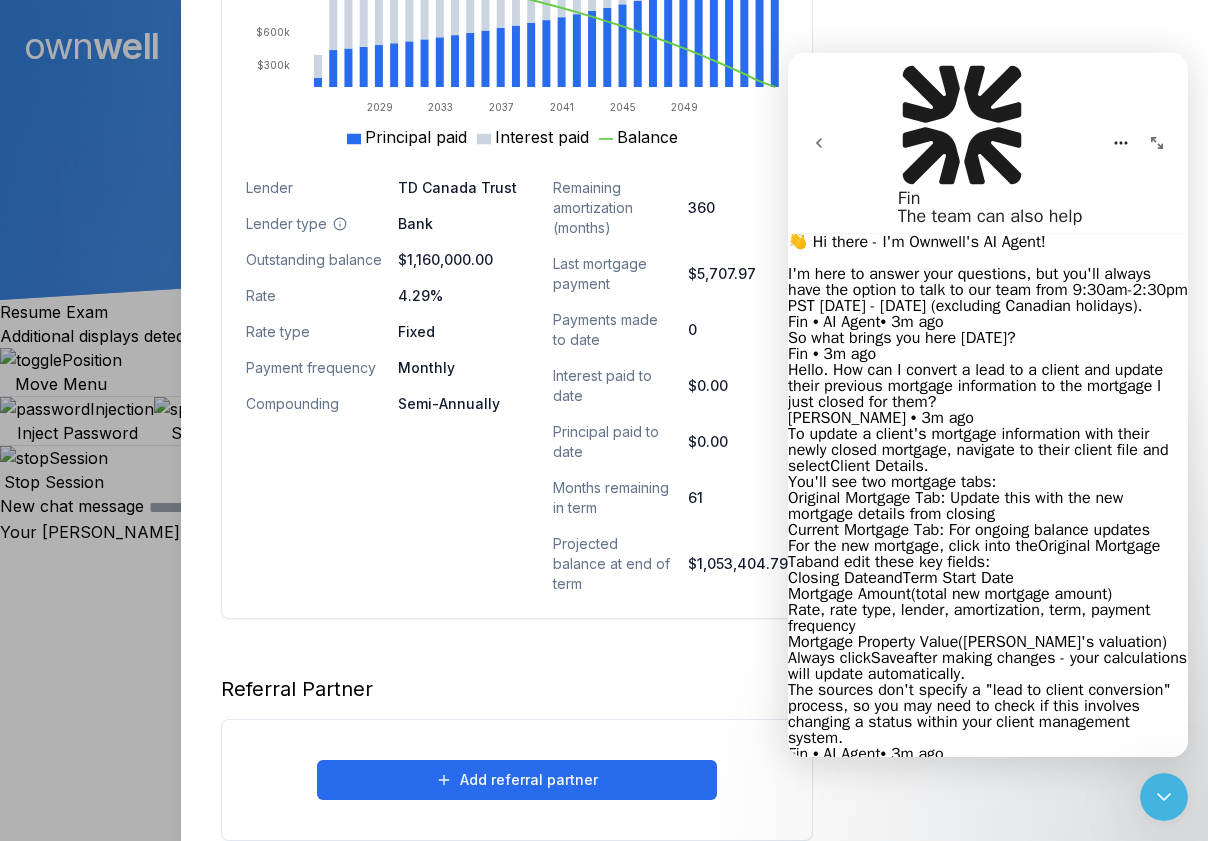 scroll, scrollTop: 3, scrollLeft: 0, axis: vertical 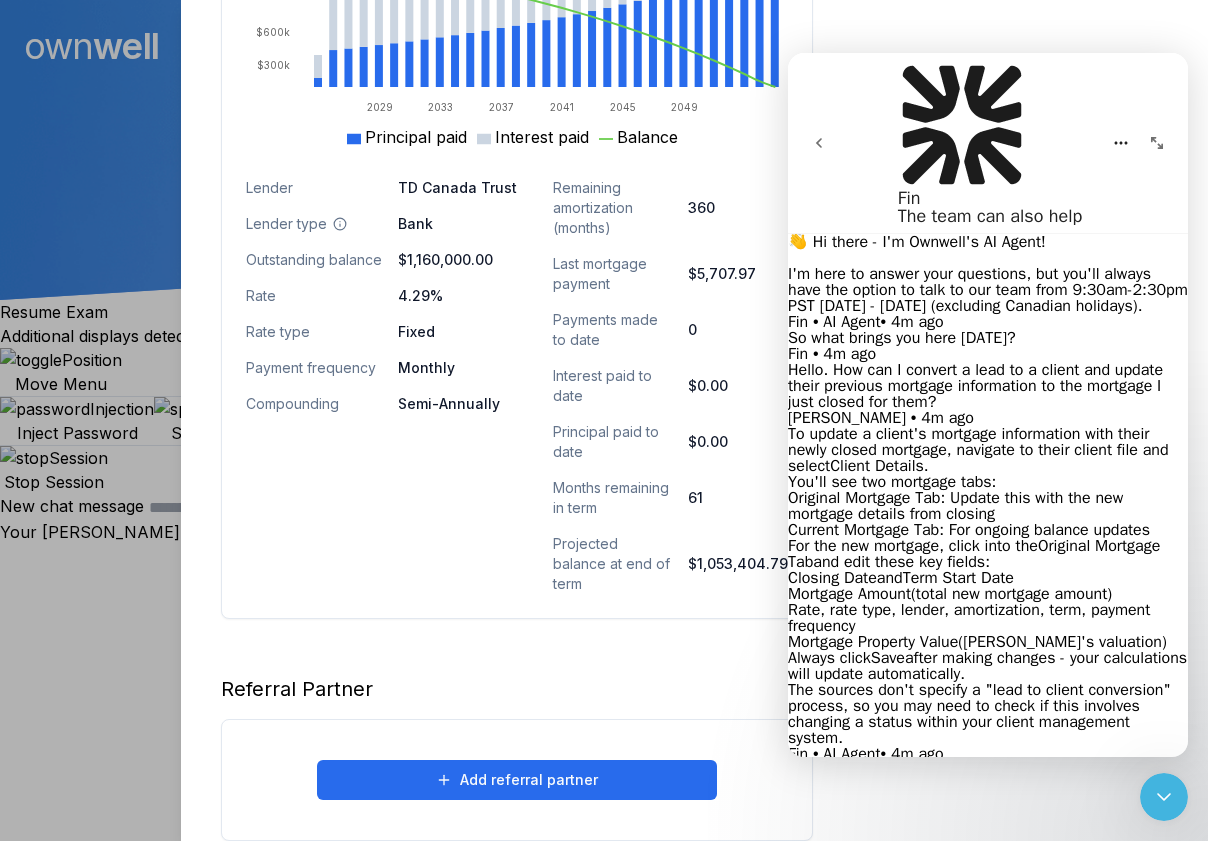 click 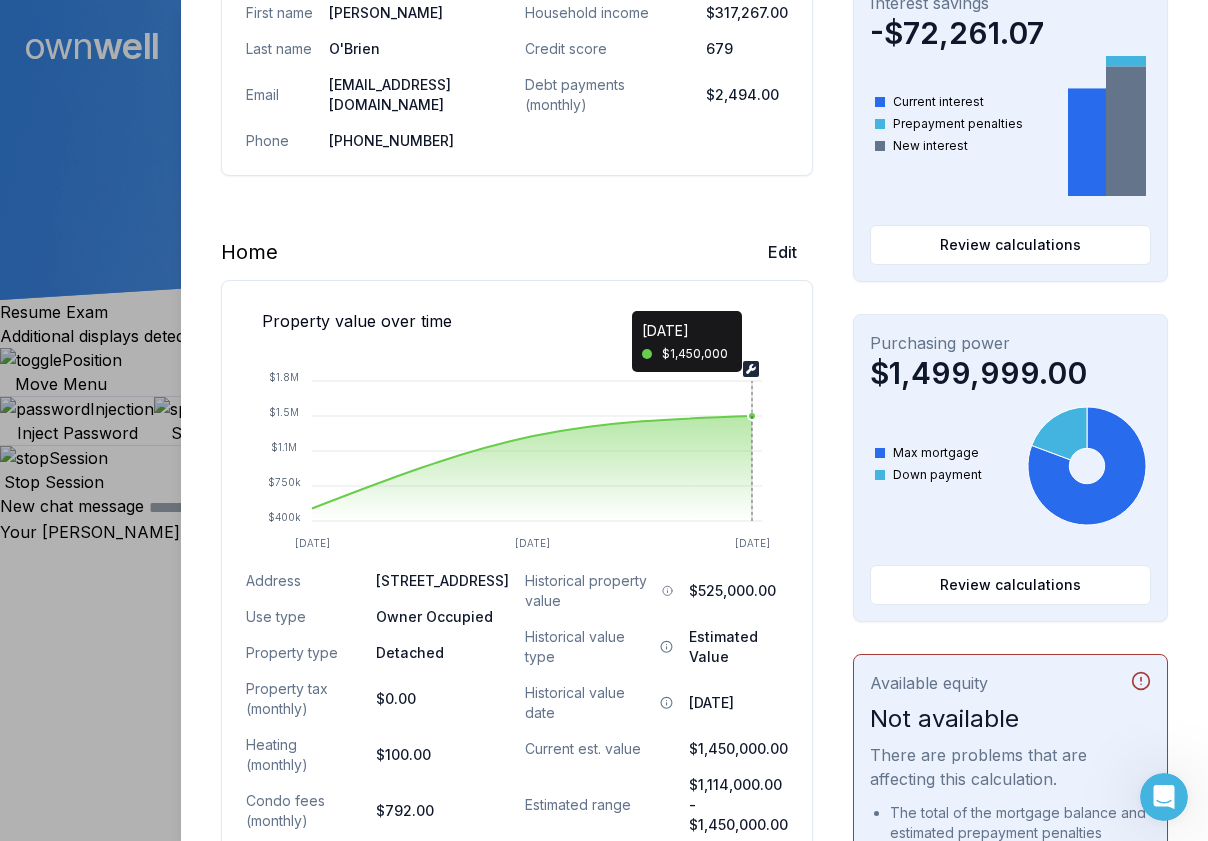 scroll, scrollTop: 473, scrollLeft: 0, axis: vertical 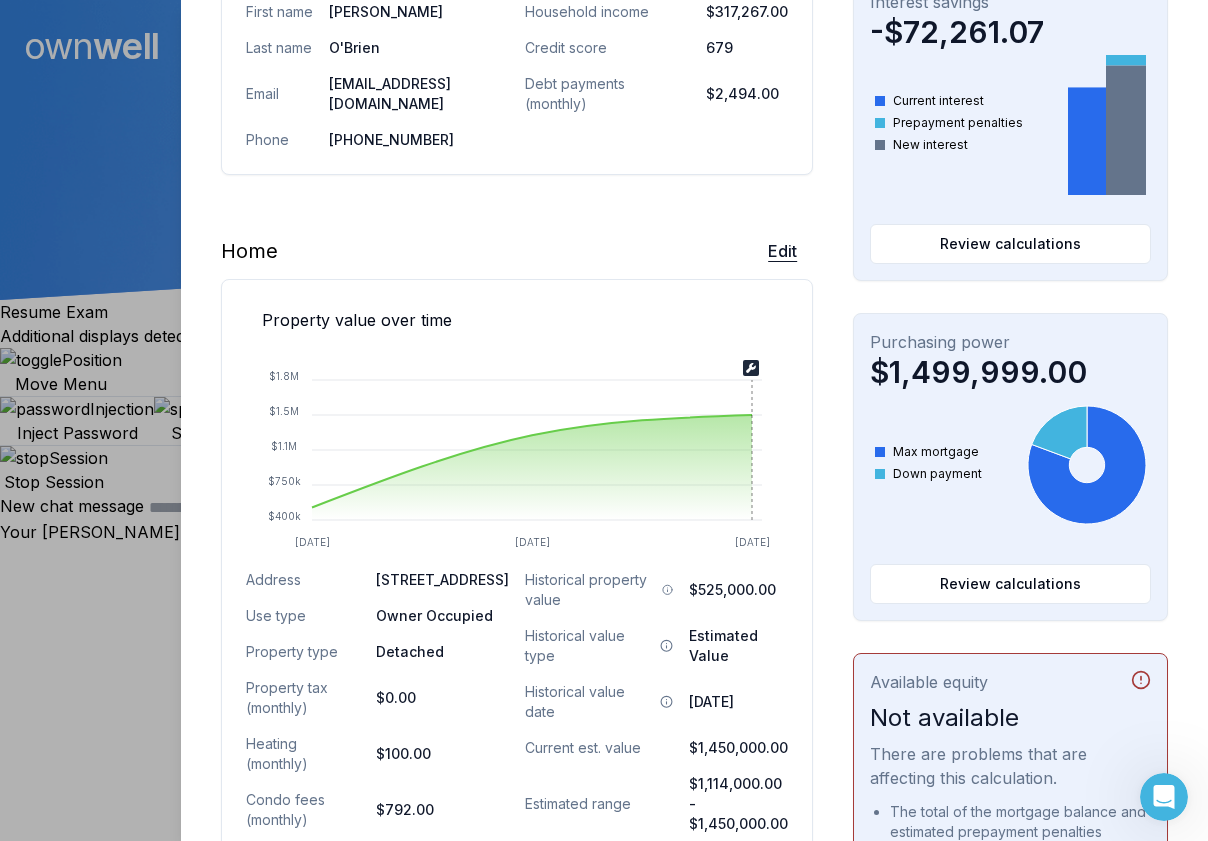 click on "Edit" at bounding box center (782, 251) 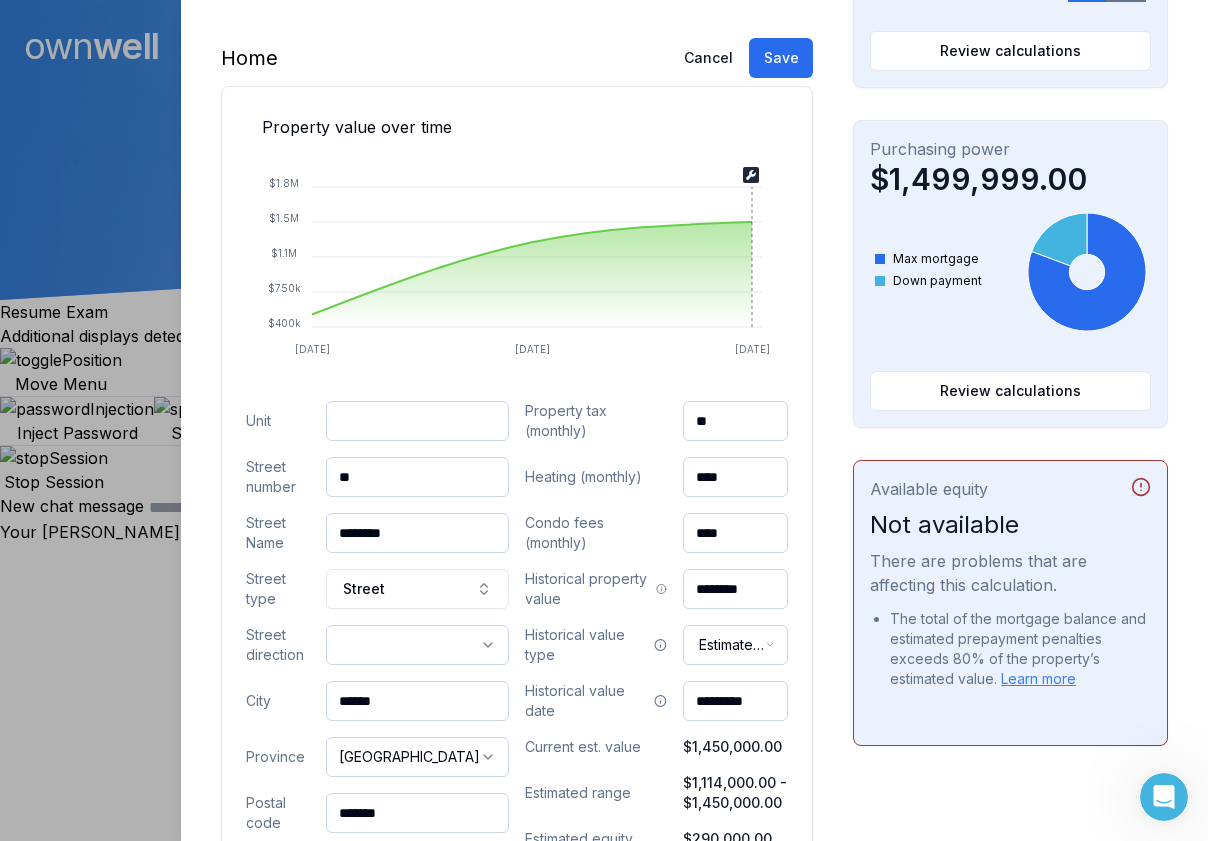 scroll, scrollTop: 670, scrollLeft: 0, axis: vertical 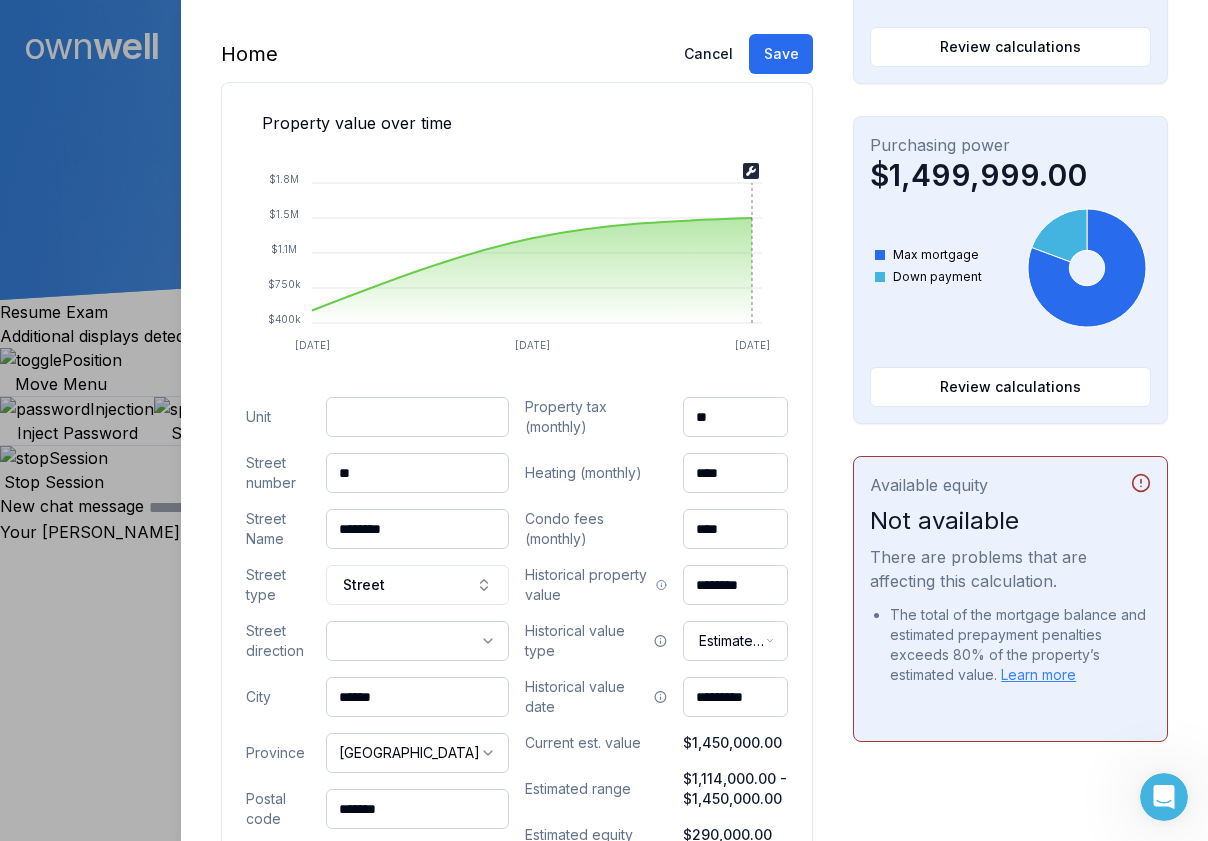 click on "****" at bounding box center [735, 529] 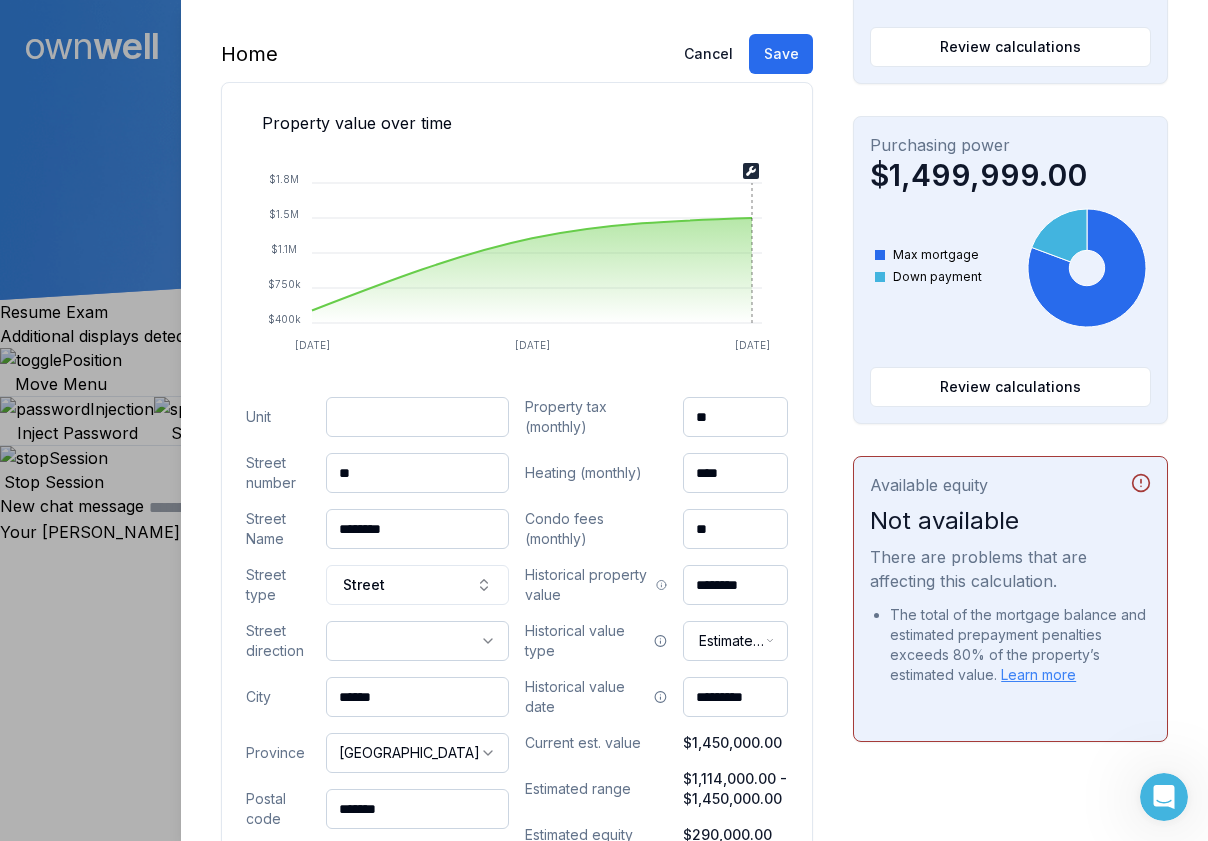 type on "**" 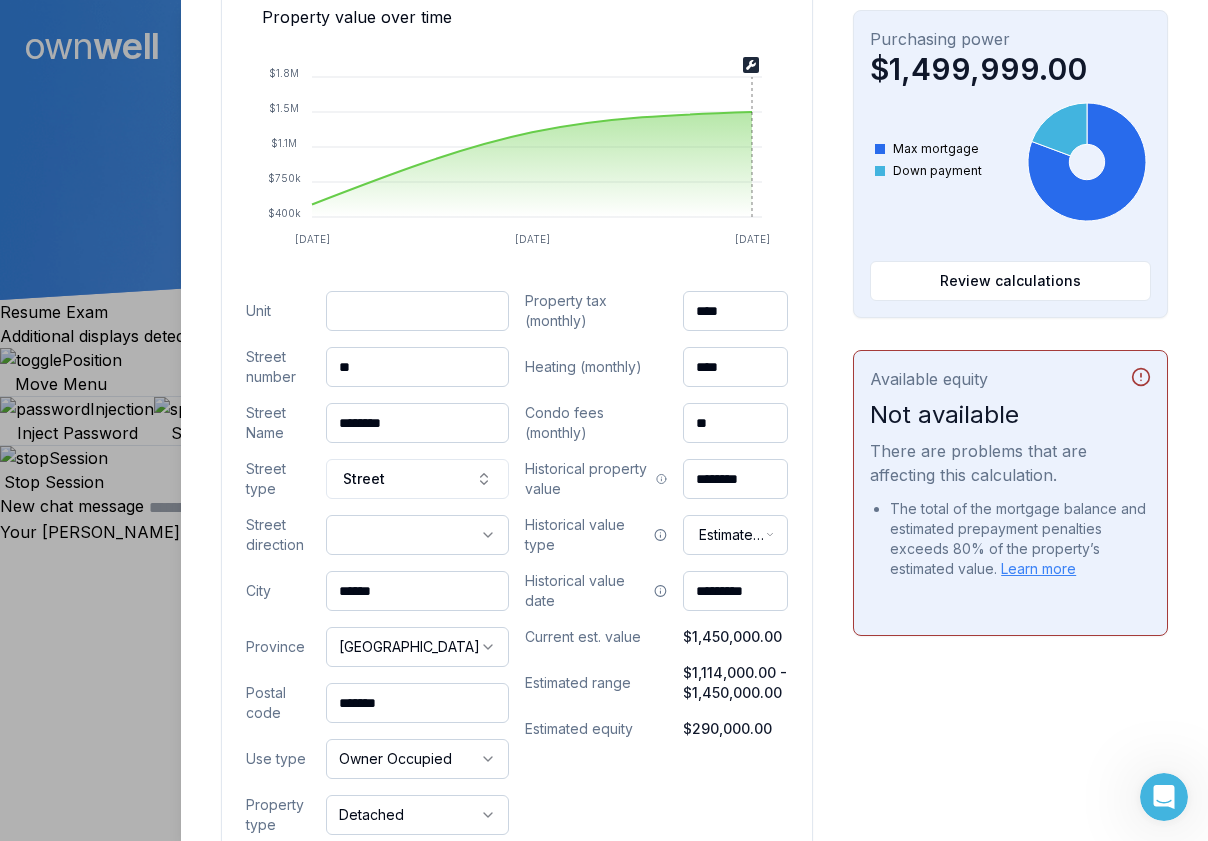 scroll, scrollTop: 777, scrollLeft: 0, axis: vertical 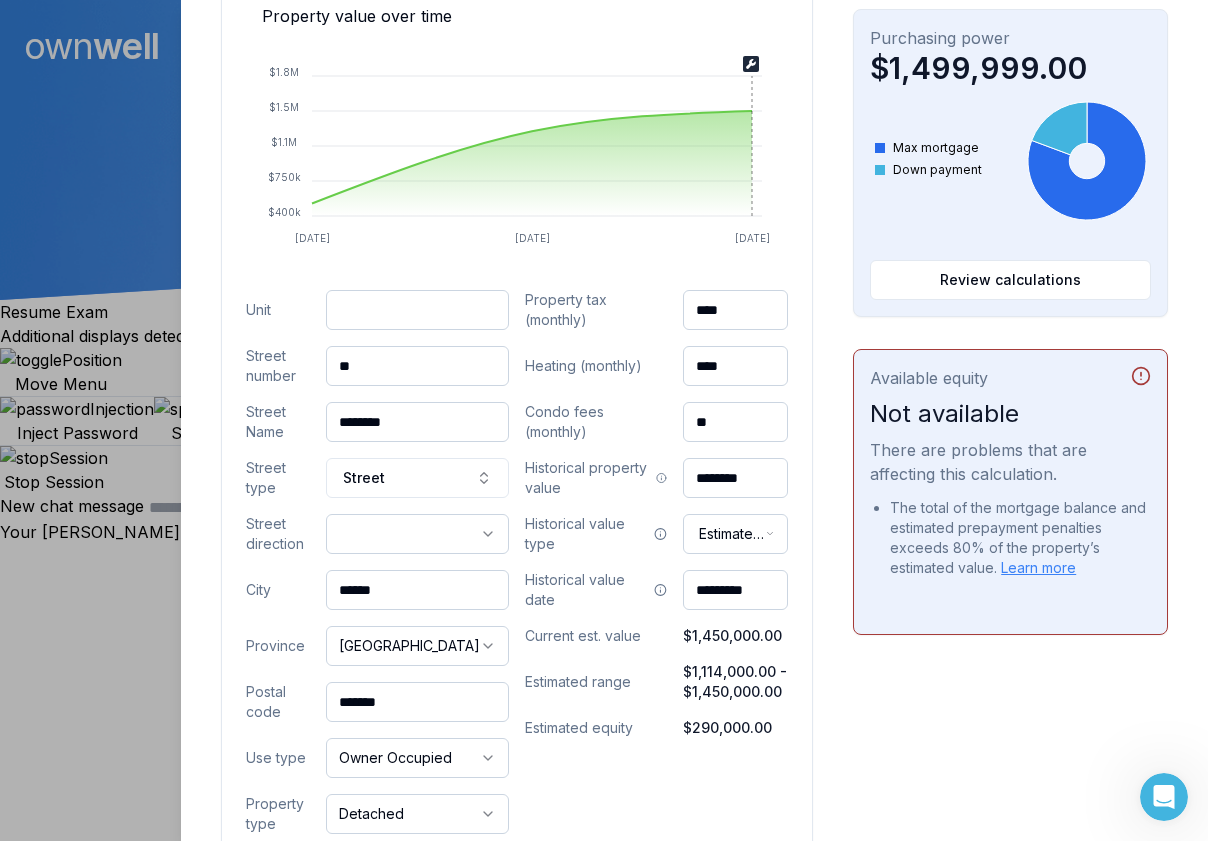 type on "****" 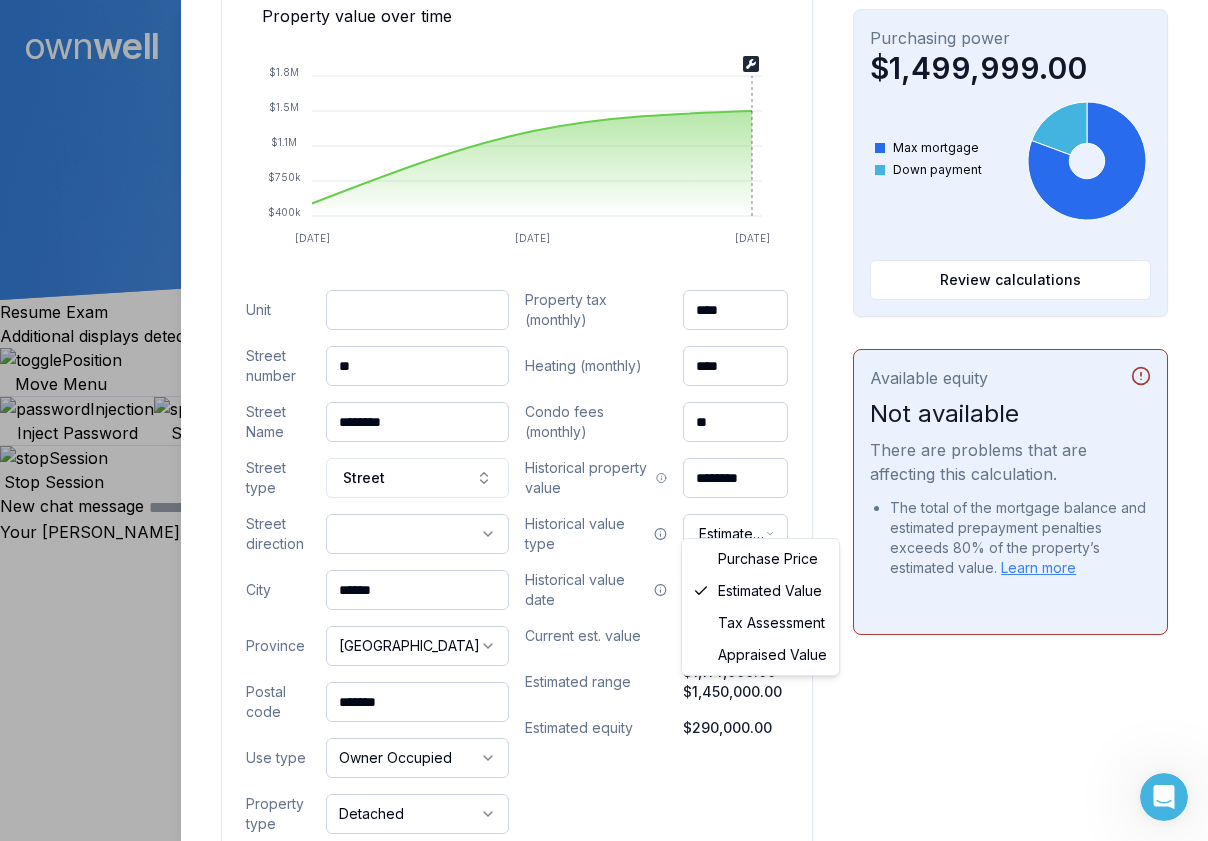 select on "********" 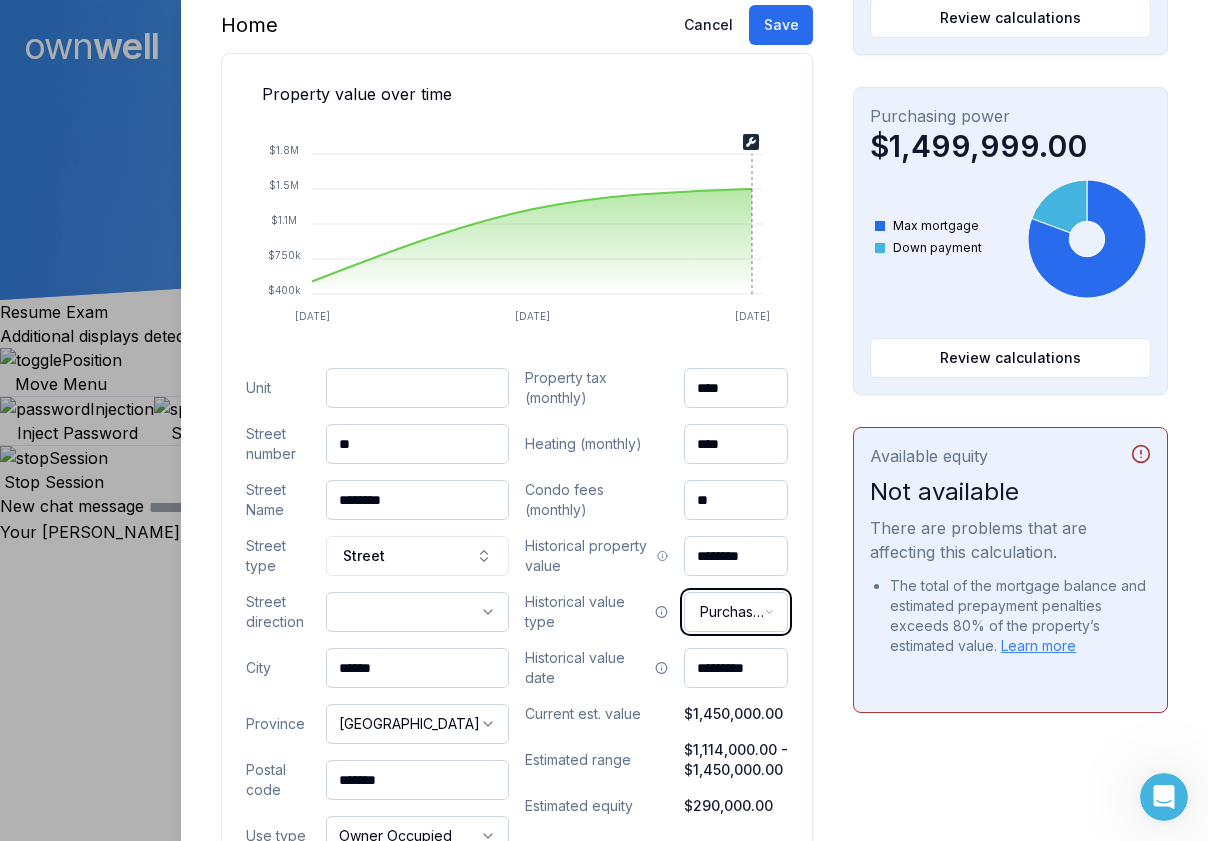 scroll, scrollTop: 336, scrollLeft: 0, axis: vertical 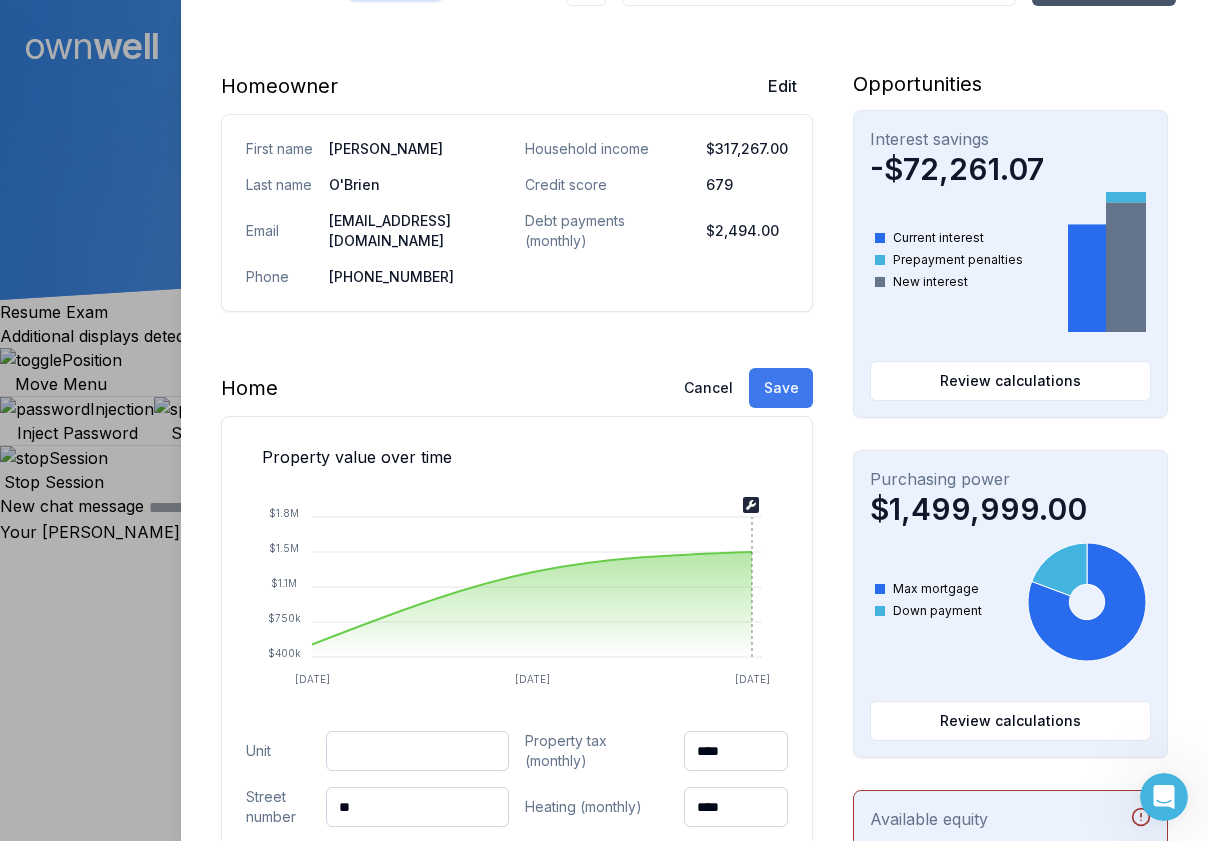 click on "Save" at bounding box center [781, 388] 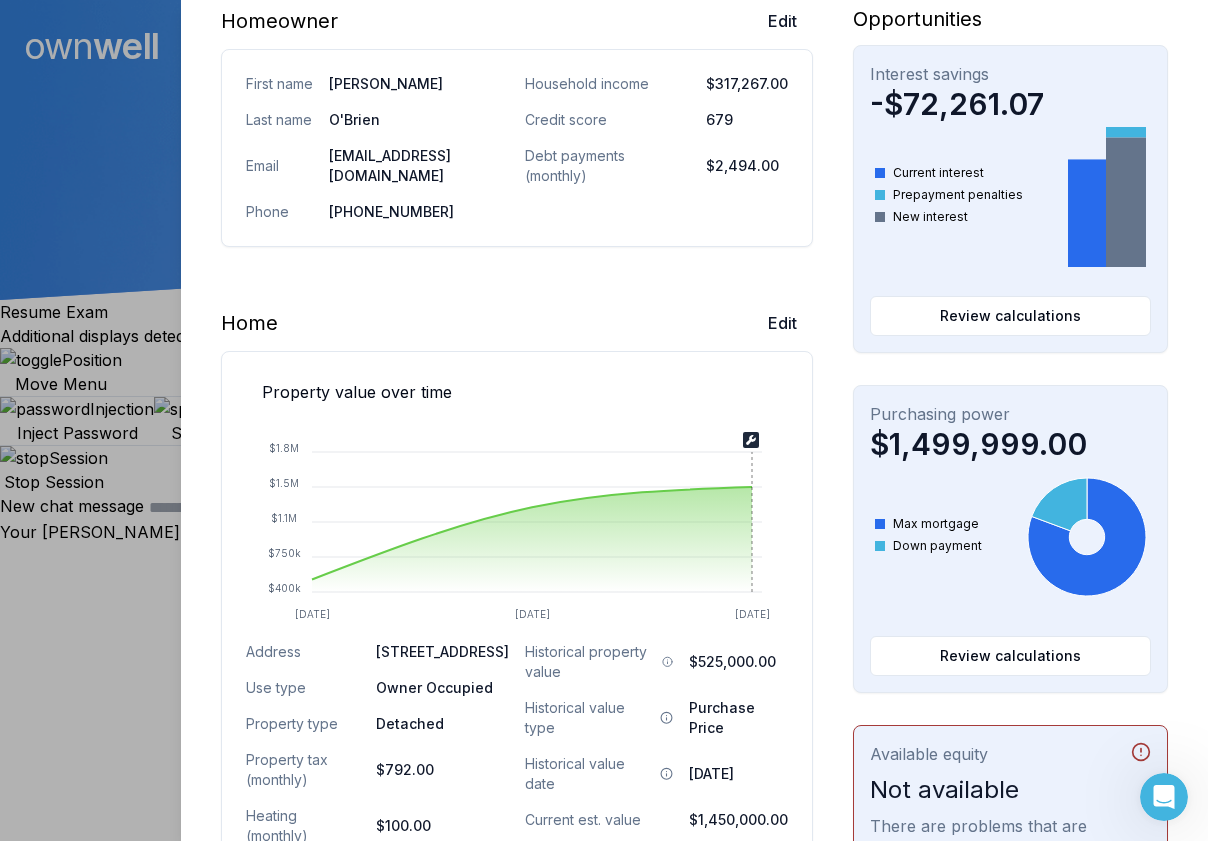scroll, scrollTop: 403, scrollLeft: 0, axis: vertical 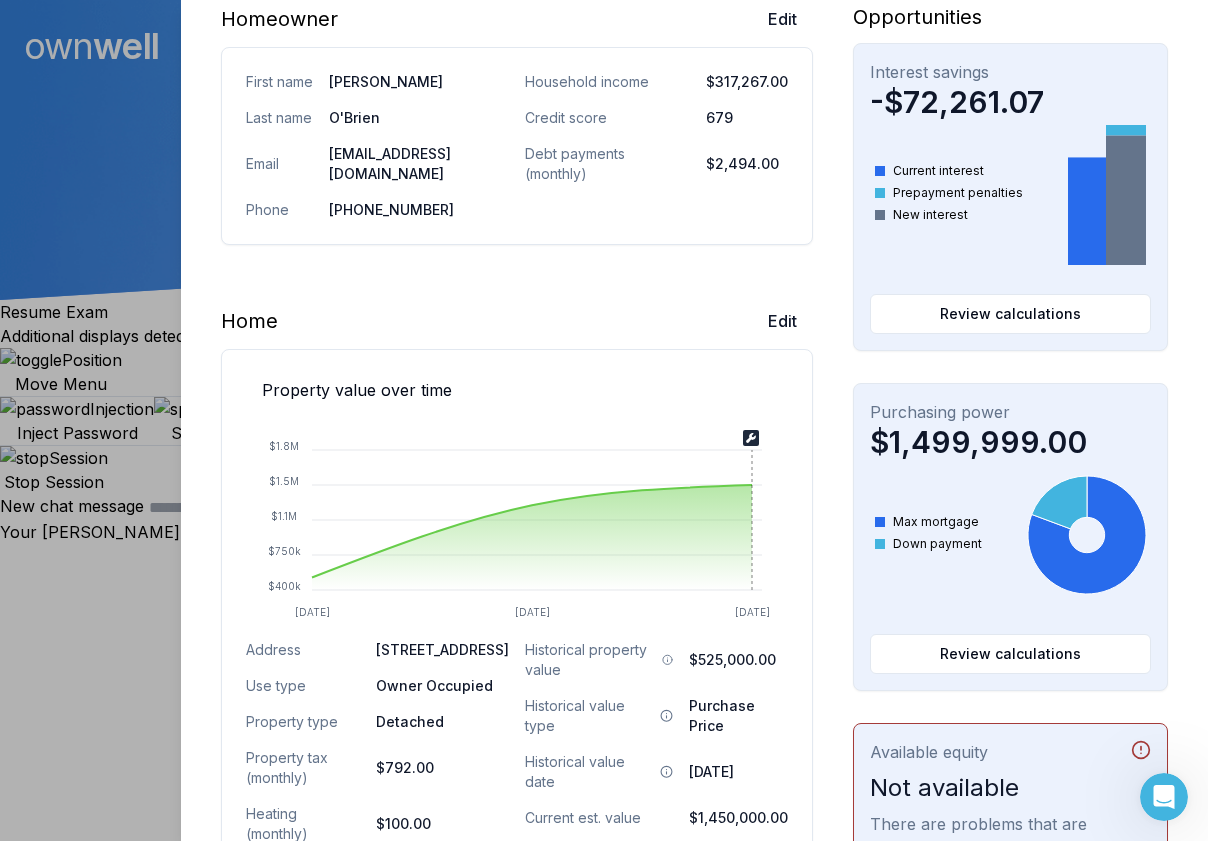 click 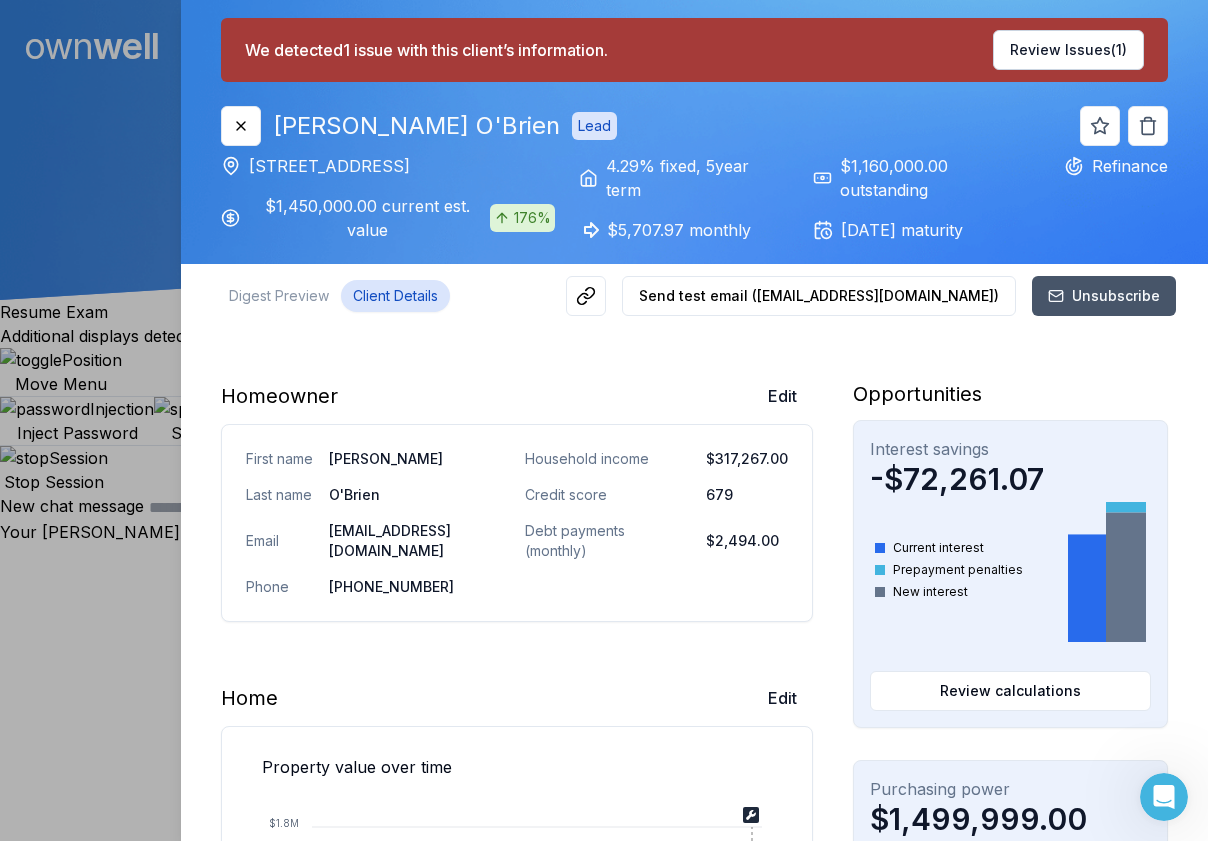 scroll, scrollTop: 24, scrollLeft: 0, axis: vertical 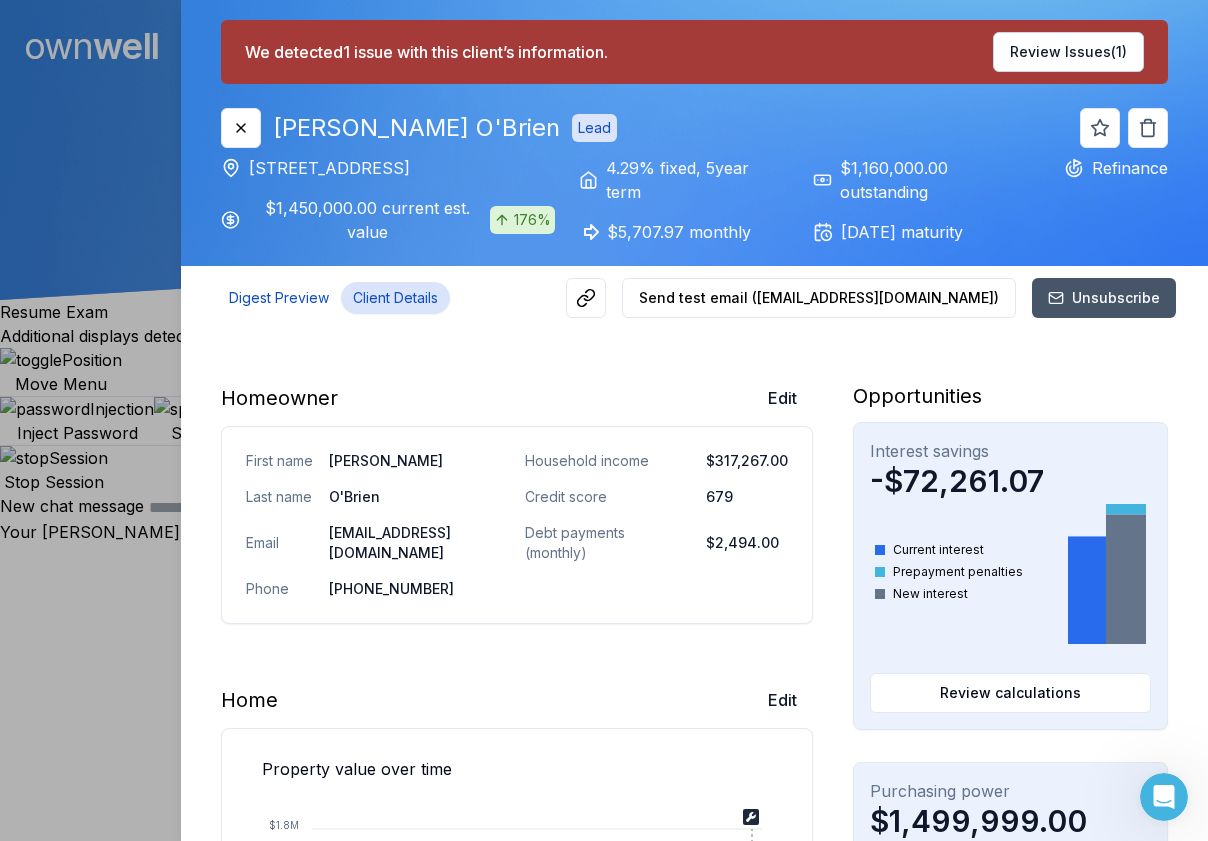 click on "Digest Preview" at bounding box center (279, 298) 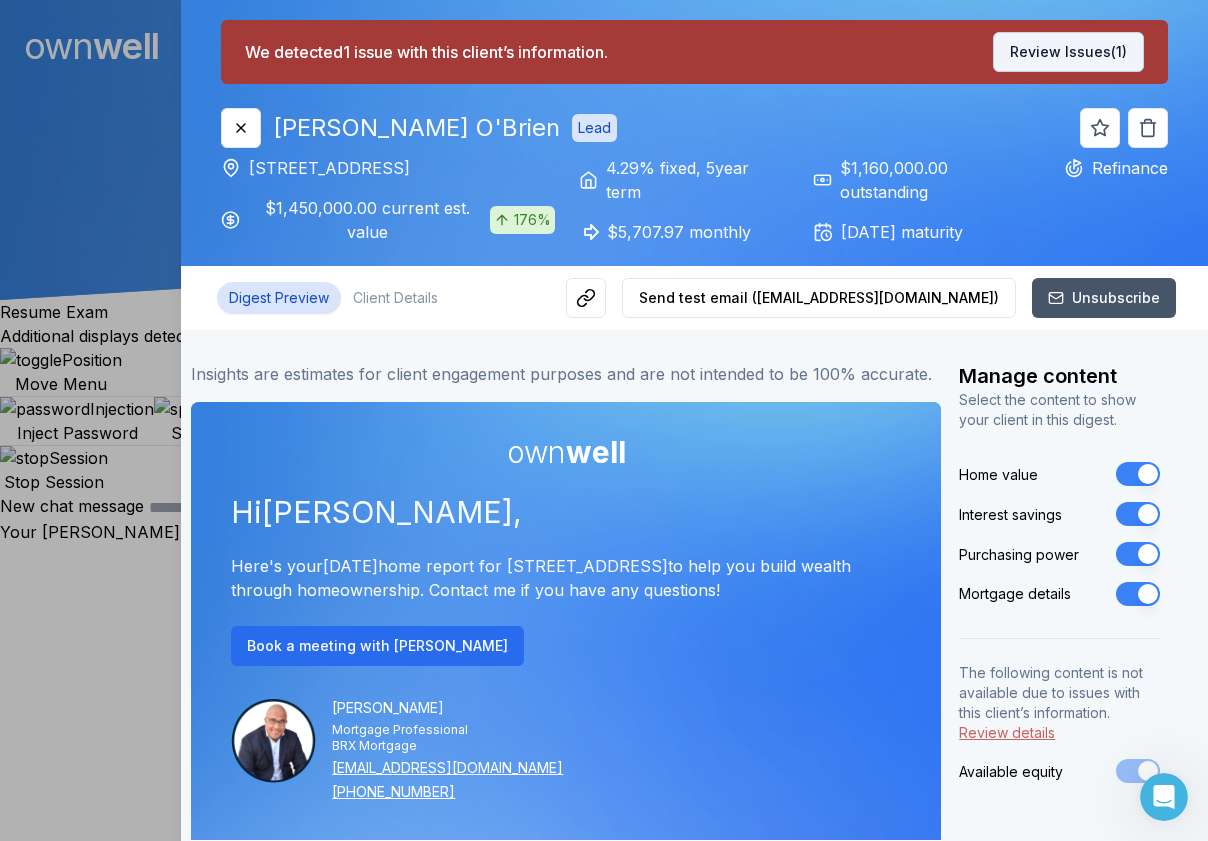 click on "Review Issues  (1)" at bounding box center [1068, 52] 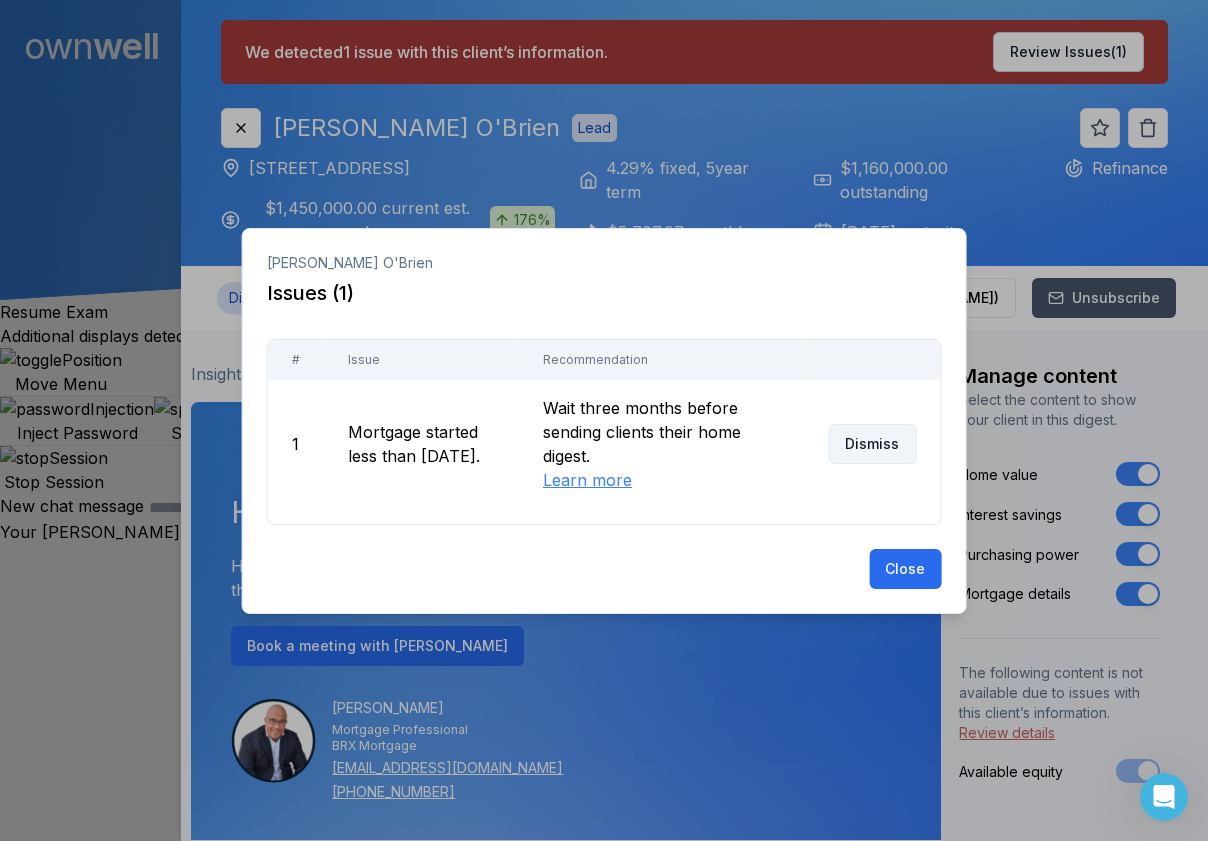 click on "Dismiss" at bounding box center (872, 444) 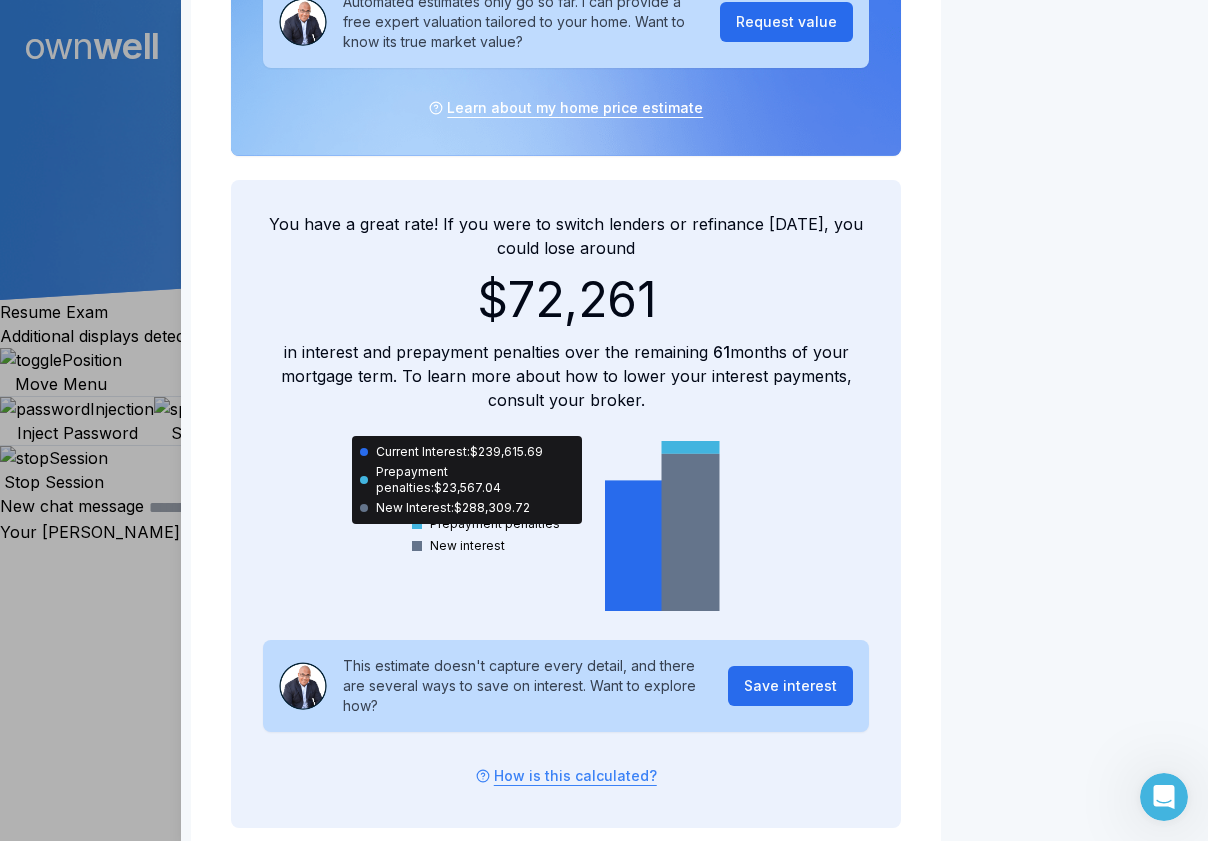 scroll, scrollTop: 1571, scrollLeft: 0, axis: vertical 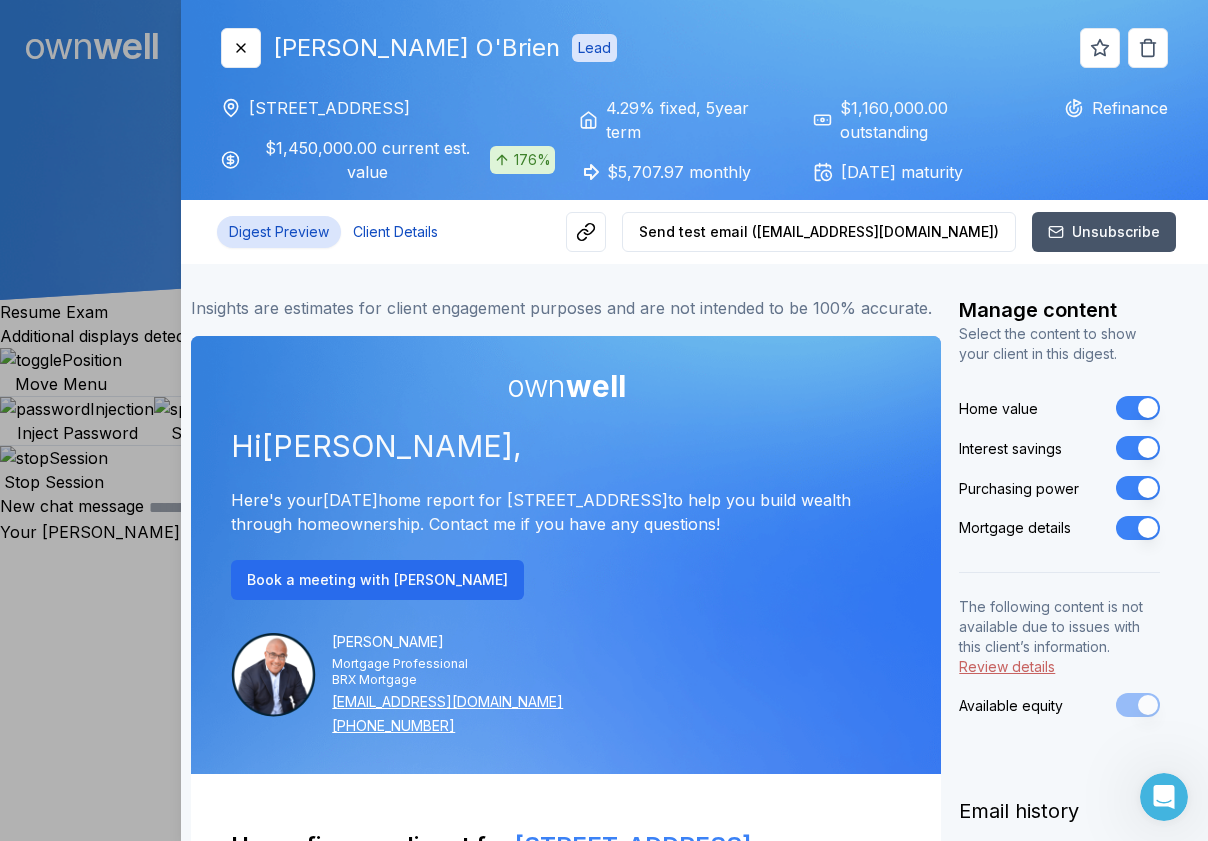 click on "Client Details" at bounding box center [395, 232] 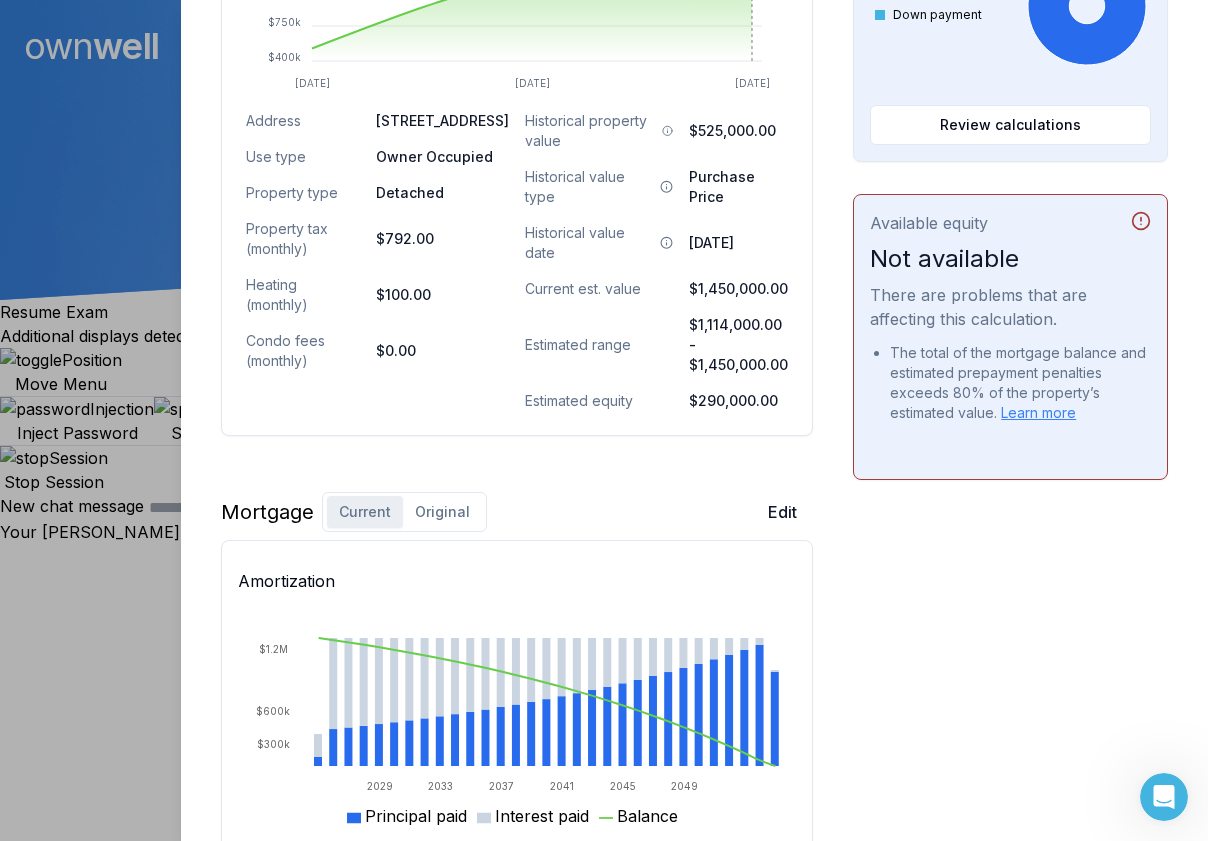 scroll, scrollTop: 876, scrollLeft: 0, axis: vertical 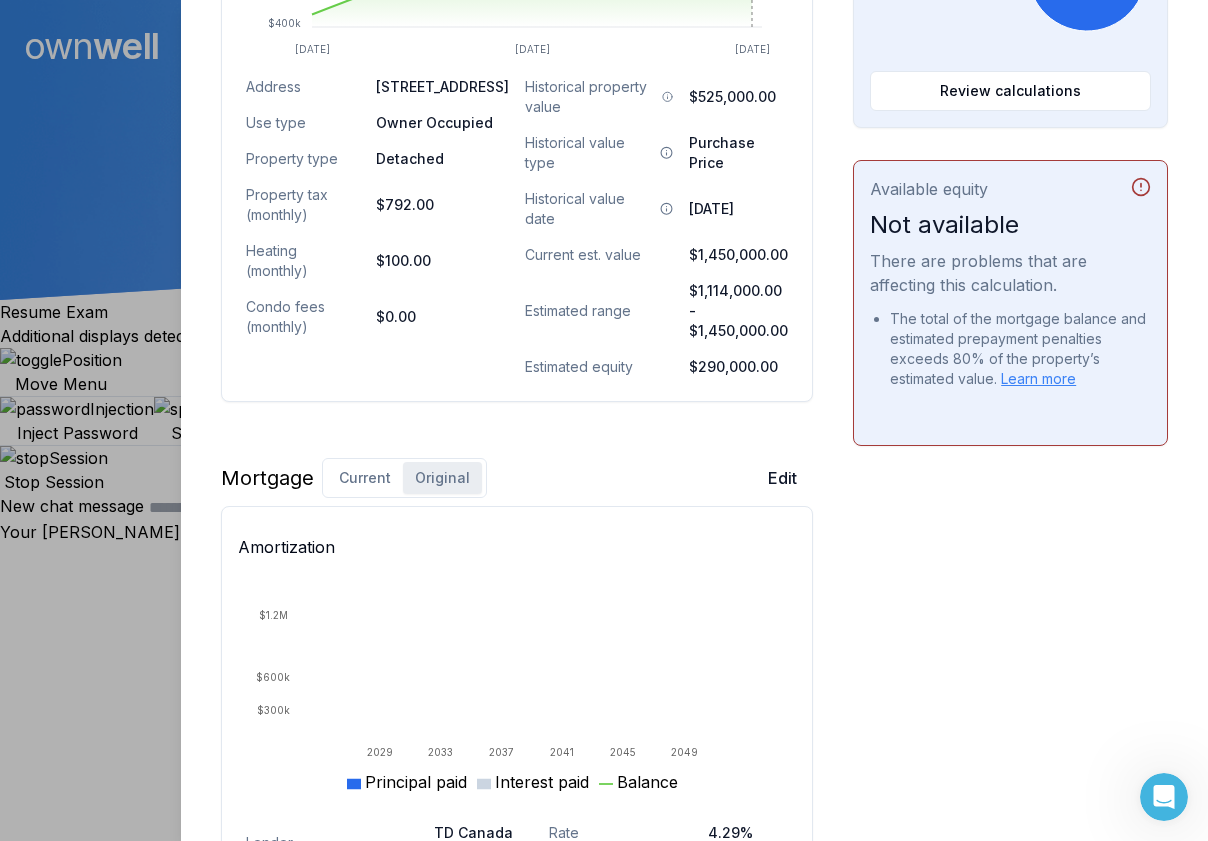 click on "Original" at bounding box center (442, 478) 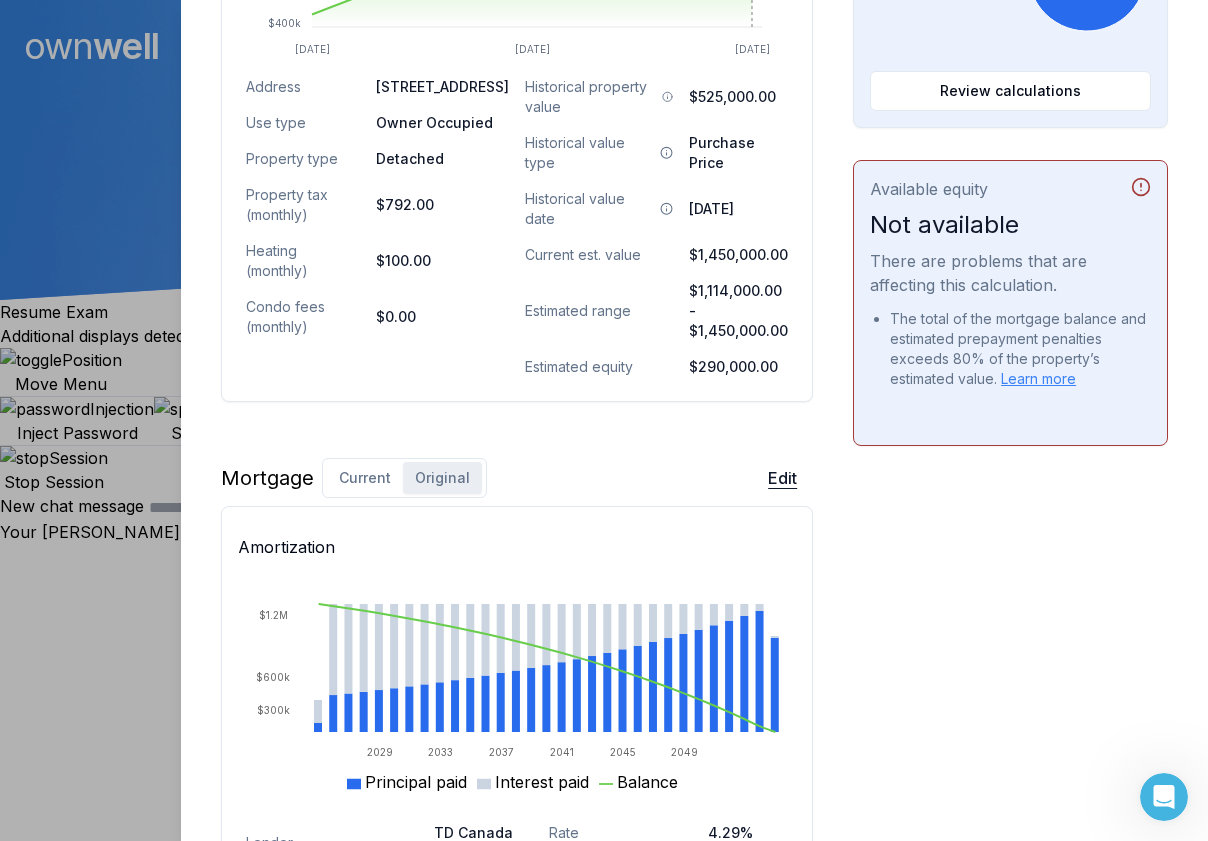 click on "Edit" at bounding box center (782, 478) 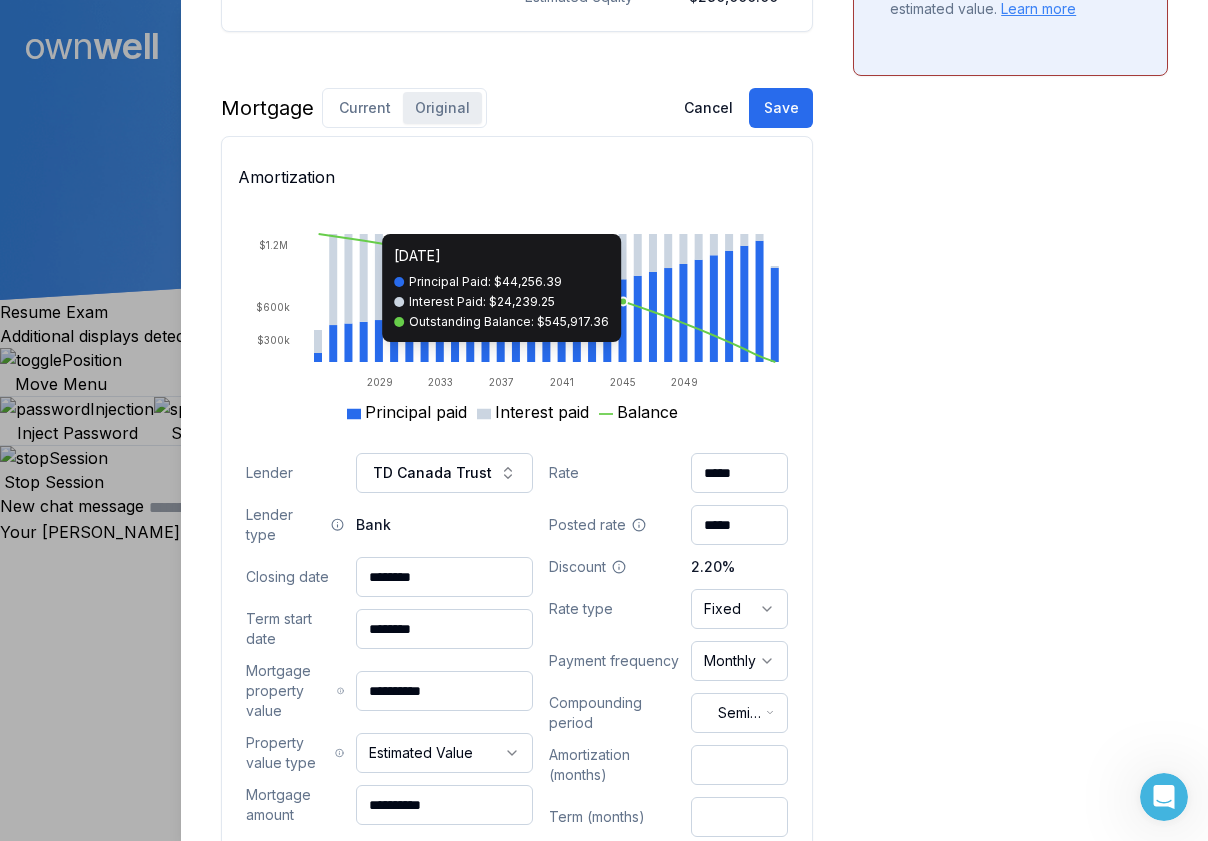 scroll, scrollTop: 1252, scrollLeft: 0, axis: vertical 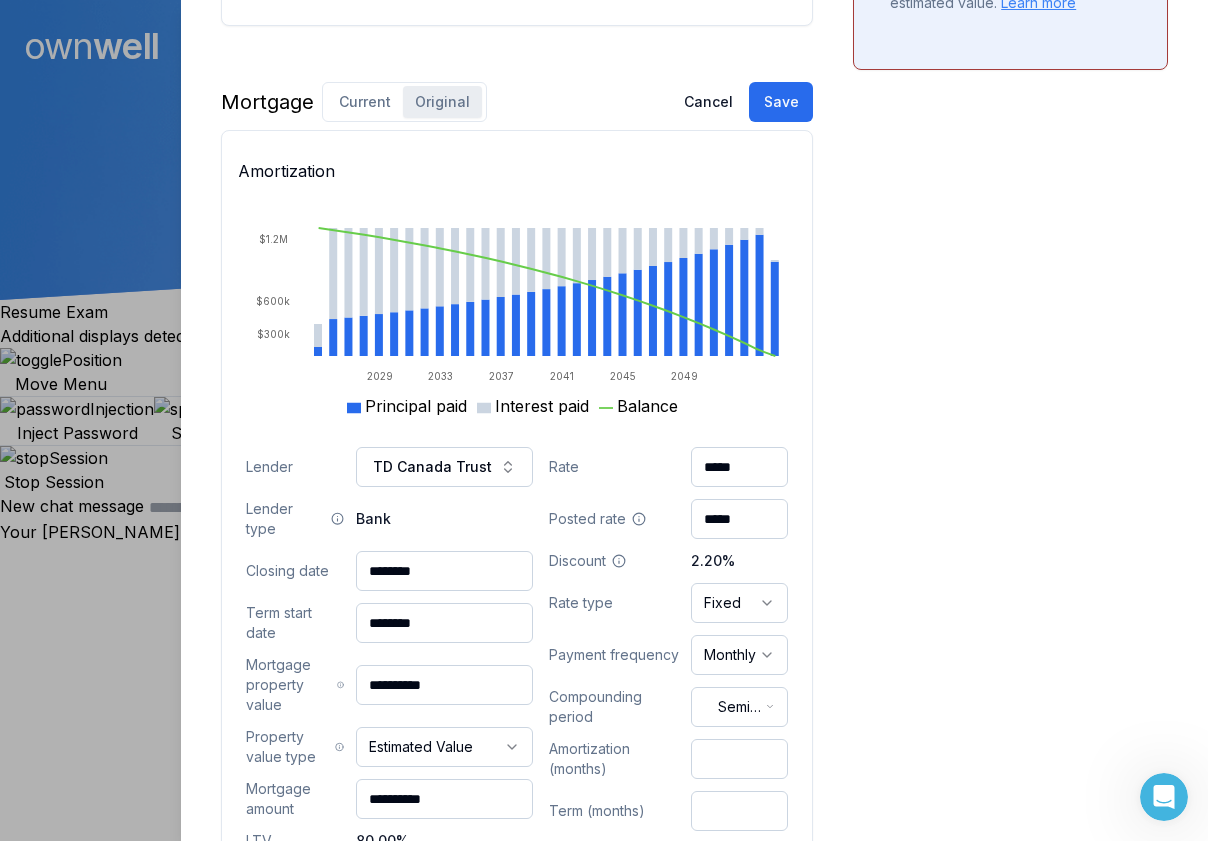 click on "********" at bounding box center (444, 571) 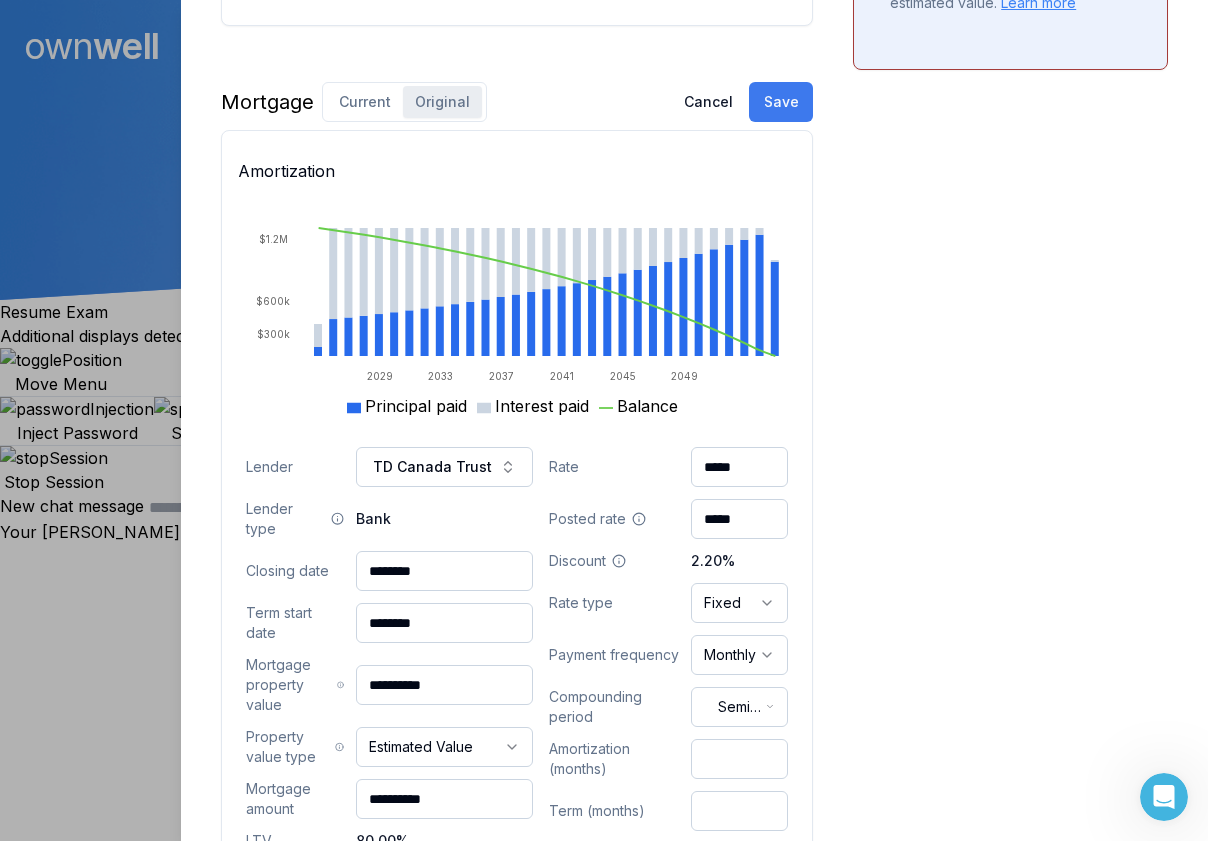 type on "********" 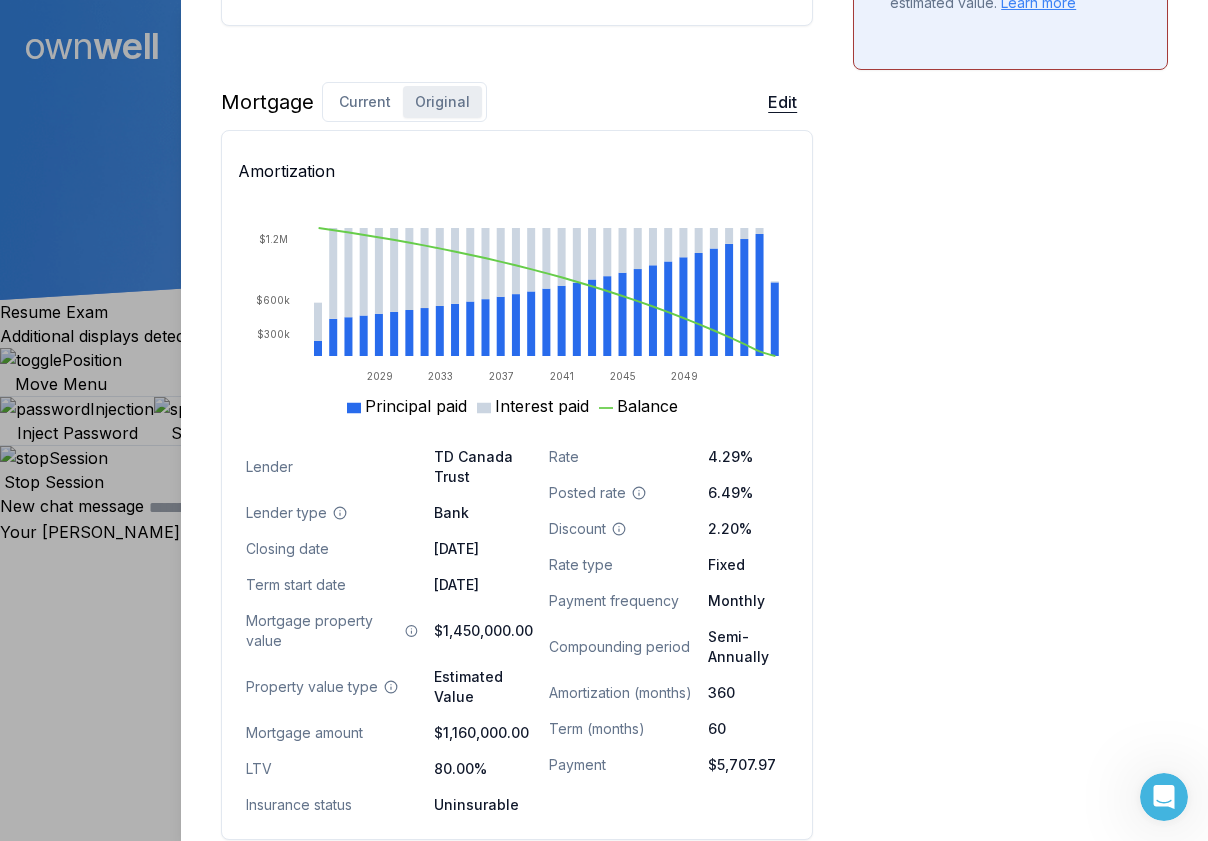 click on "Edit" at bounding box center (782, 102) 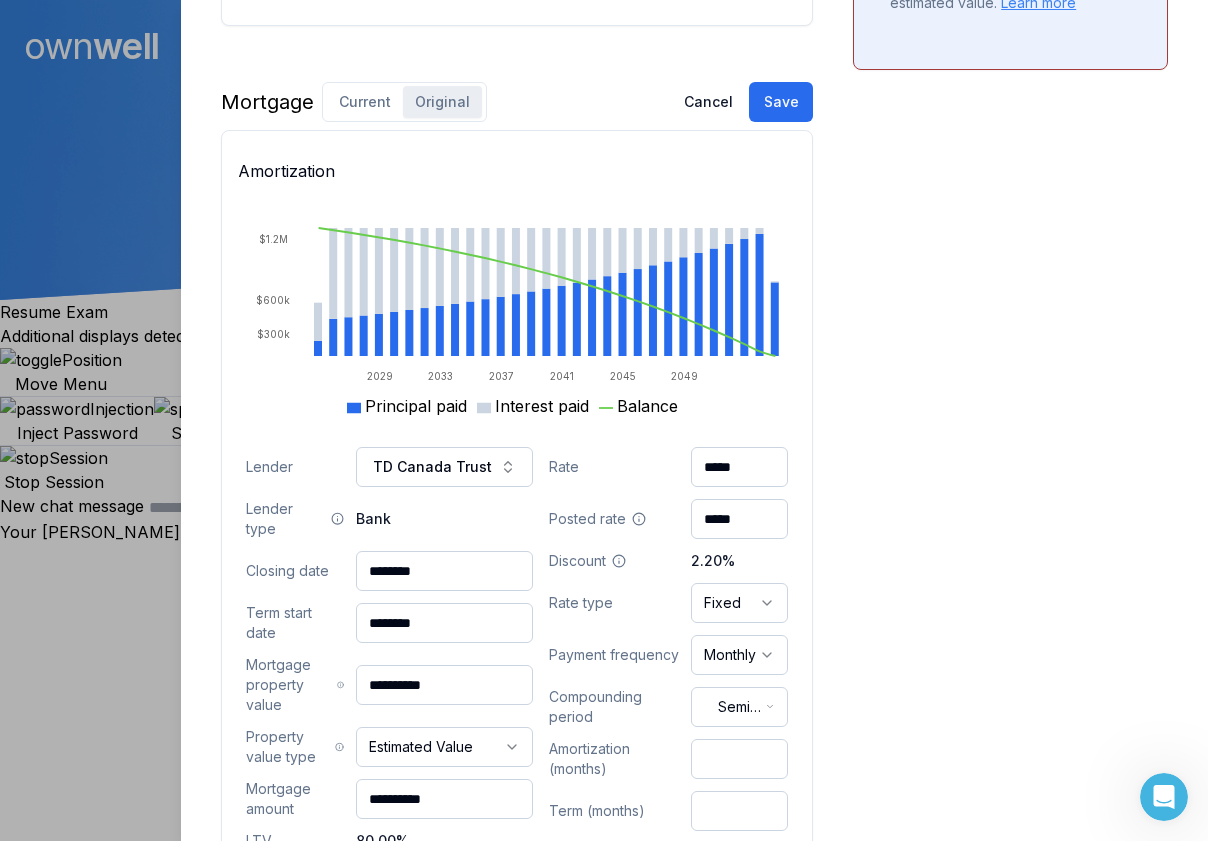 click on "*****" at bounding box center (739, 519) 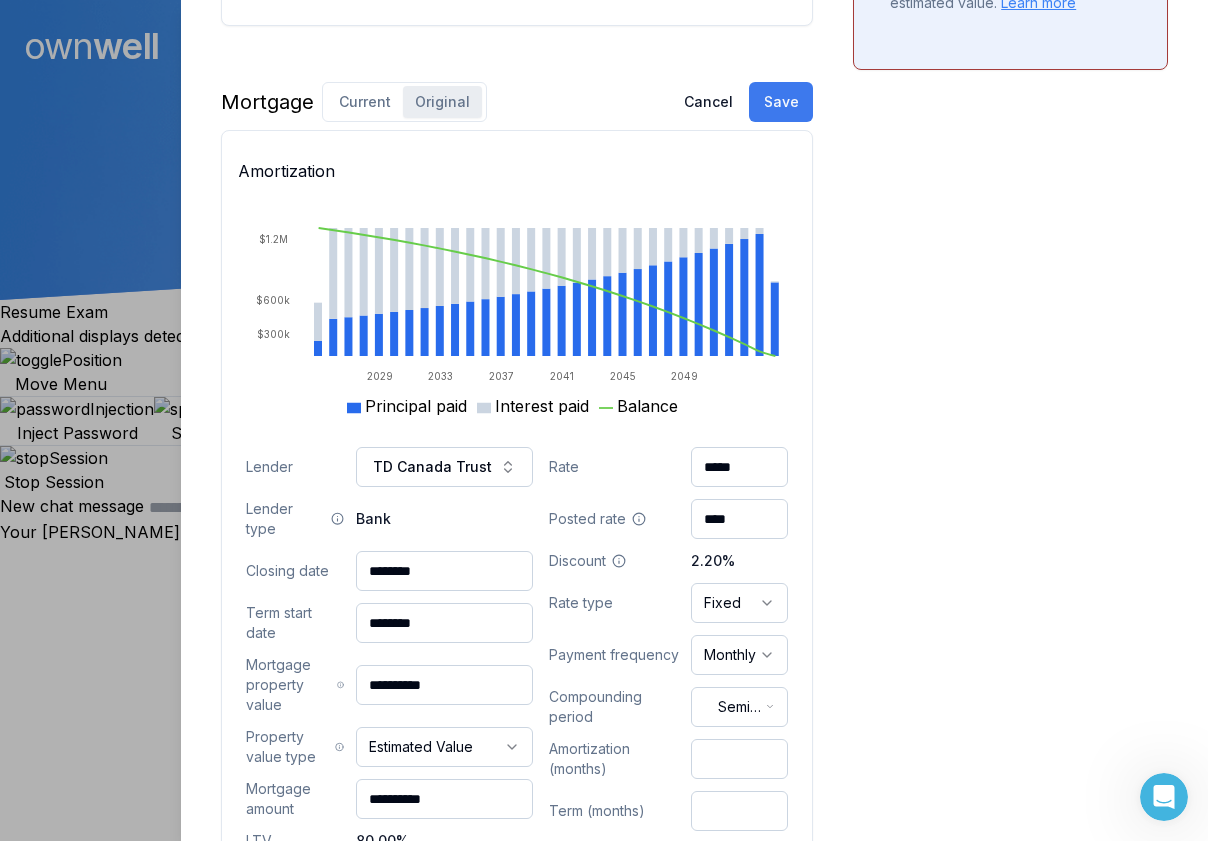 type on "****" 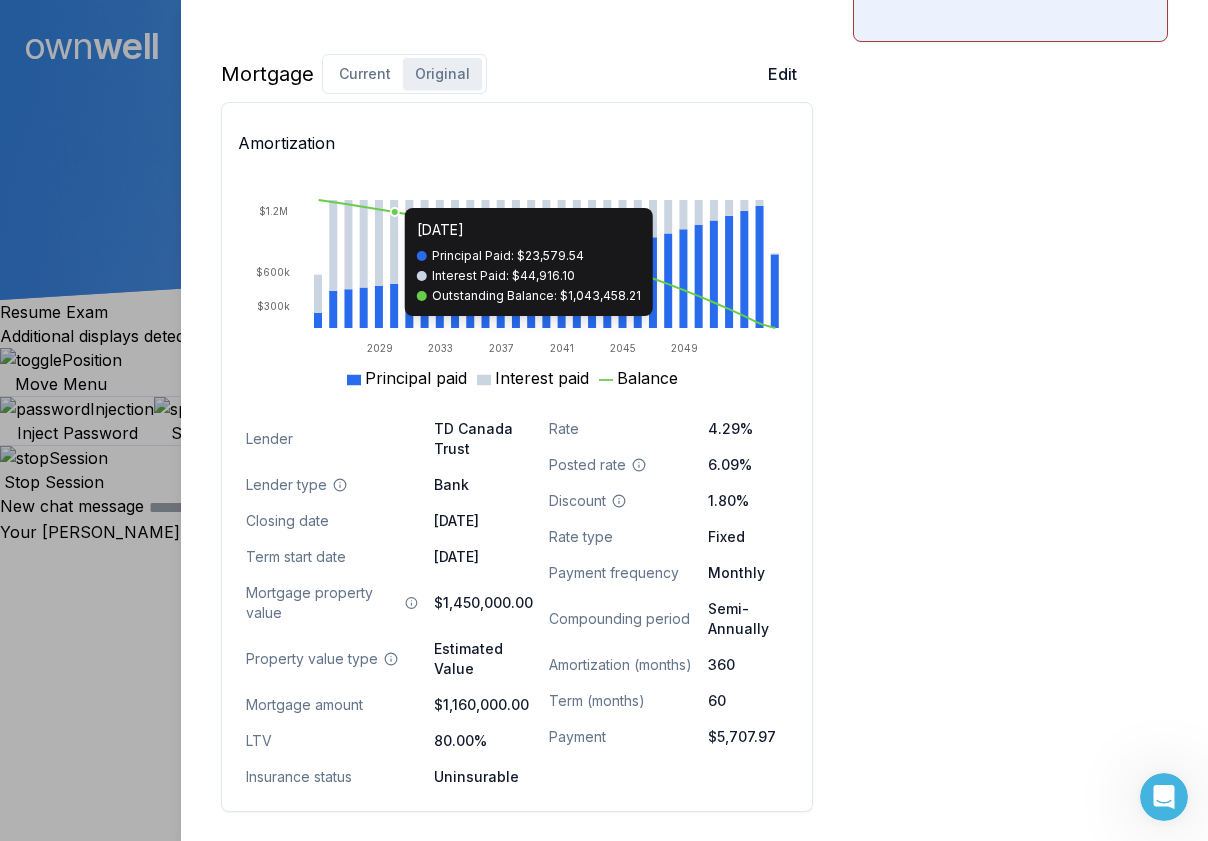 scroll, scrollTop: 1281, scrollLeft: 0, axis: vertical 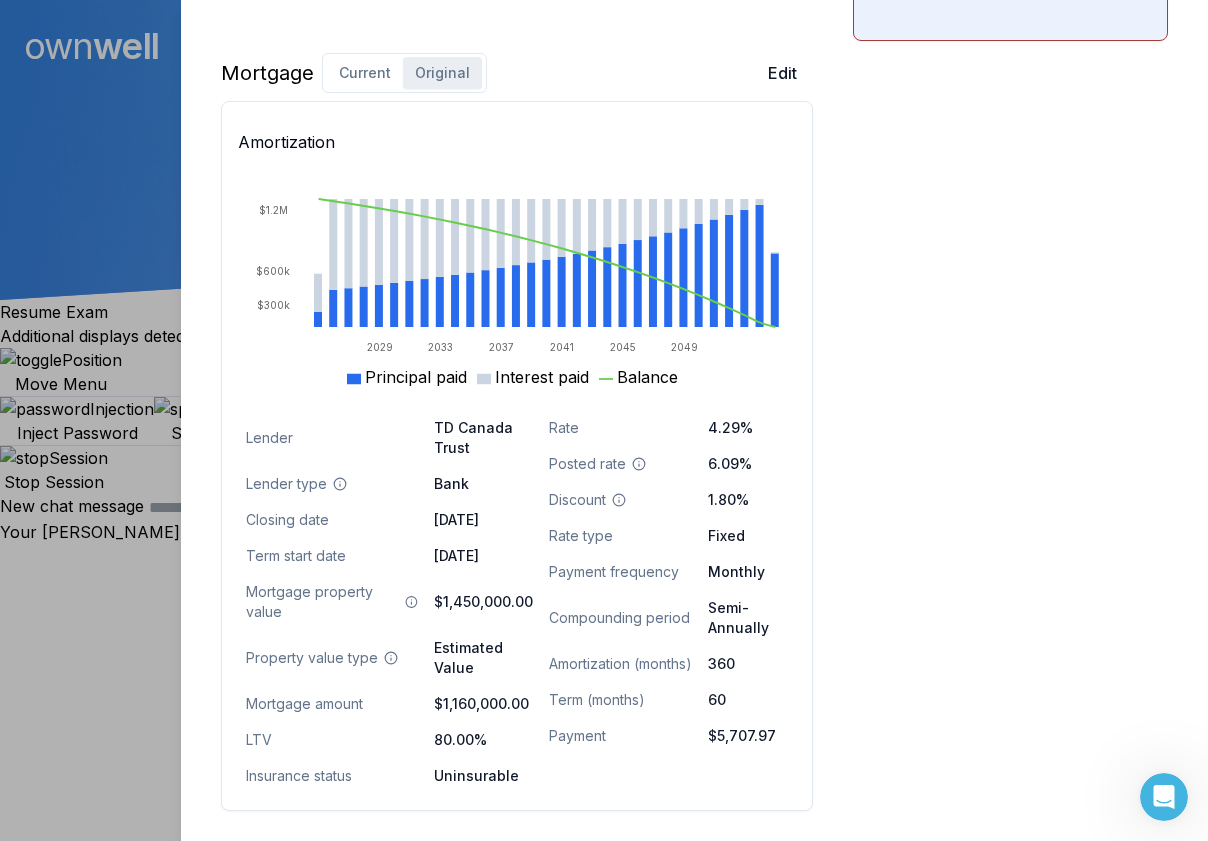 click on "Current" at bounding box center [365, 73] 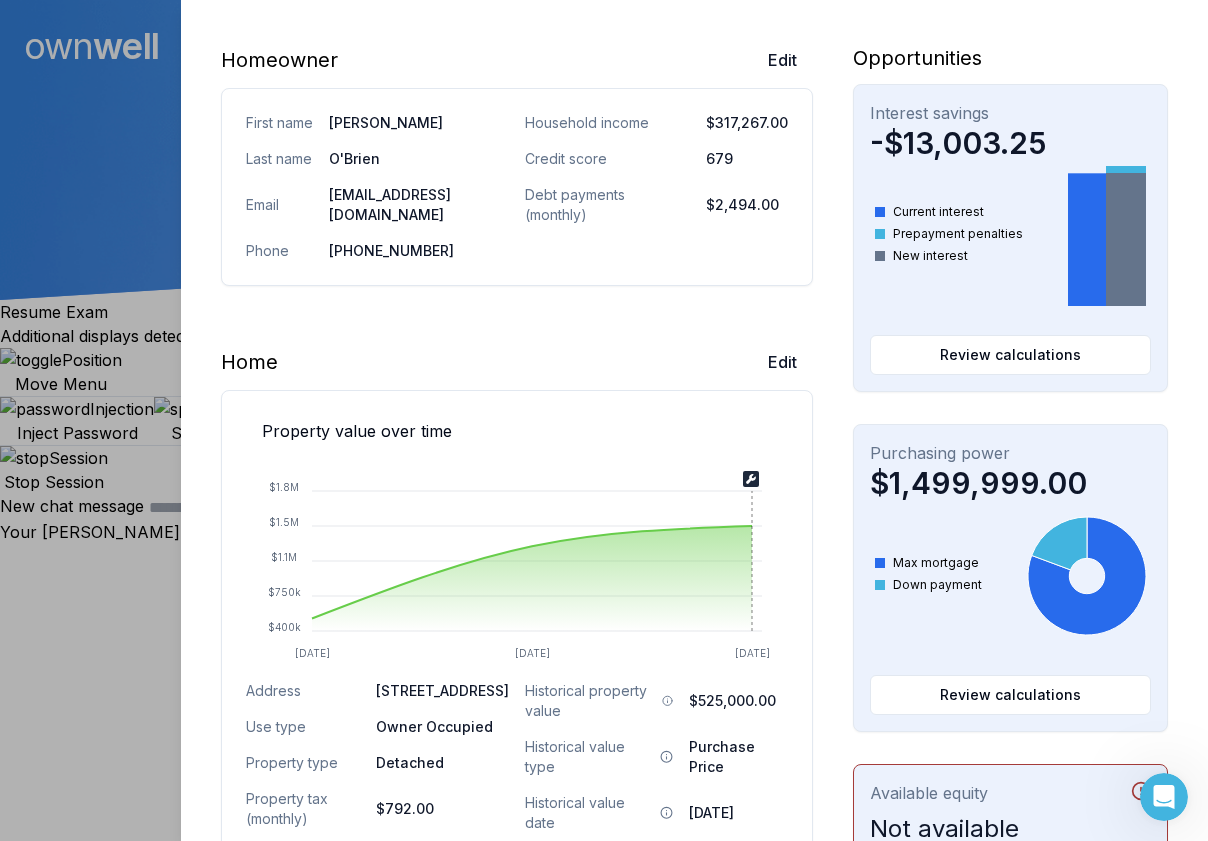 scroll, scrollTop: 0, scrollLeft: 0, axis: both 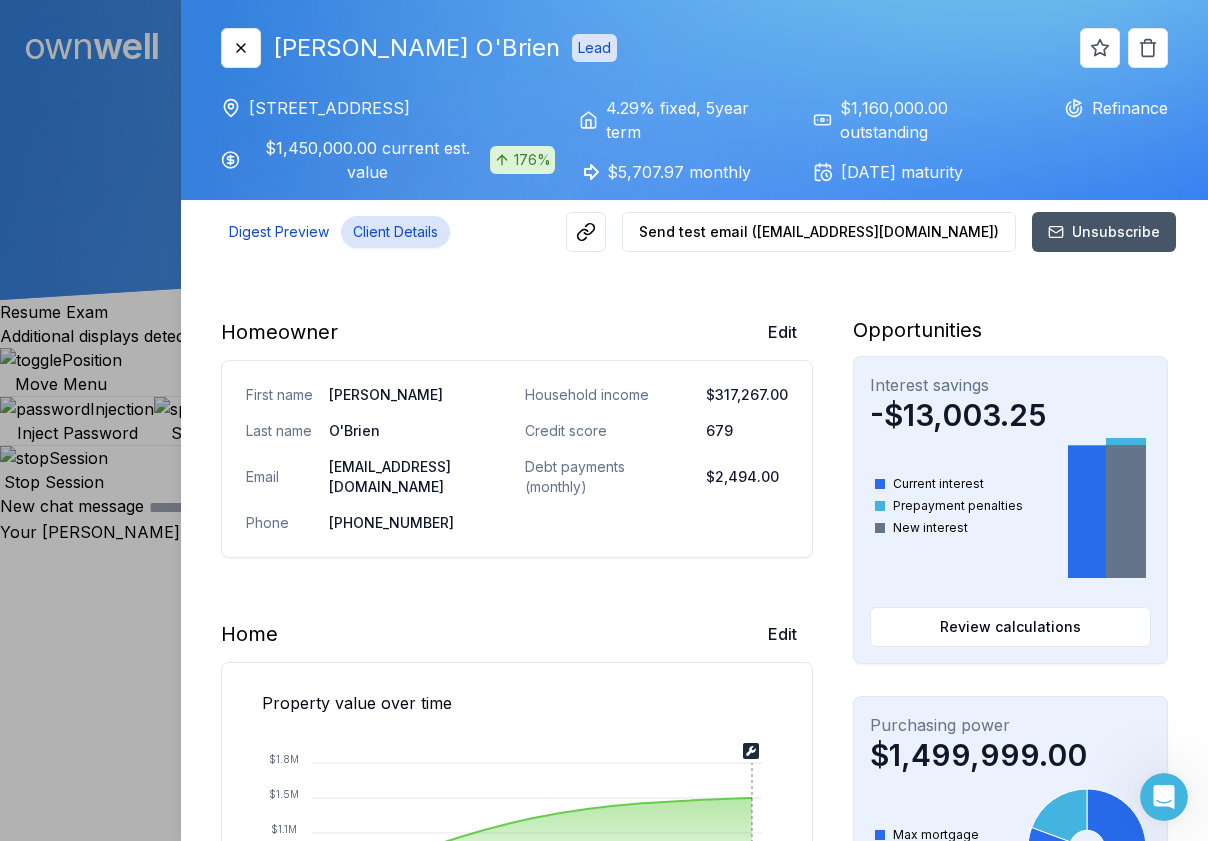 click on "Digest Preview" at bounding box center (279, 232) 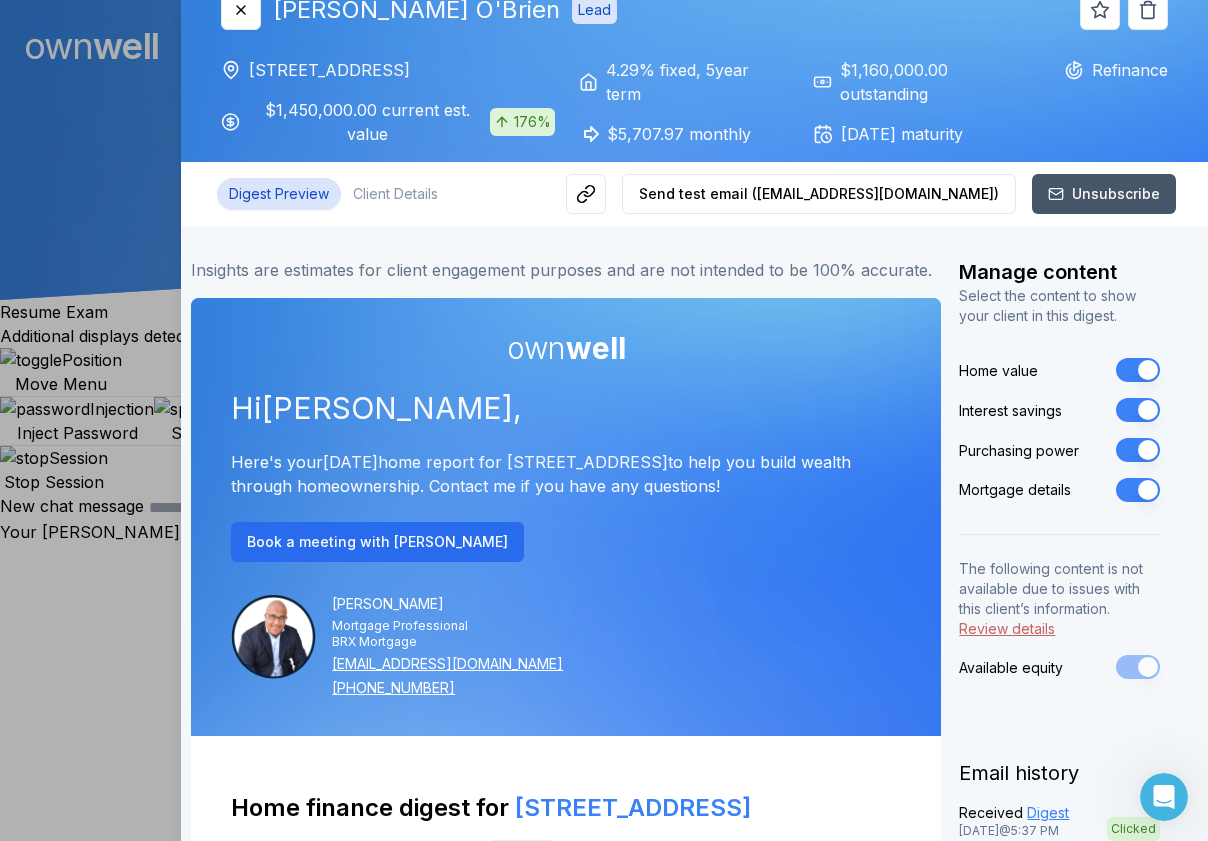 scroll, scrollTop: 0, scrollLeft: 0, axis: both 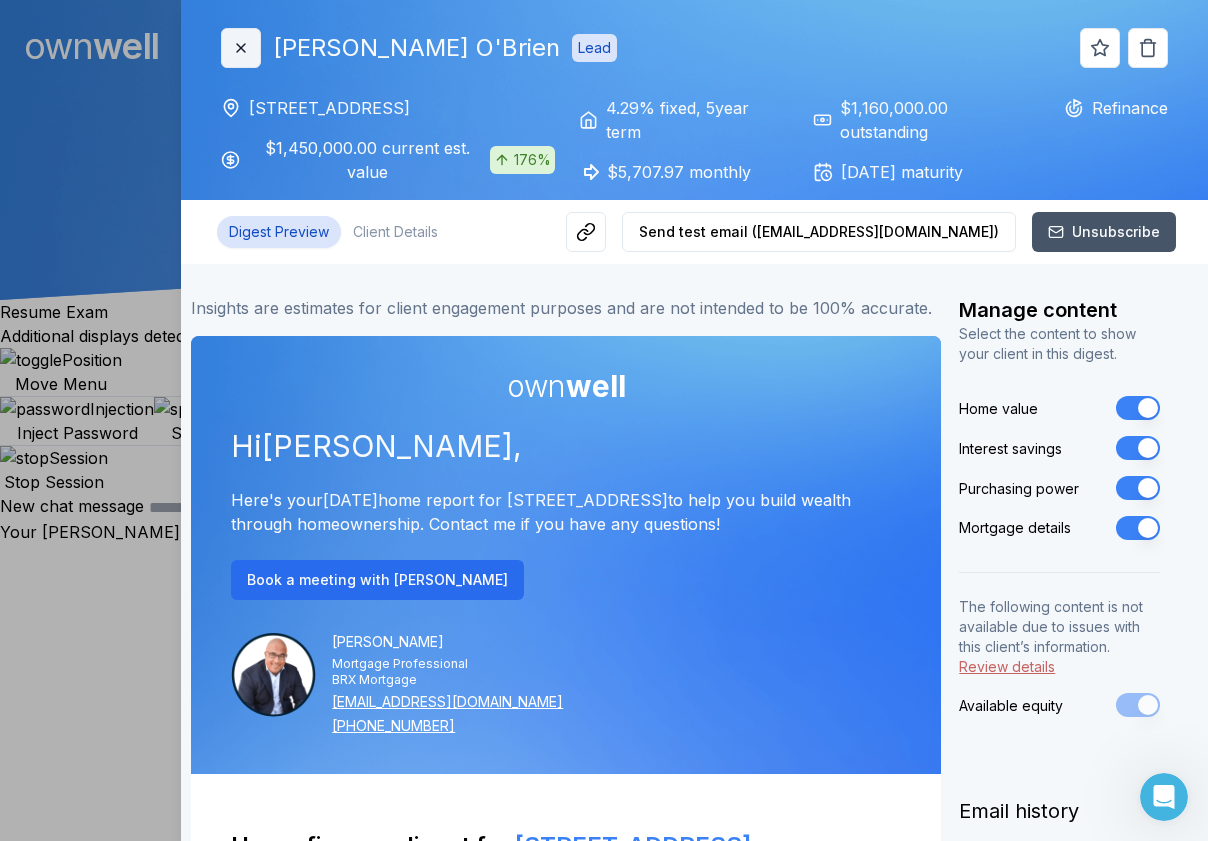 click 